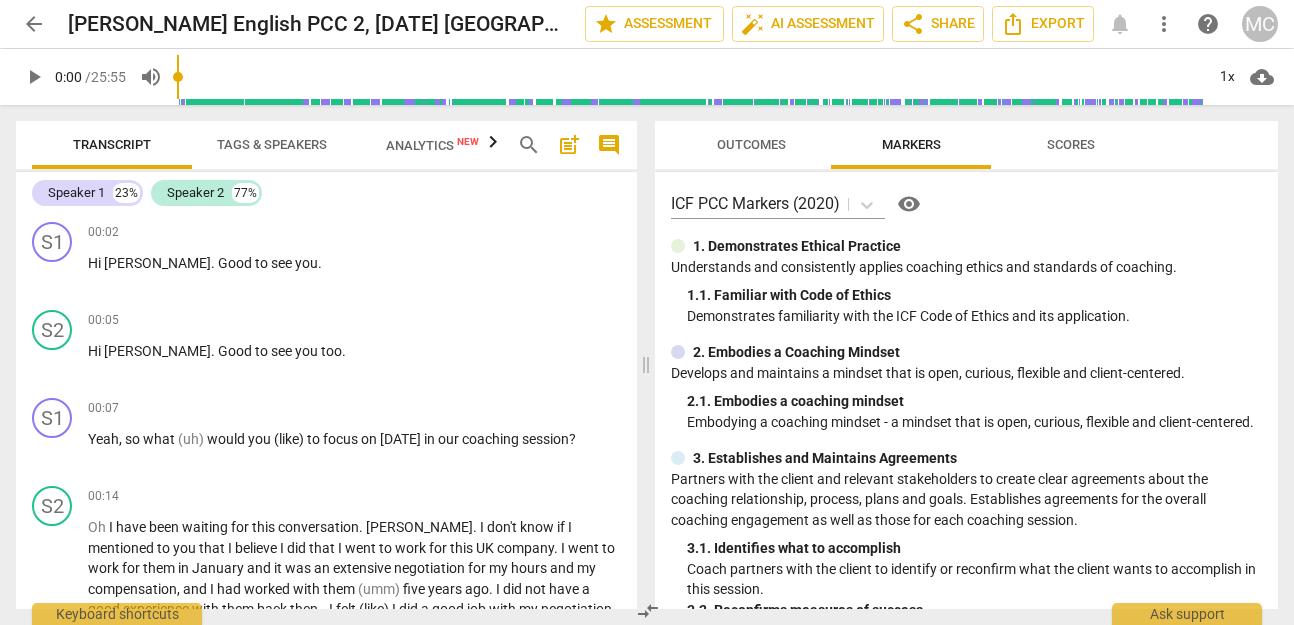 scroll, scrollTop: 0, scrollLeft: 0, axis: both 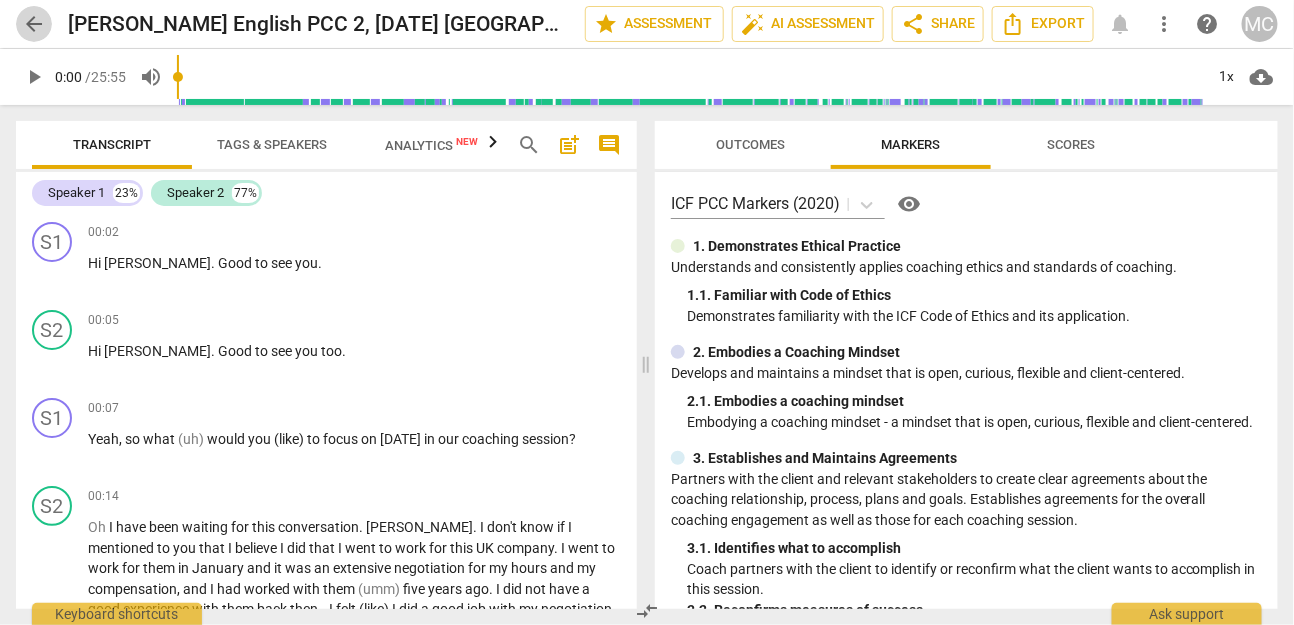 click on "arrow_back" at bounding box center [34, 24] 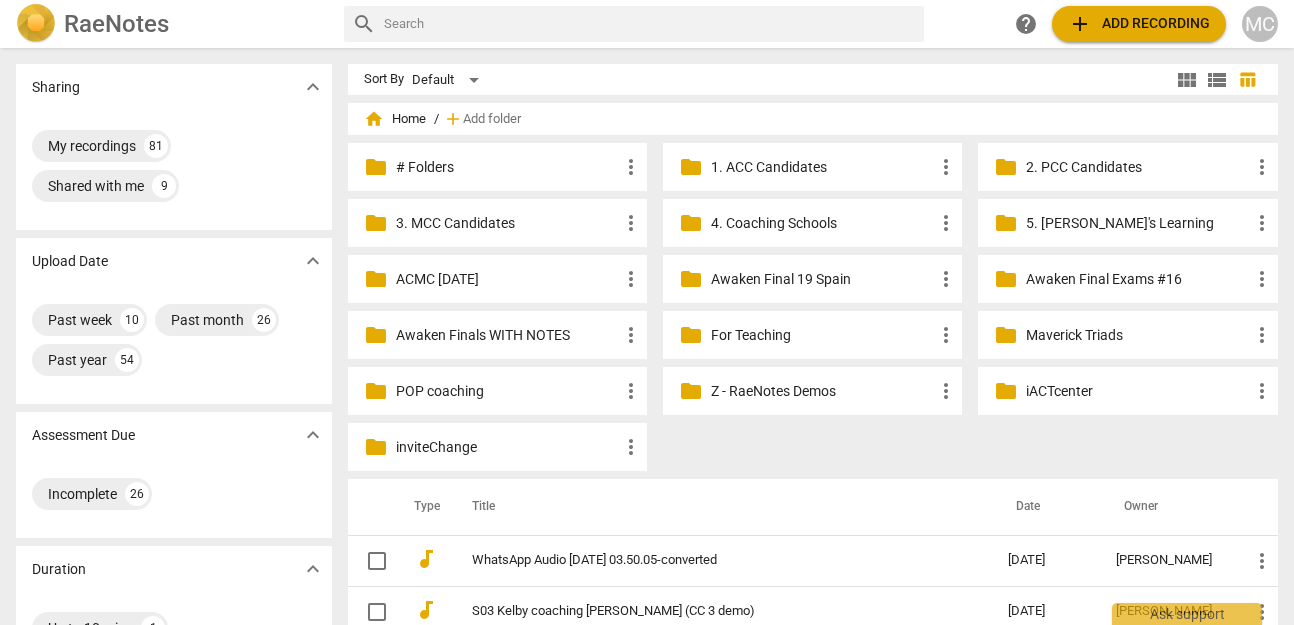 scroll, scrollTop: 0, scrollLeft: 0, axis: both 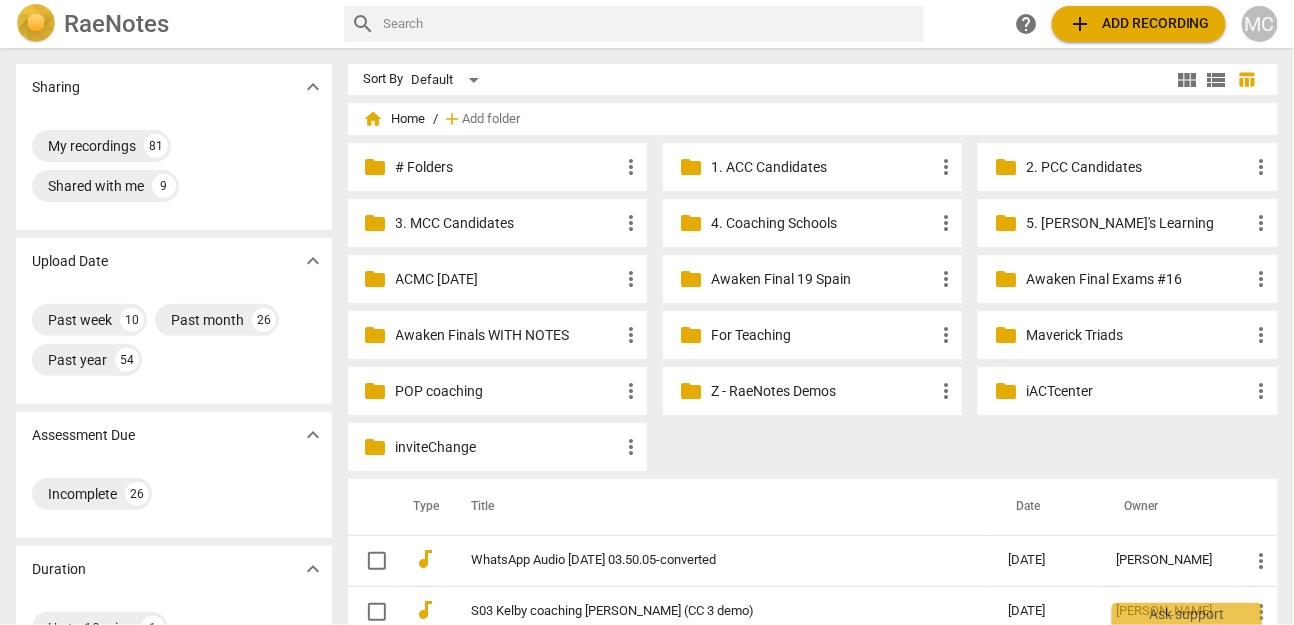 click on "MC" at bounding box center [1260, 24] 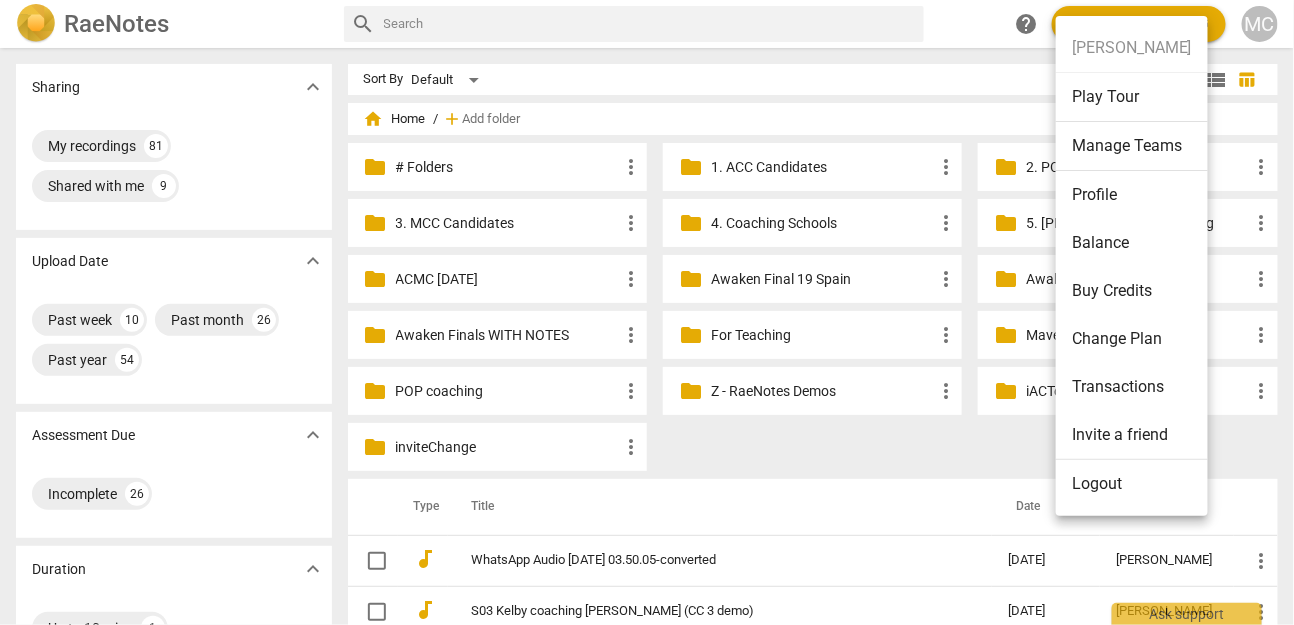 click on "Logout" at bounding box center [1132, 484] 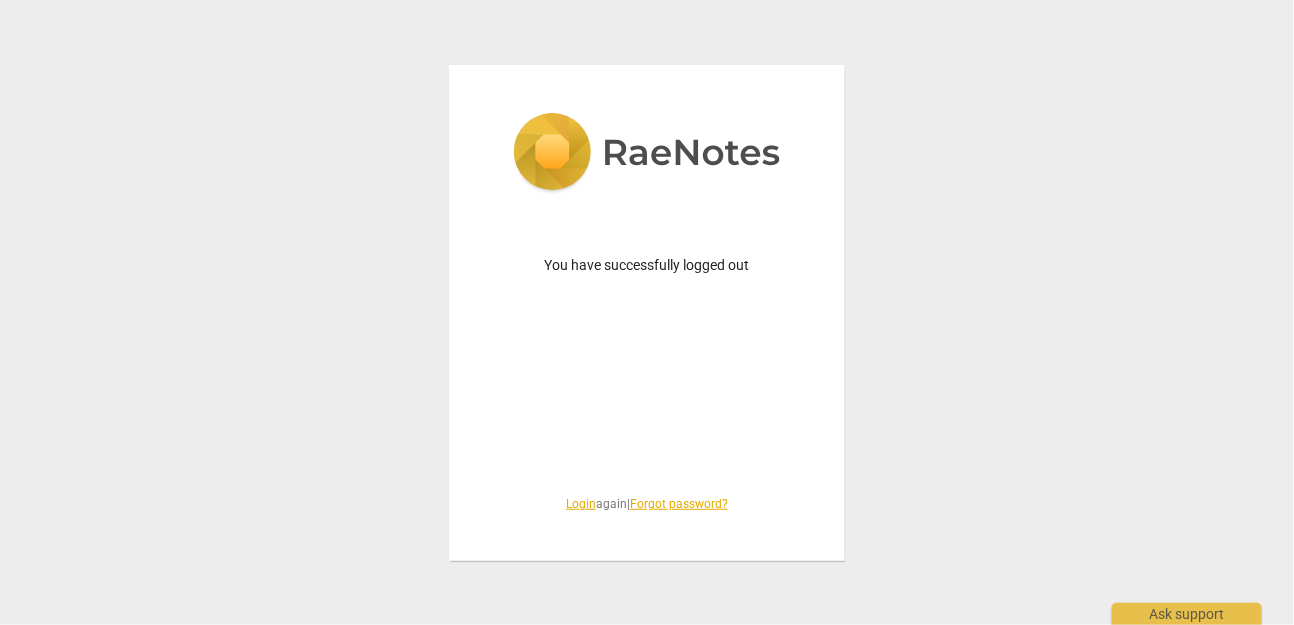 click on "Login" at bounding box center (581, 504) 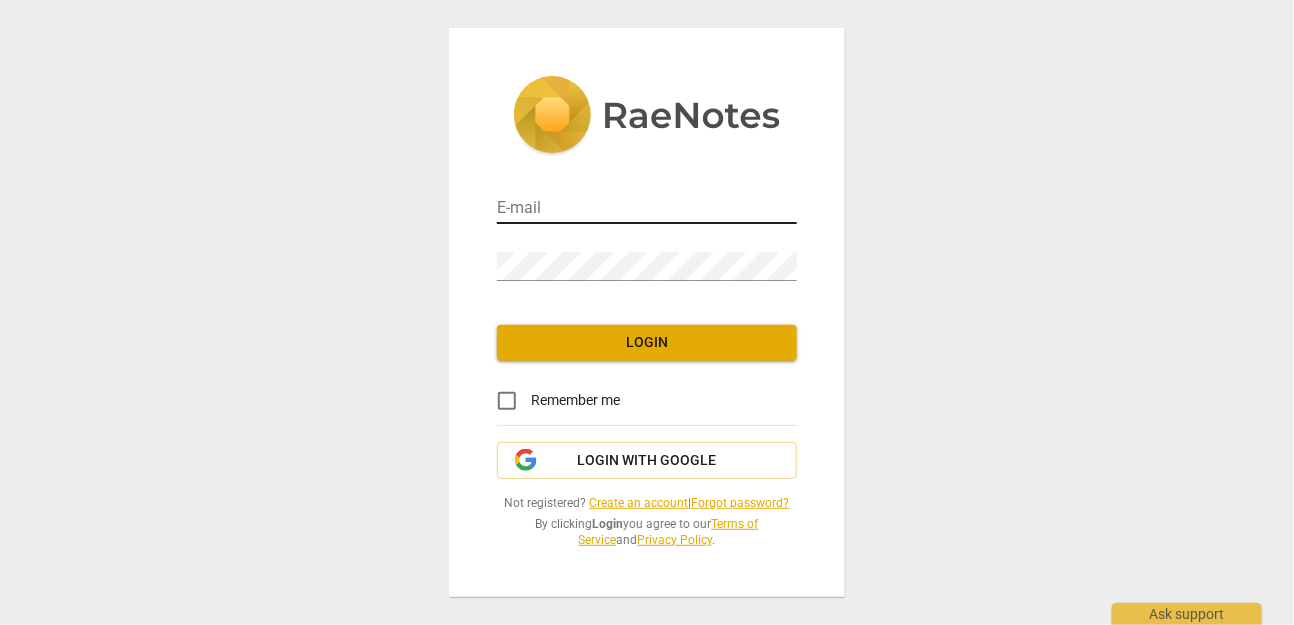 type on "matthewmcc@cintroncoaching.com" 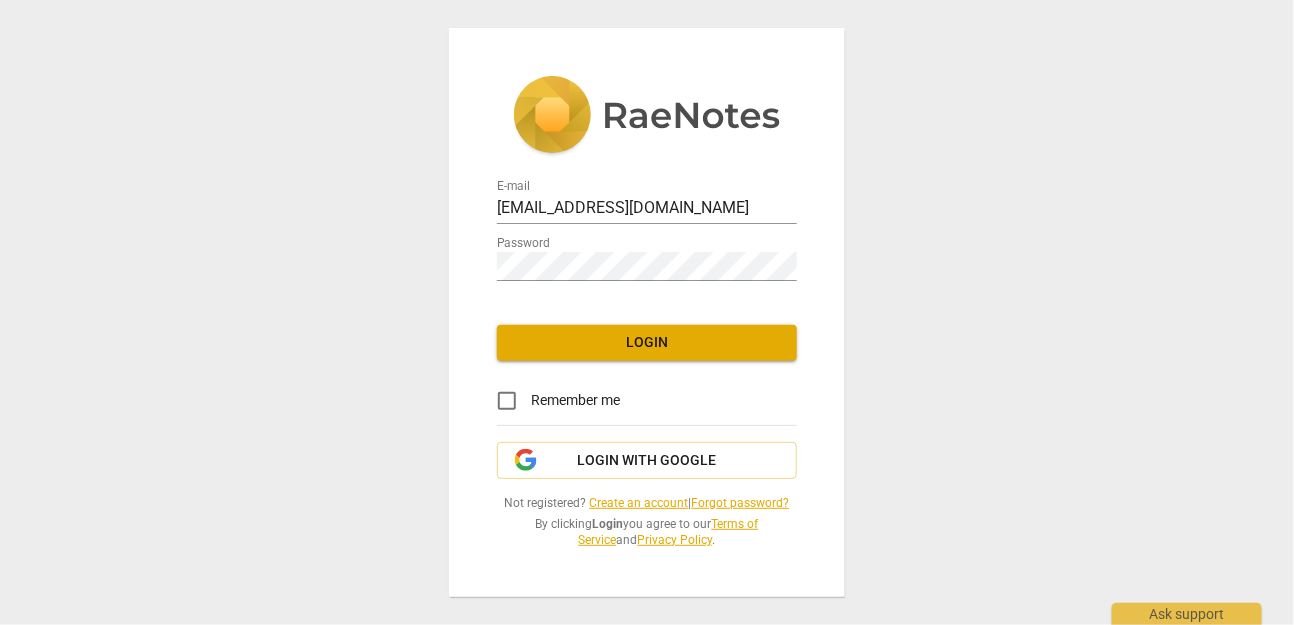 click on "Login" at bounding box center [647, 343] 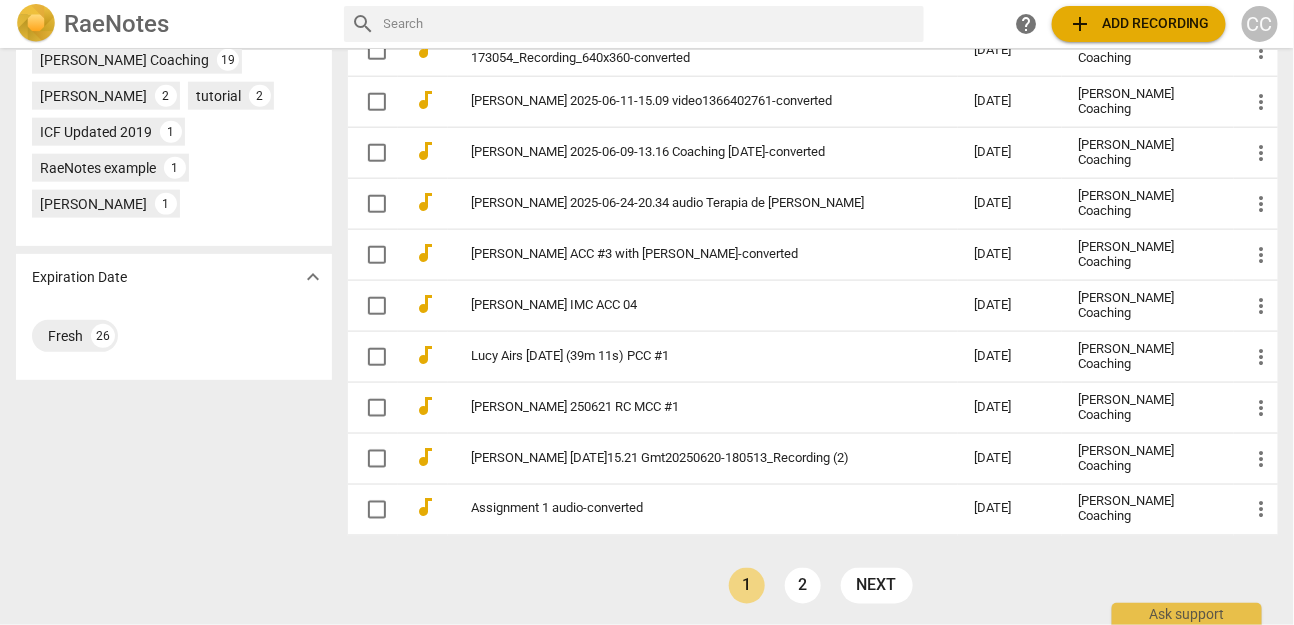 scroll, scrollTop: 740, scrollLeft: 0, axis: vertical 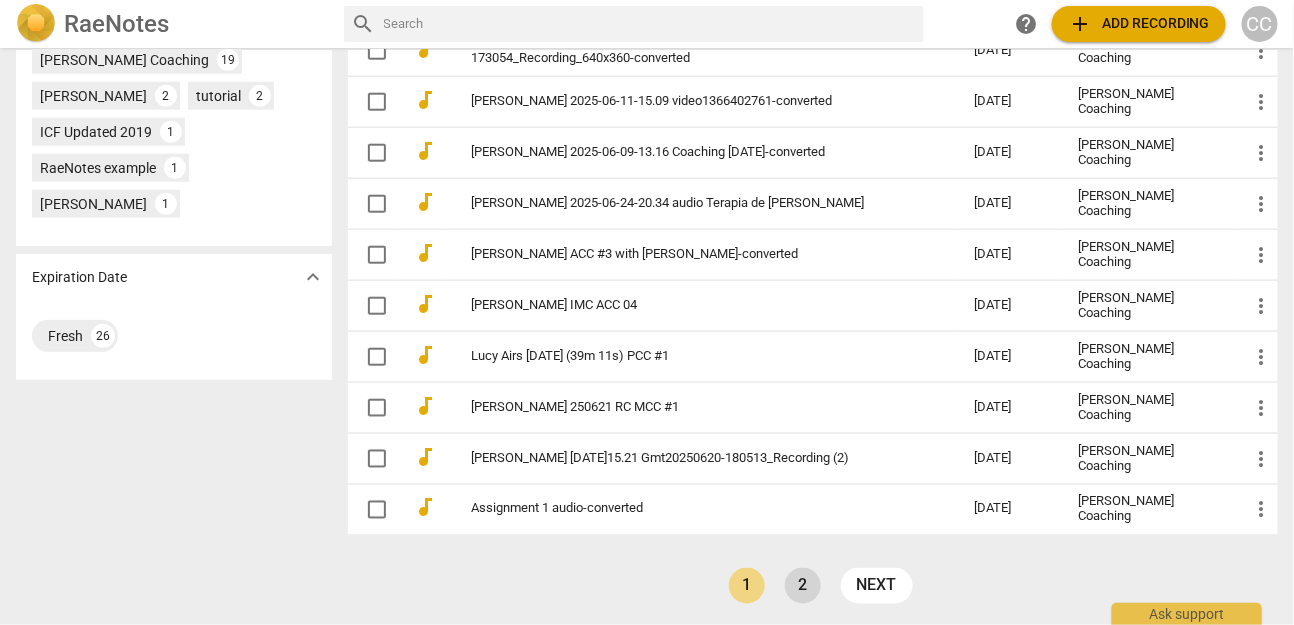 click on "2" at bounding box center [803, 586] 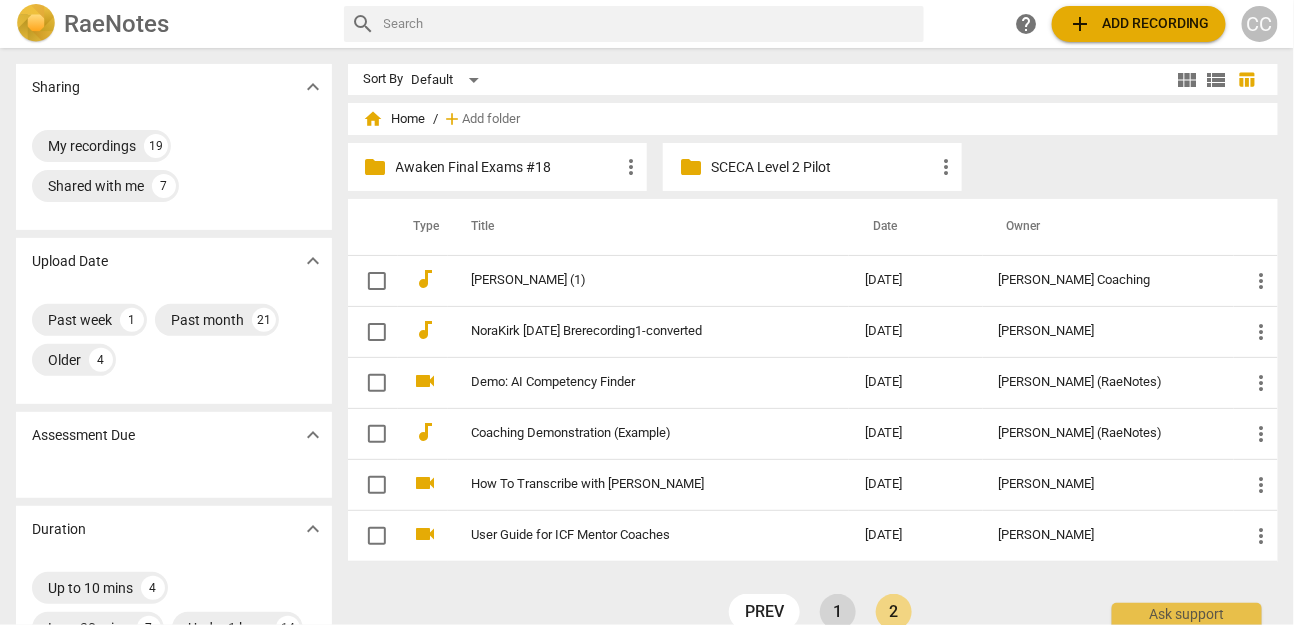 click on "1" at bounding box center (838, 612) 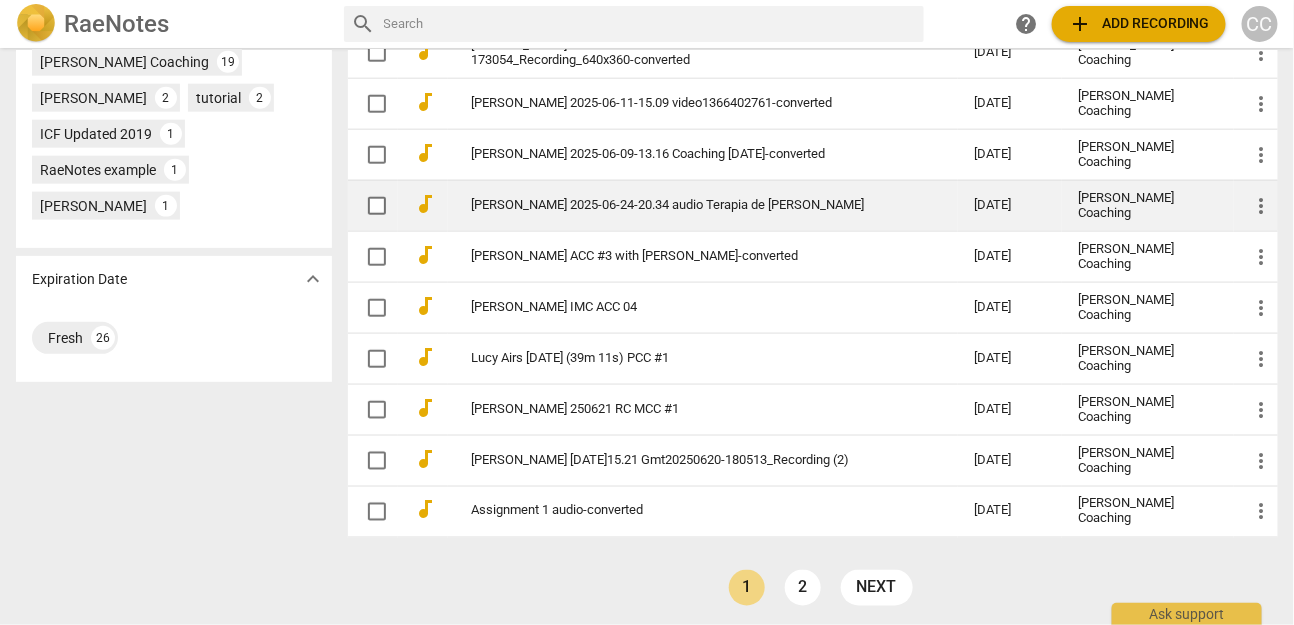 scroll, scrollTop: 741, scrollLeft: 0, axis: vertical 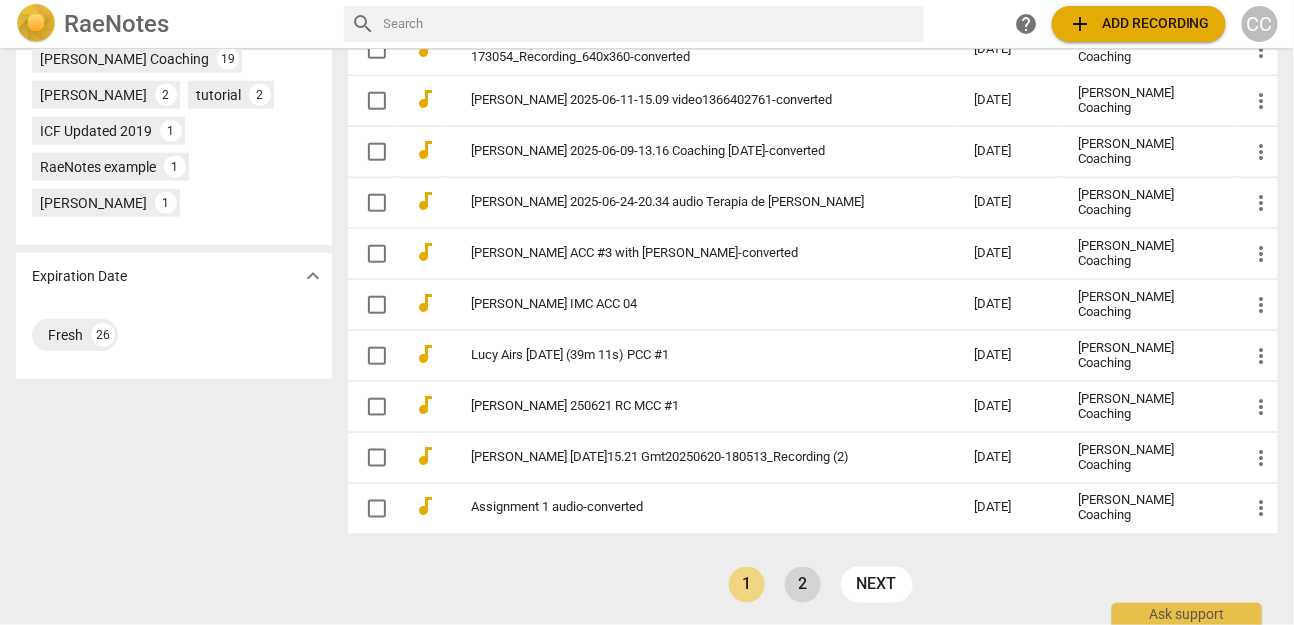 click on "2" at bounding box center [803, 585] 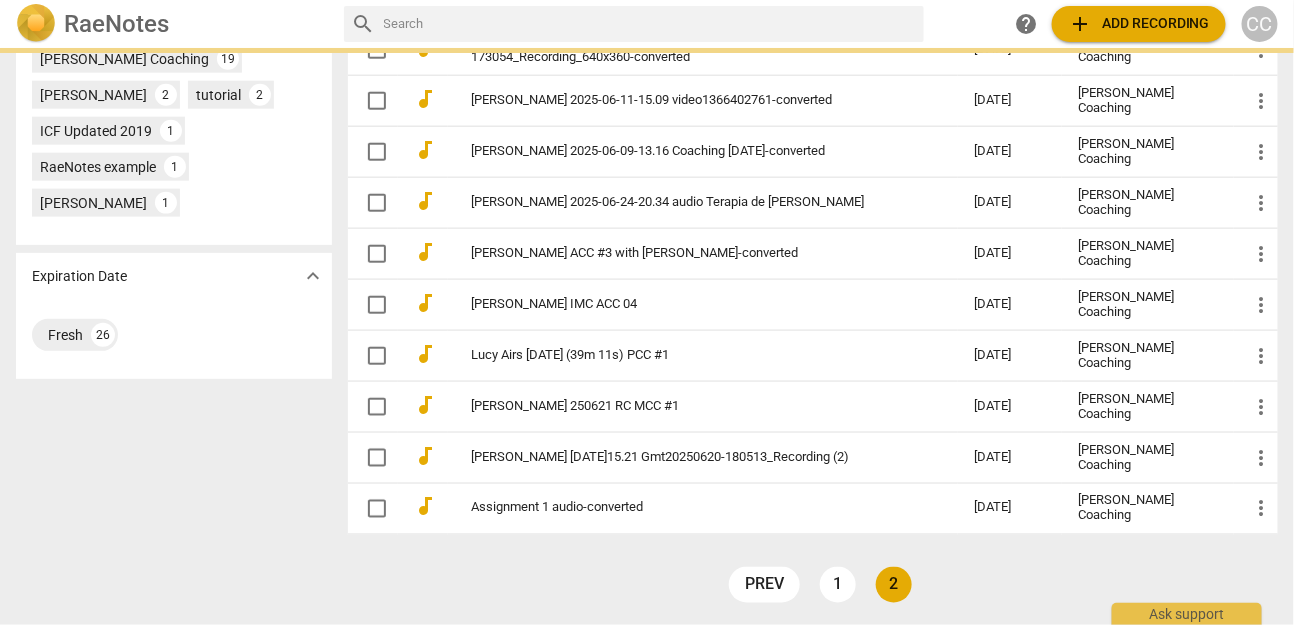 scroll, scrollTop: 0, scrollLeft: 0, axis: both 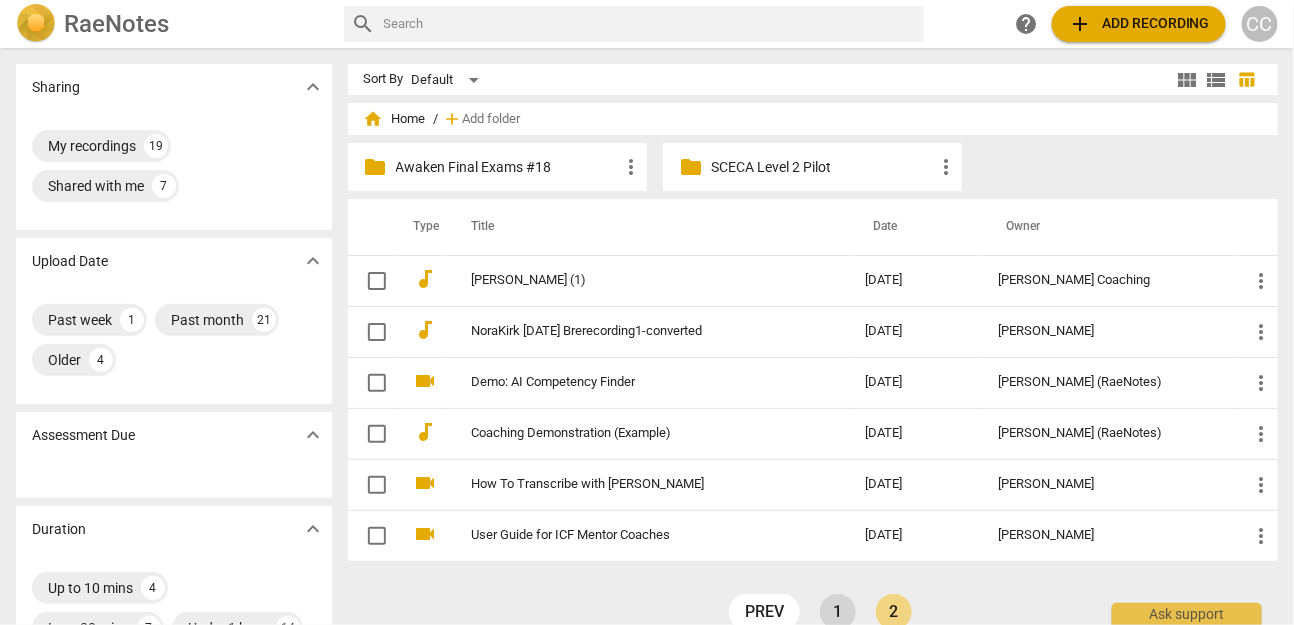 click on "1" at bounding box center [838, 612] 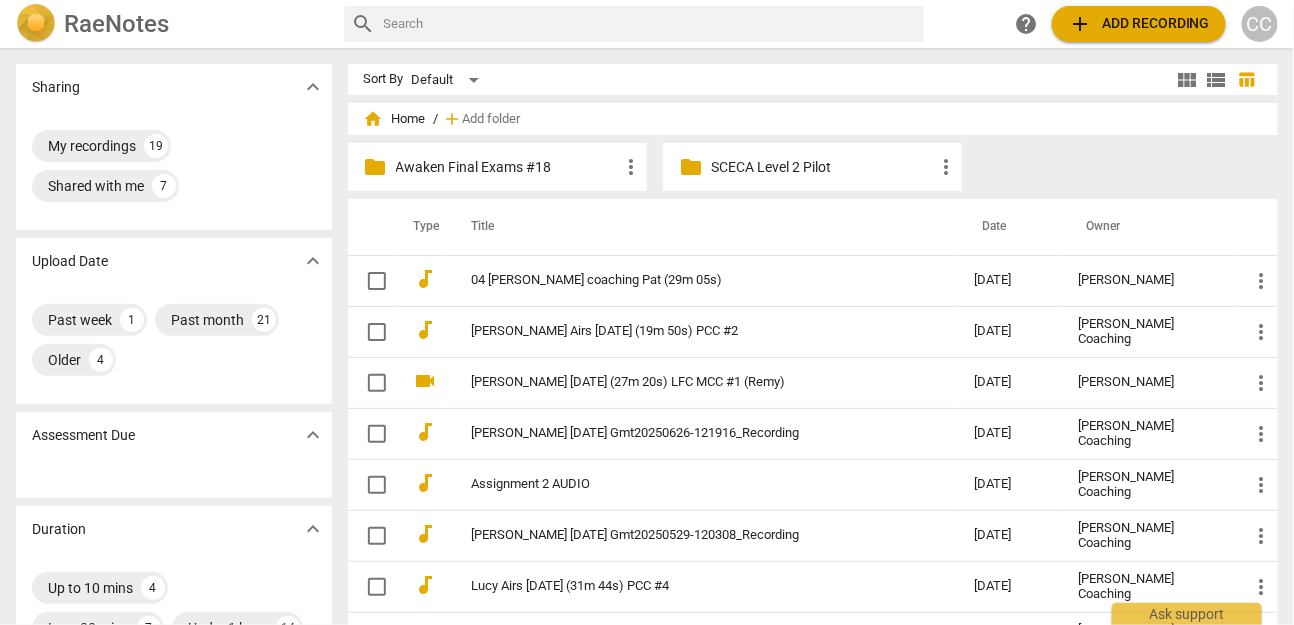 click at bounding box center [650, 24] 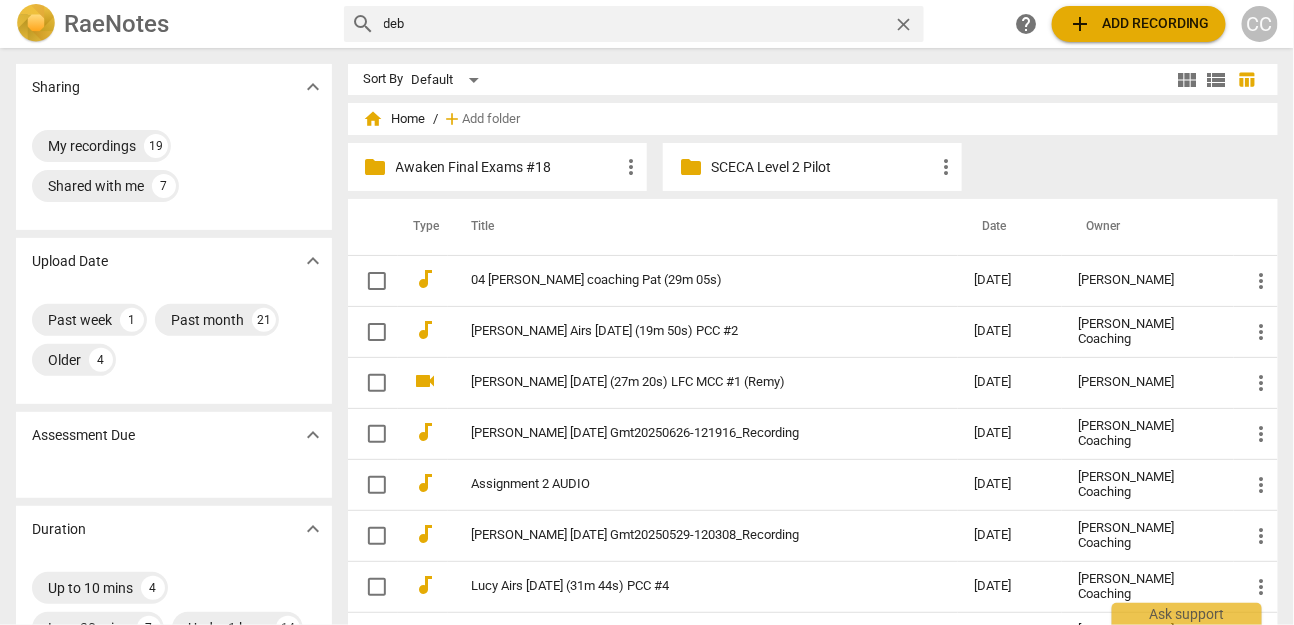 type on "deb" 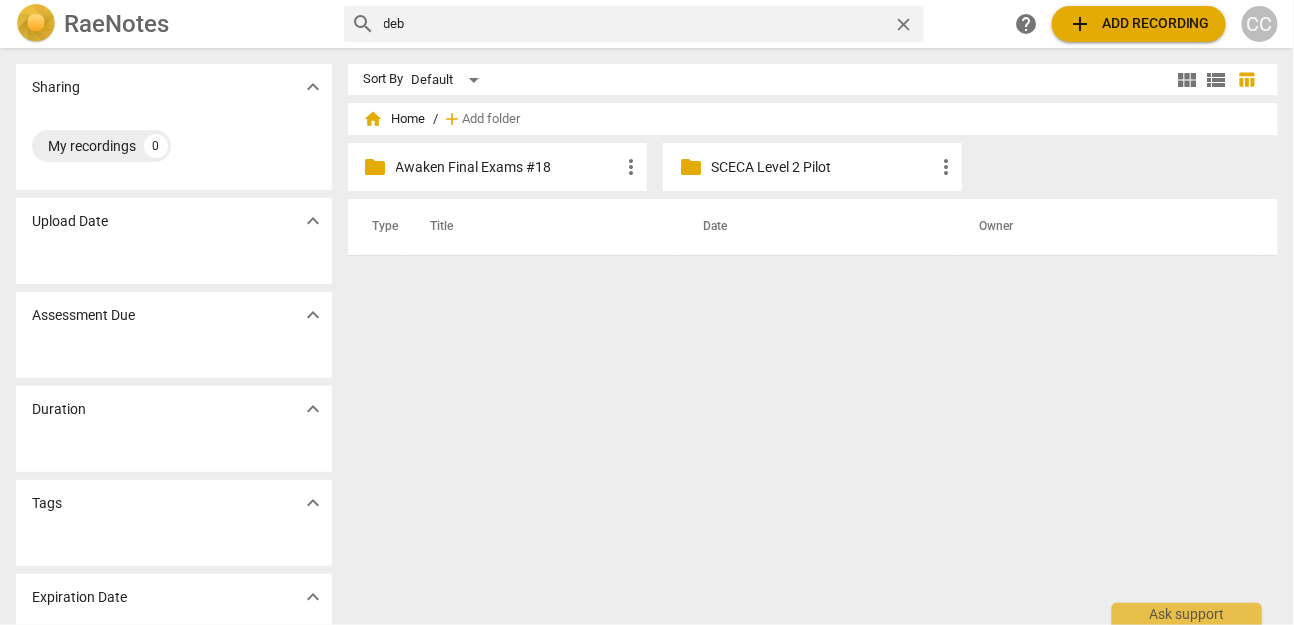 click on "close" at bounding box center (903, 24) 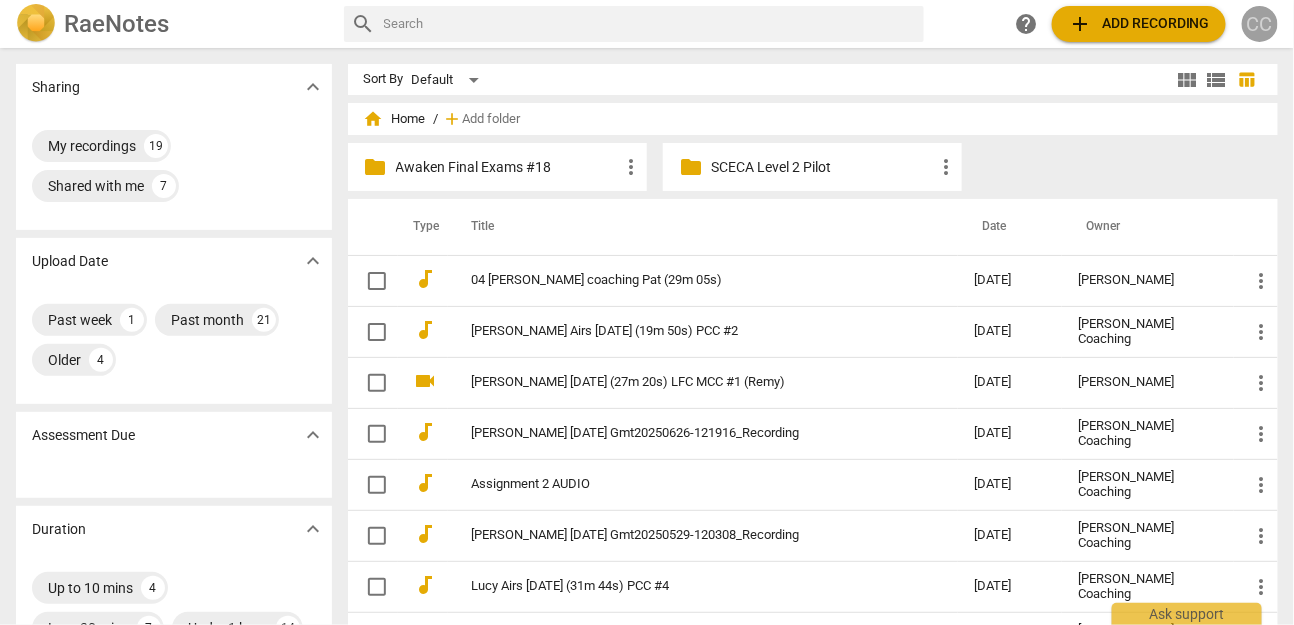 click on "CC" at bounding box center [1260, 24] 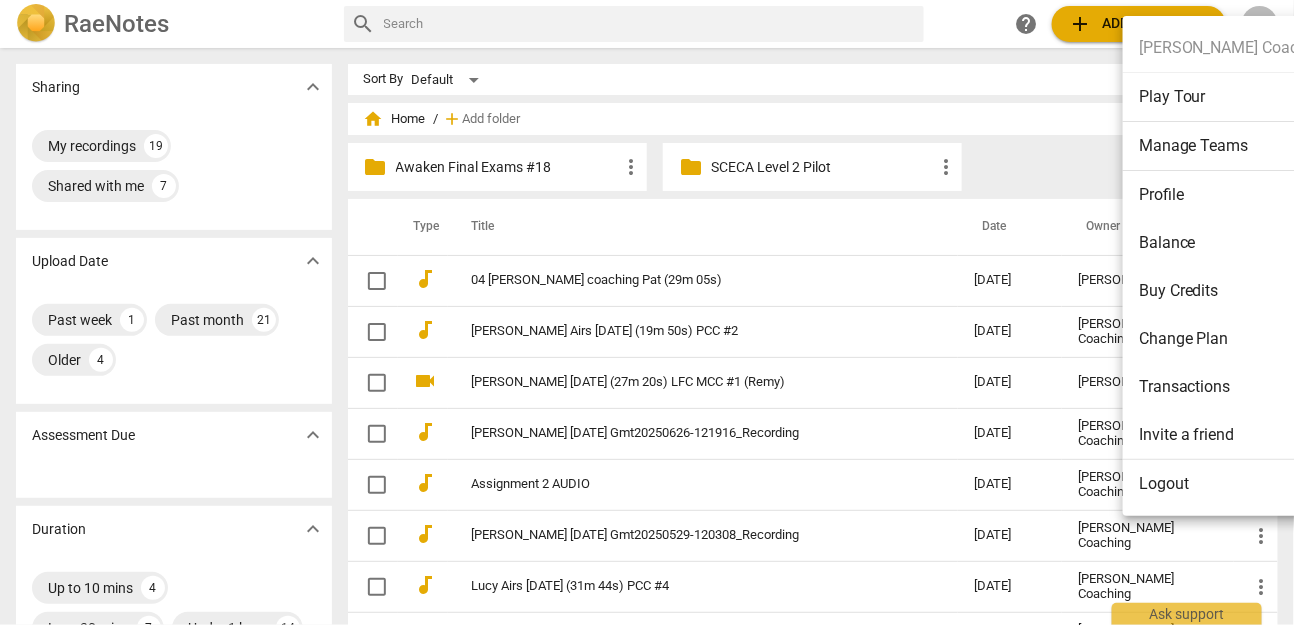 click on "Logout" at bounding box center (1234, 484) 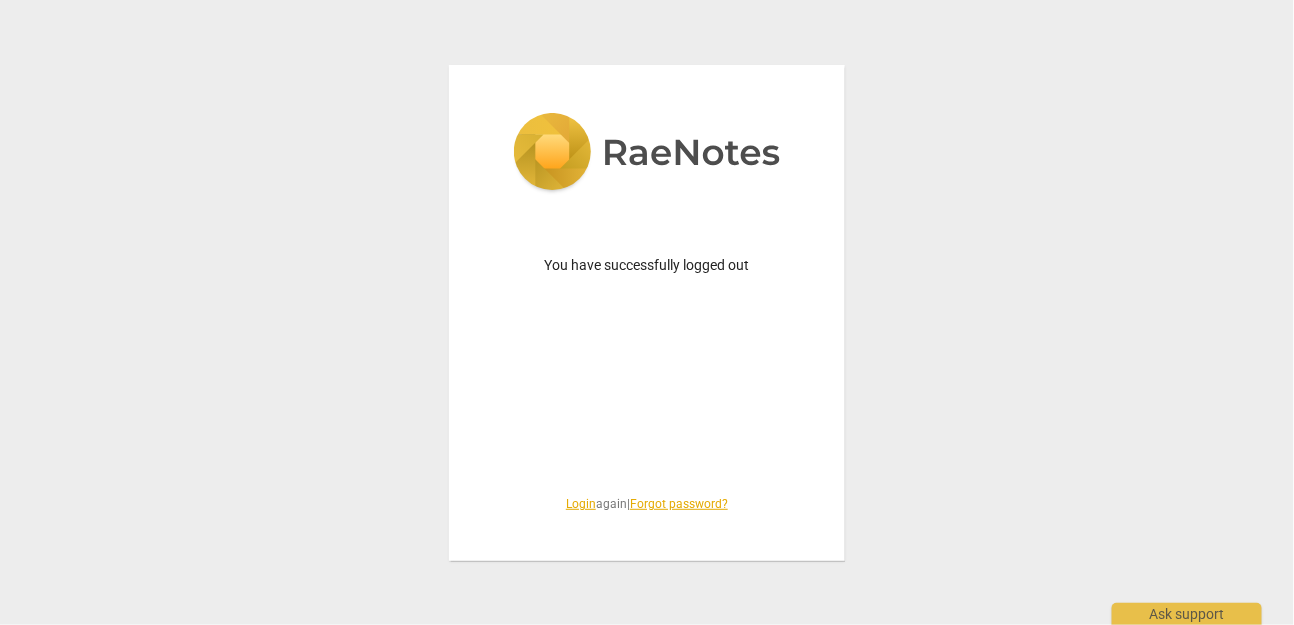 click on "Login" at bounding box center (581, 504) 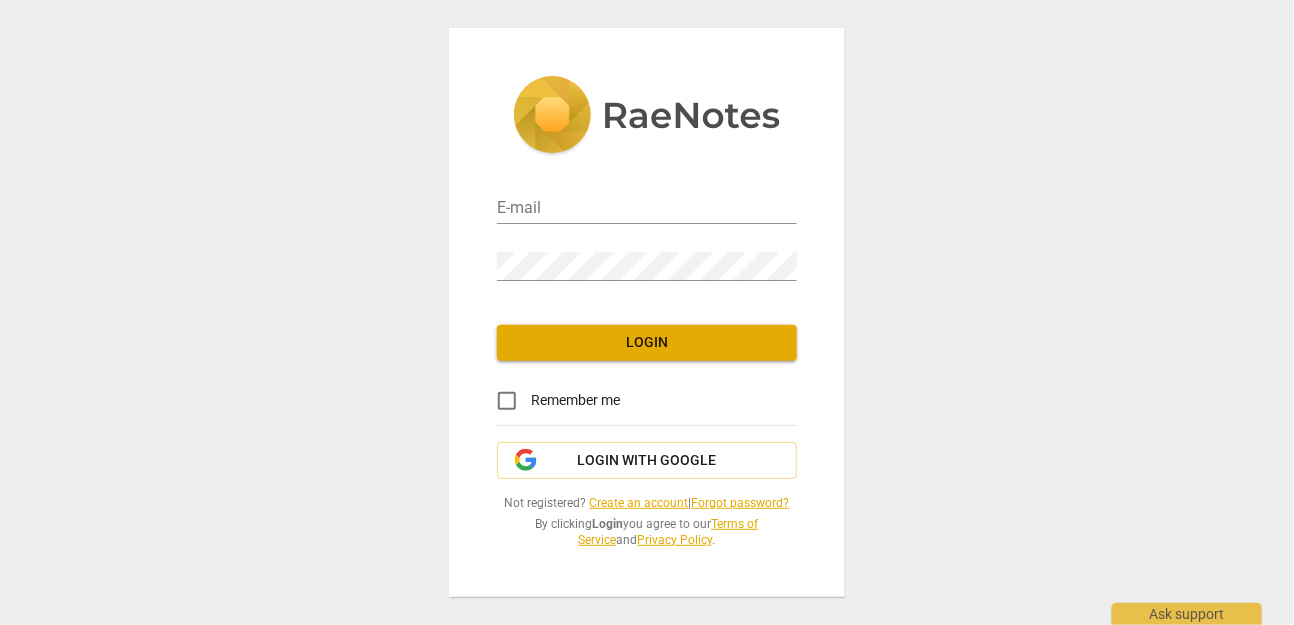 type on "matthewmcc@cintroncoaching.com" 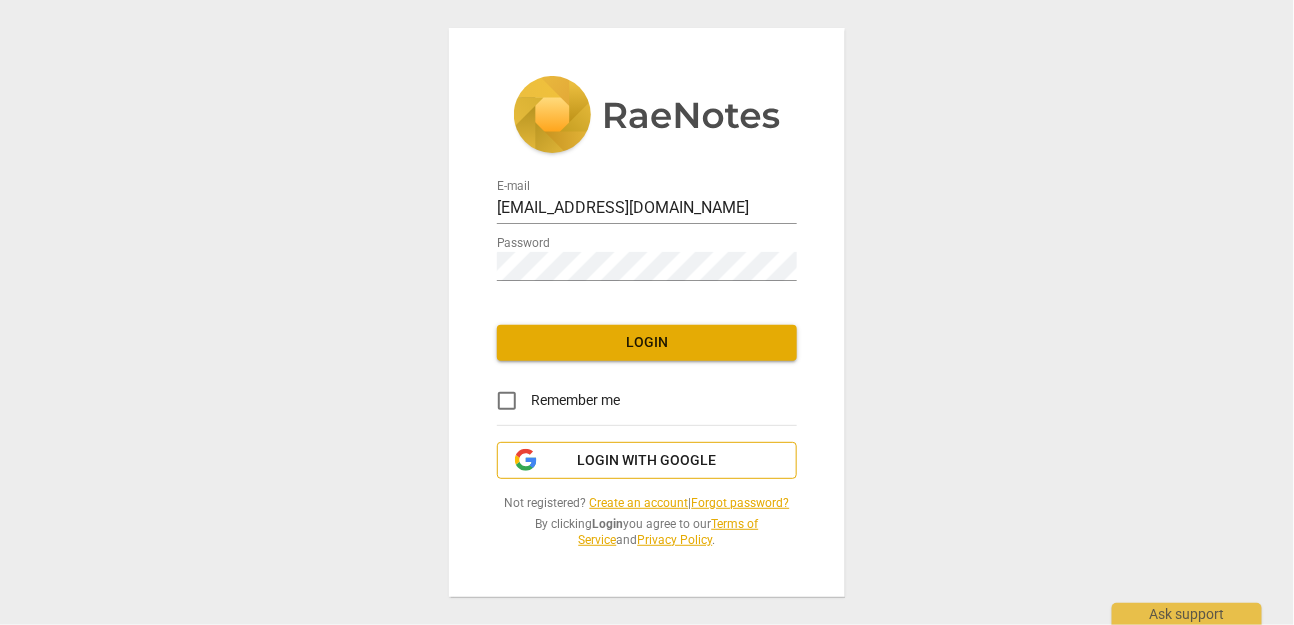 click on "Login with Google" at bounding box center [647, 461] 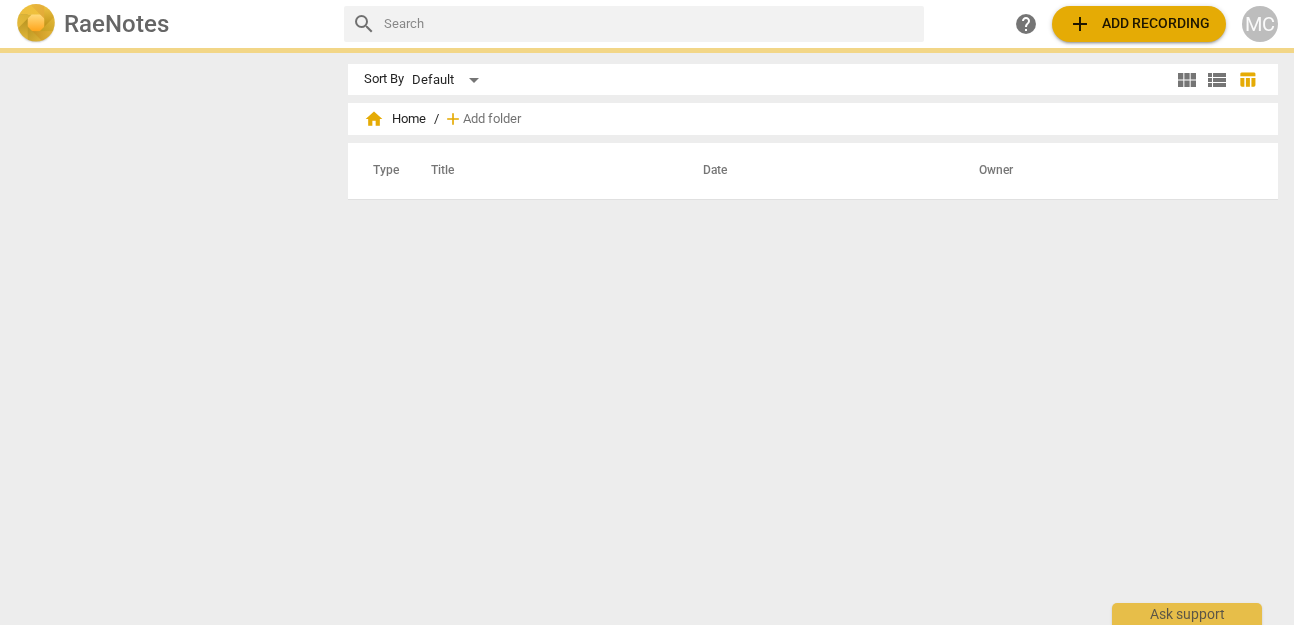 scroll, scrollTop: 0, scrollLeft: 0, axis: both 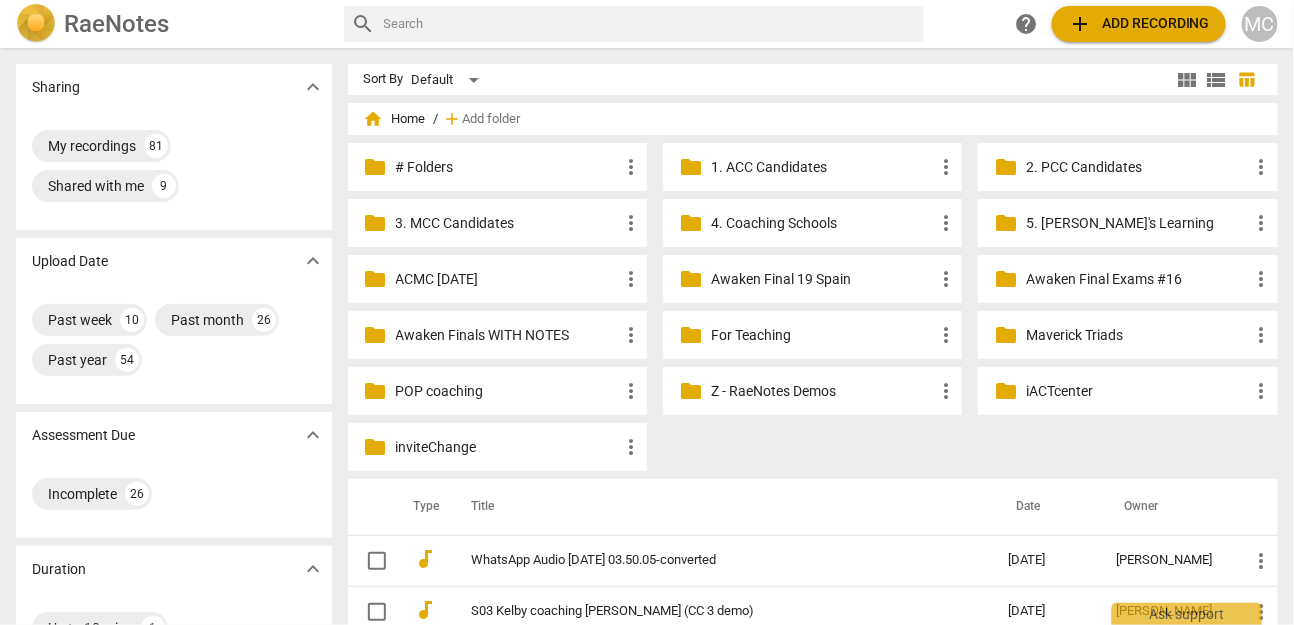 click at bounding box center [650, 24] 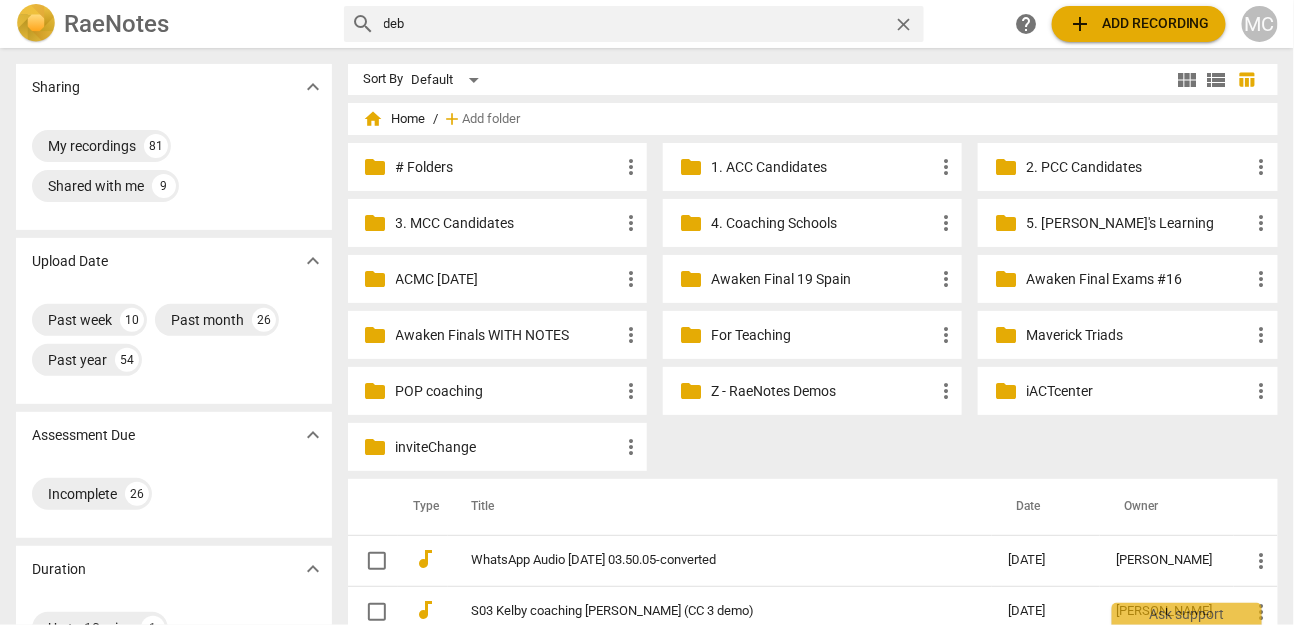 type on "deb" 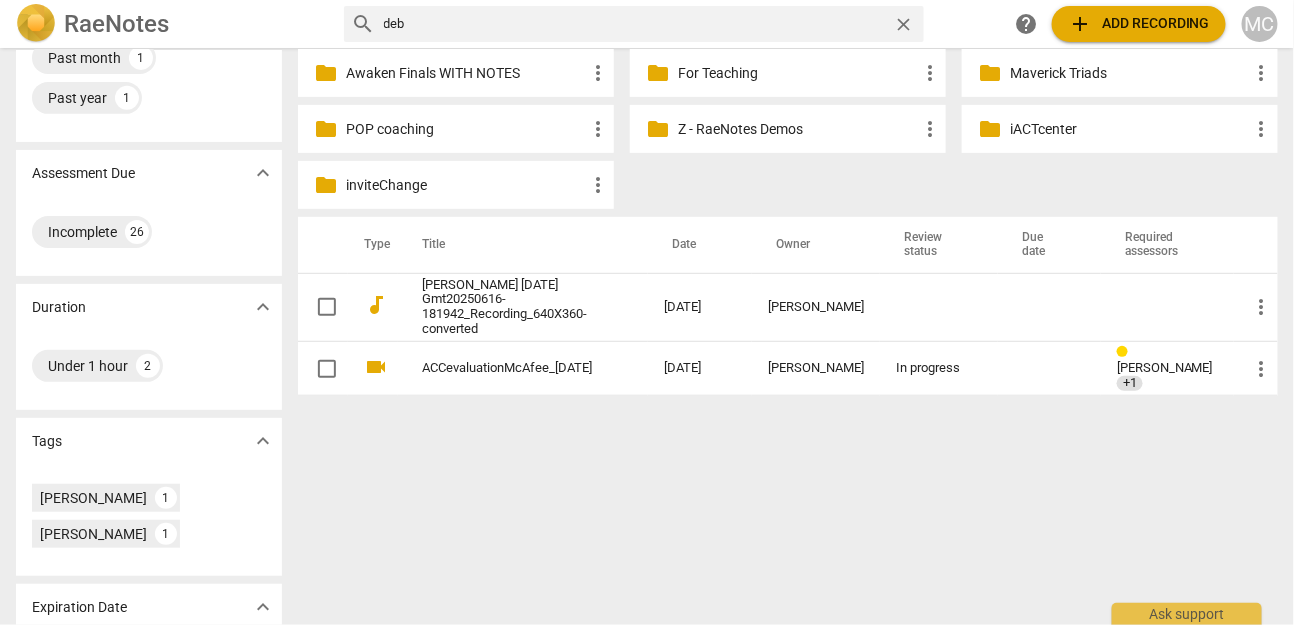 scroll, scrollTop: 278, scrollLeft: 0, axis: vertical 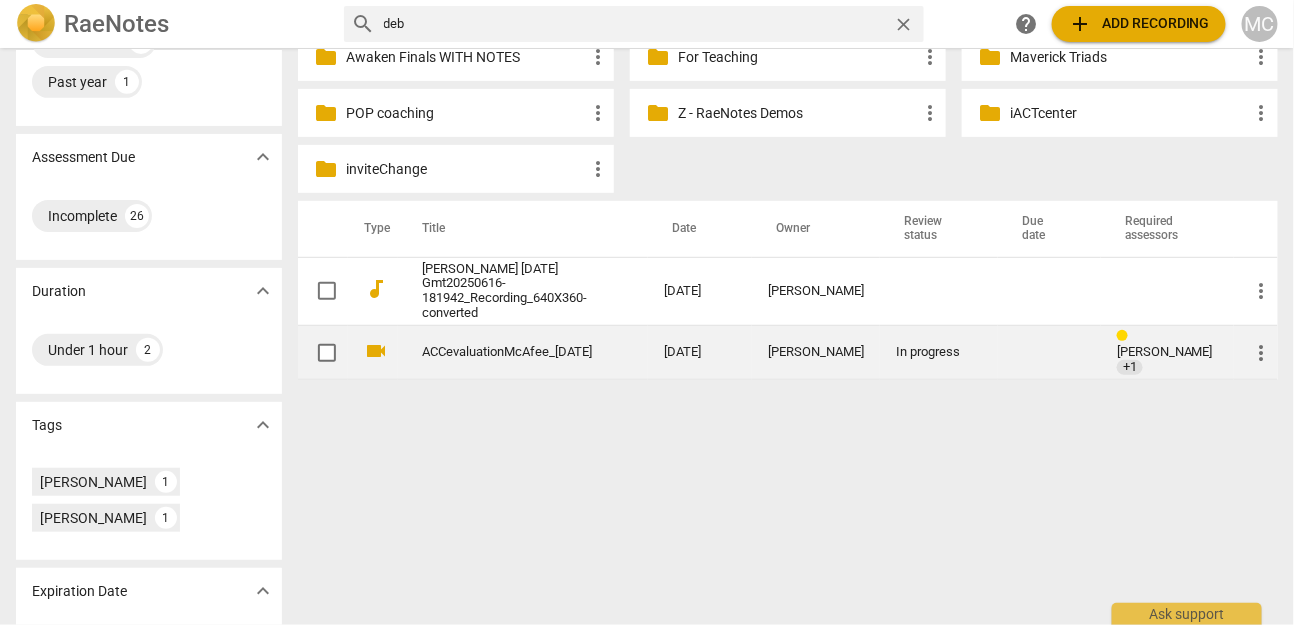 click on "ACCevaluationMcAfee_2.24.2025" at bounding box center [507, 352] 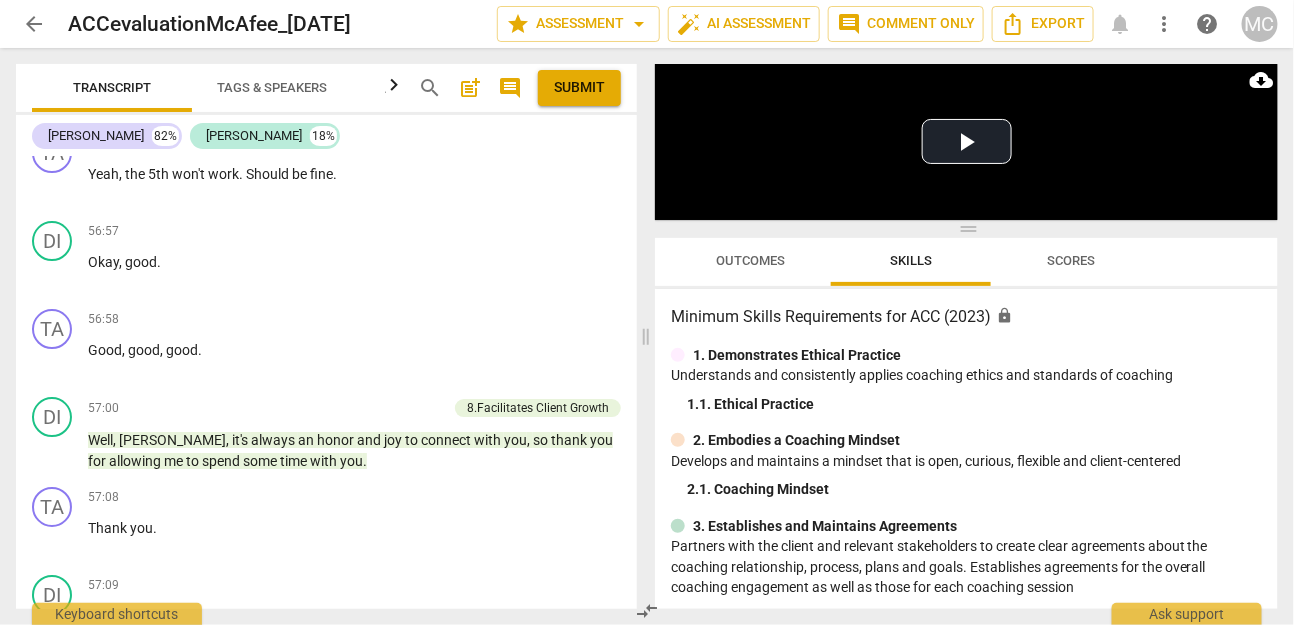scroll, scrollTop: 23773, scrollLeft: 0, axis: vertical 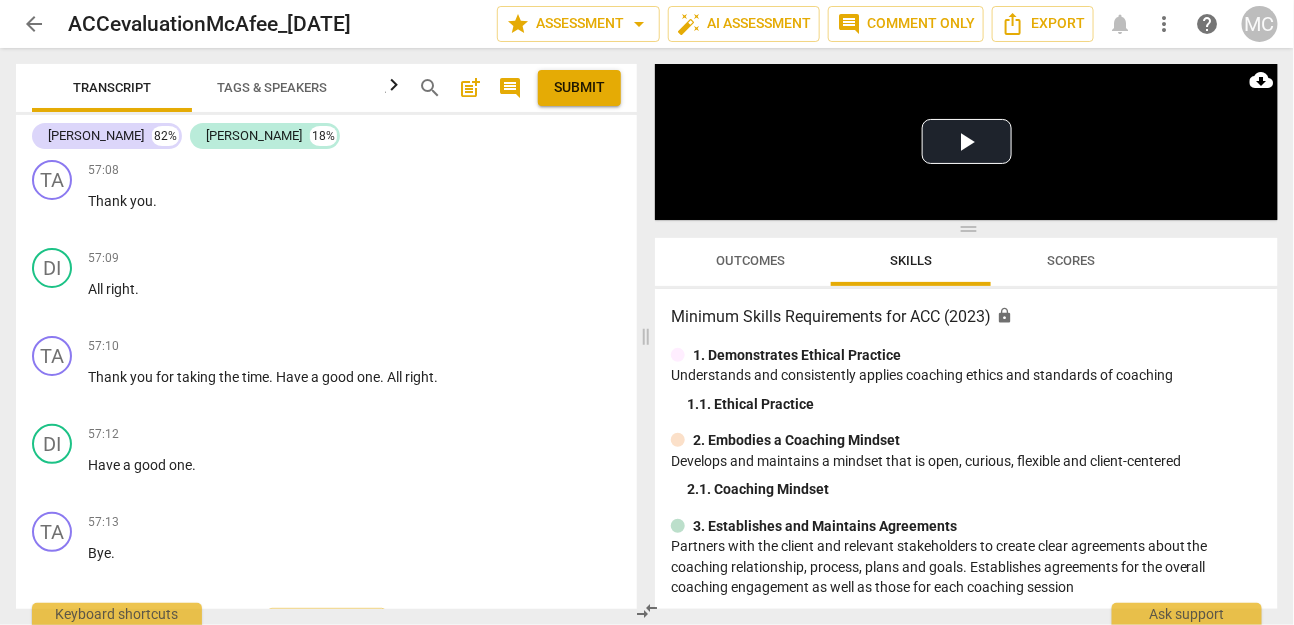 click on "arrow_back" at bounding box center [34, 24] 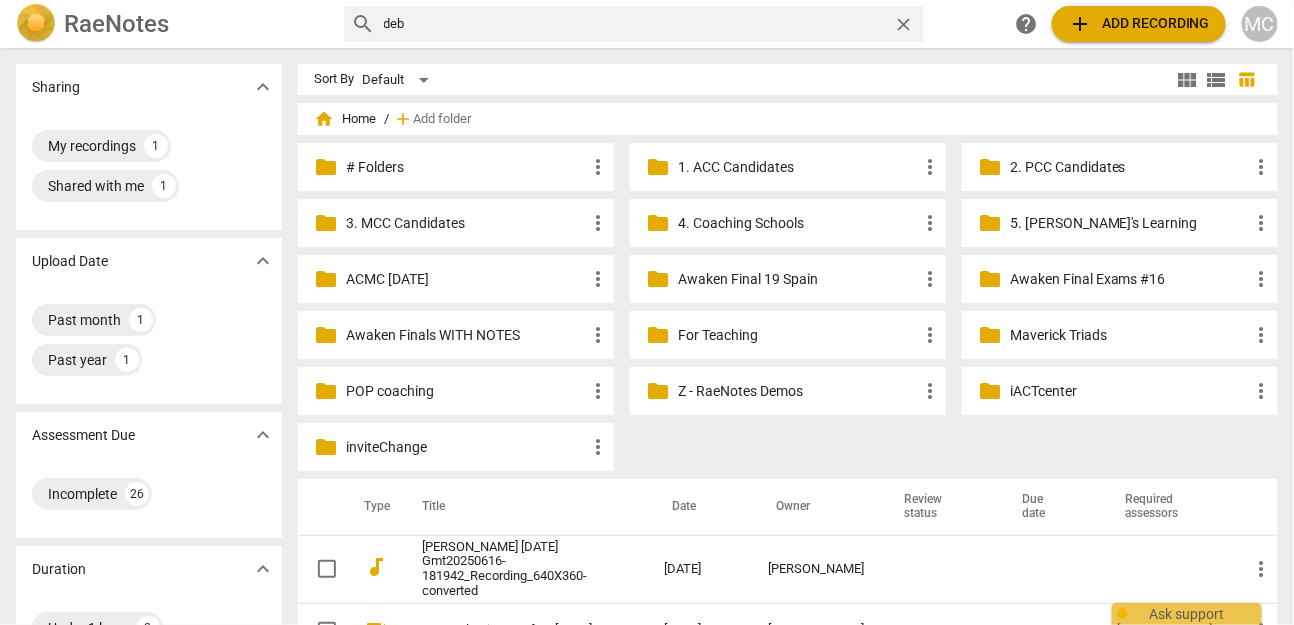 scroll, scrollTop: 354, scrollLeft: 0, axis: vertical 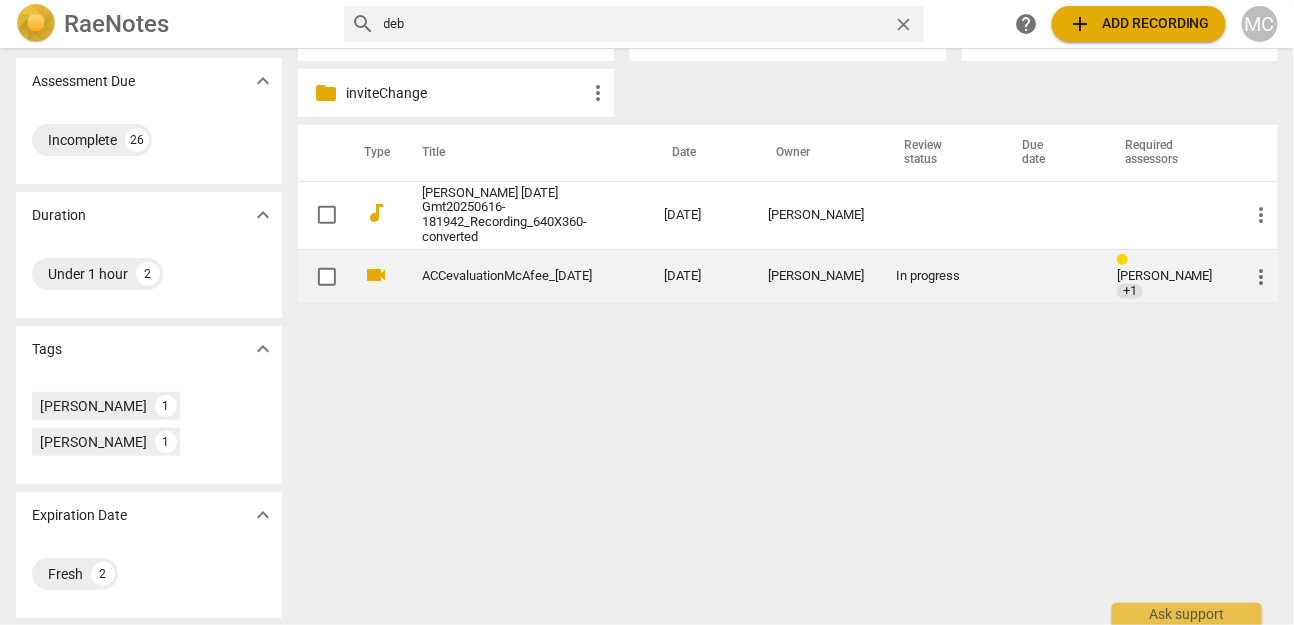 click on "more_vert" at bounding box center [1262, 277] 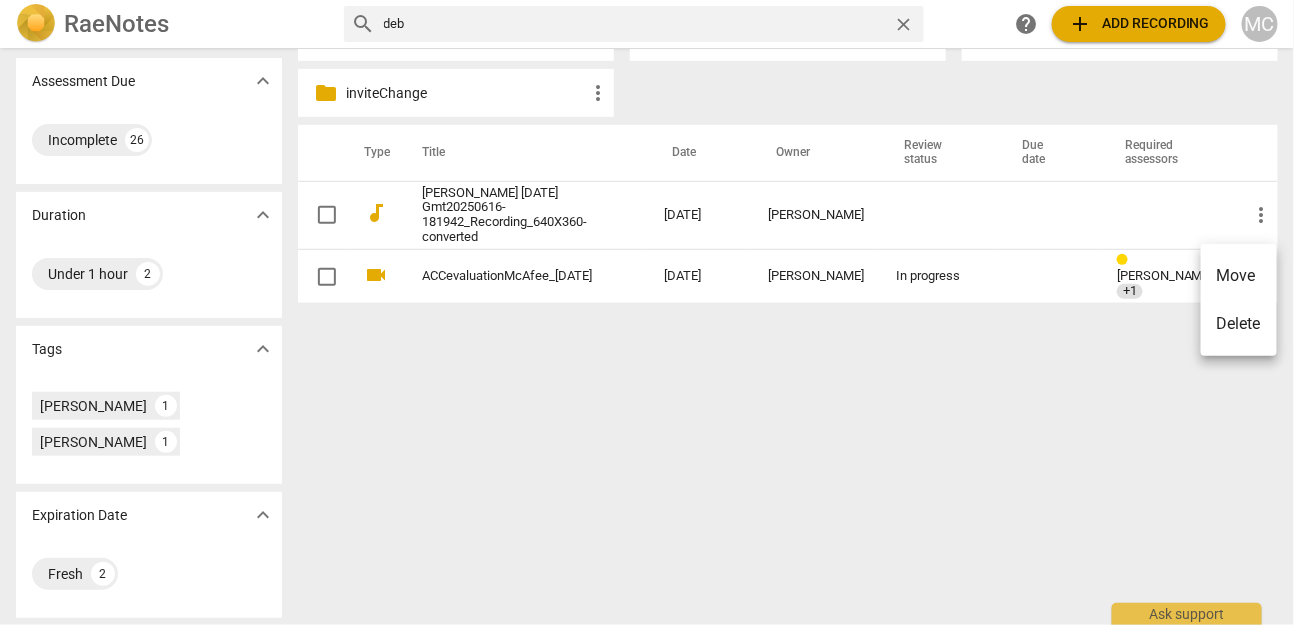 click on "Delete" at bounding box center [1239, 324] 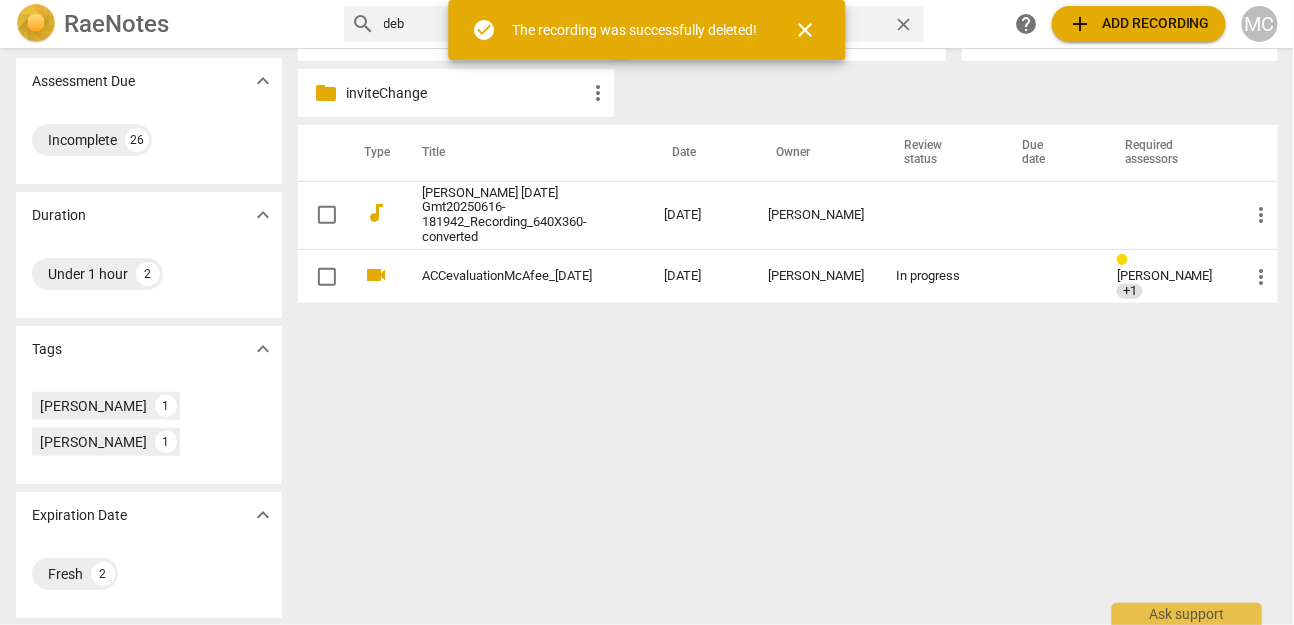 scroll, scrollTop: 0, scrollLeft: 0, axis: both 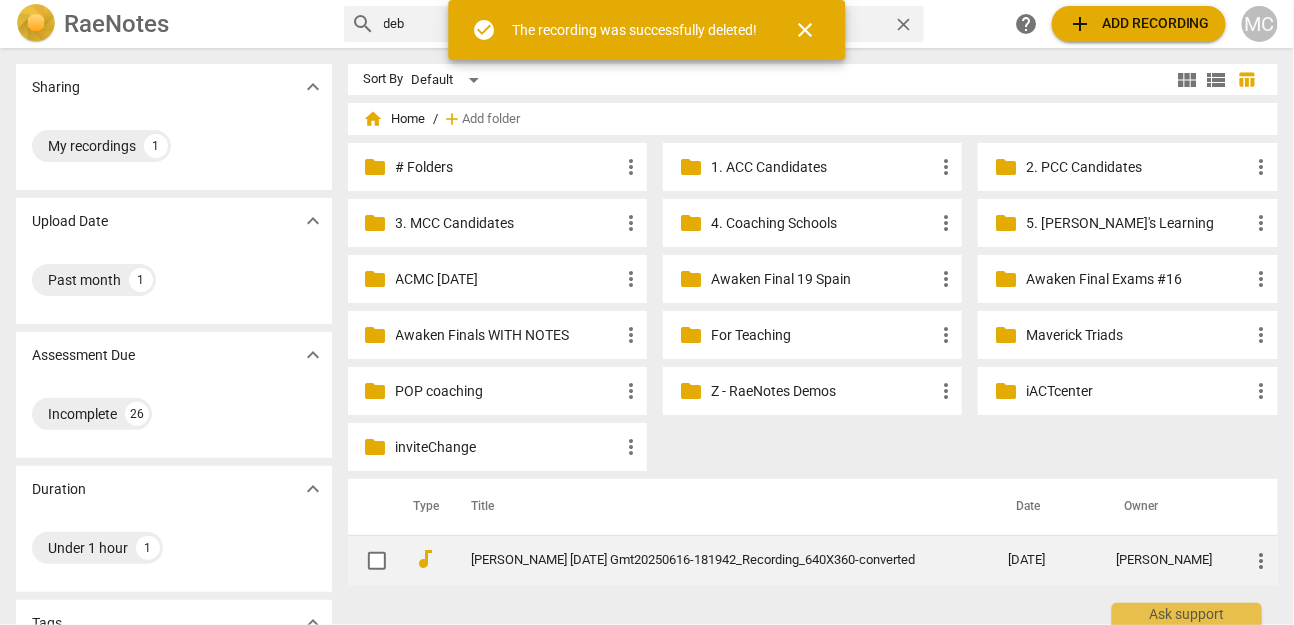 click on "[PERSON_NAME] [DATE] Gmt20250616-181942_Recording_640X360-converted" at bounding box center [704, 560] 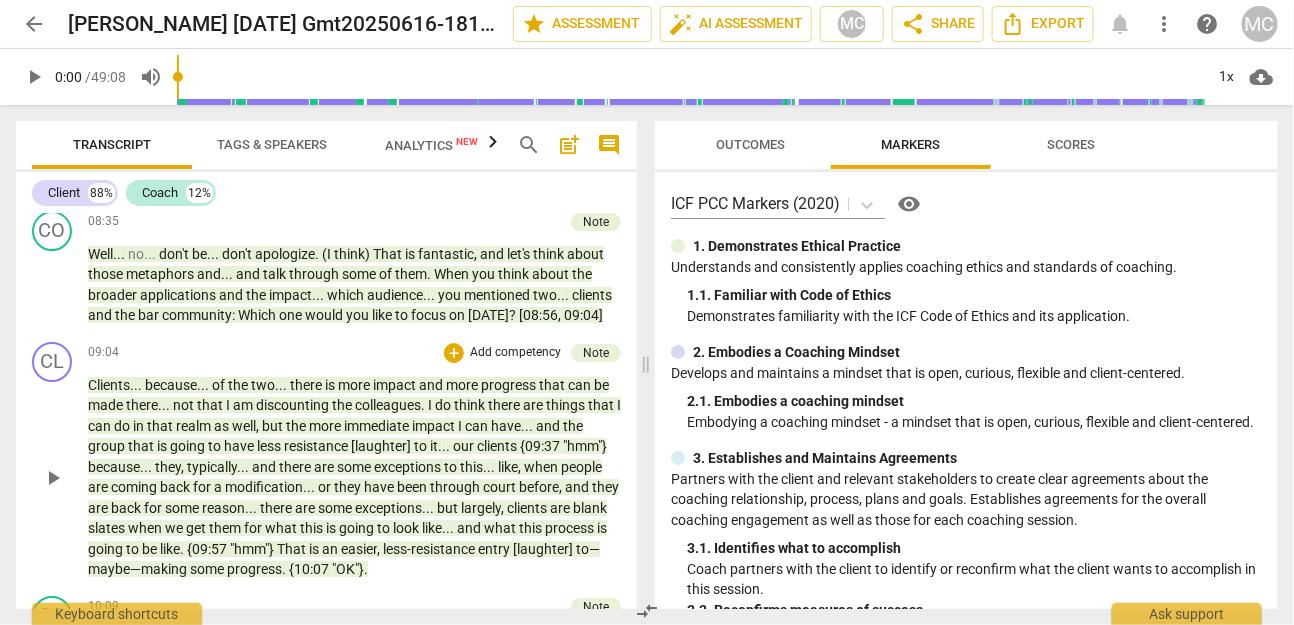 scroll, scrollTop: 2194, scrollLeft: 0, axis: vertical 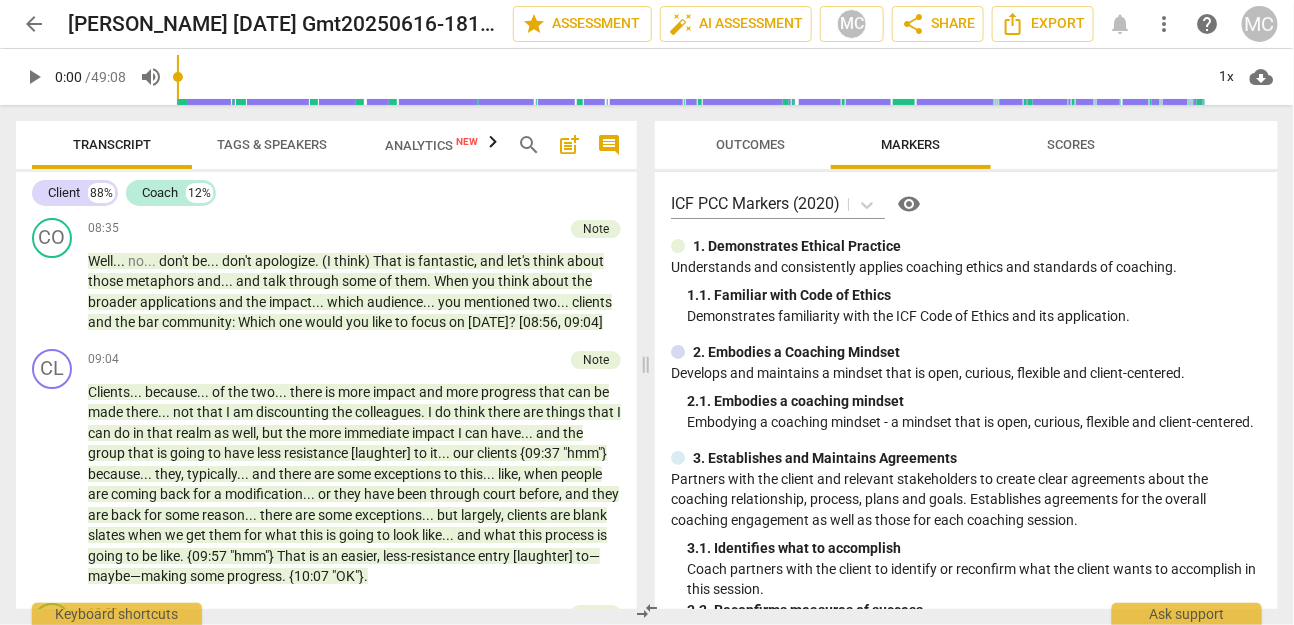 click on "comment" at bounding box center [609, 145] 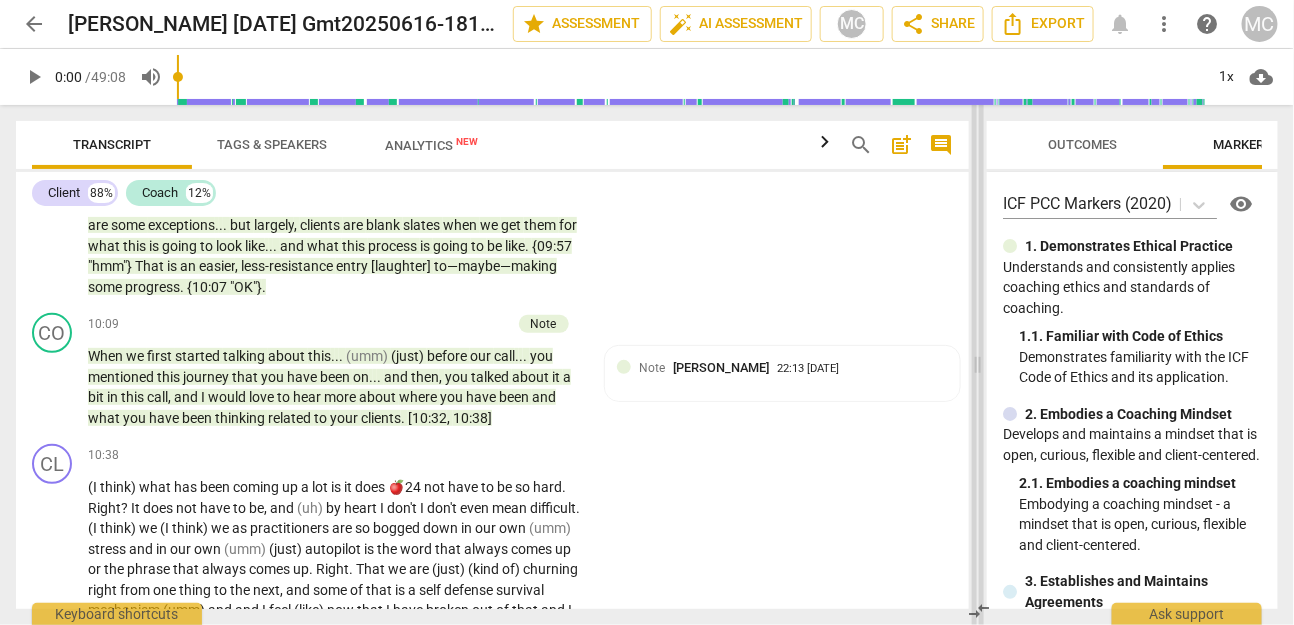 drag, startPoint x: 781, startPoint y: 364, endPoint x: 975, endPoint y: 366, distance: 194.01031 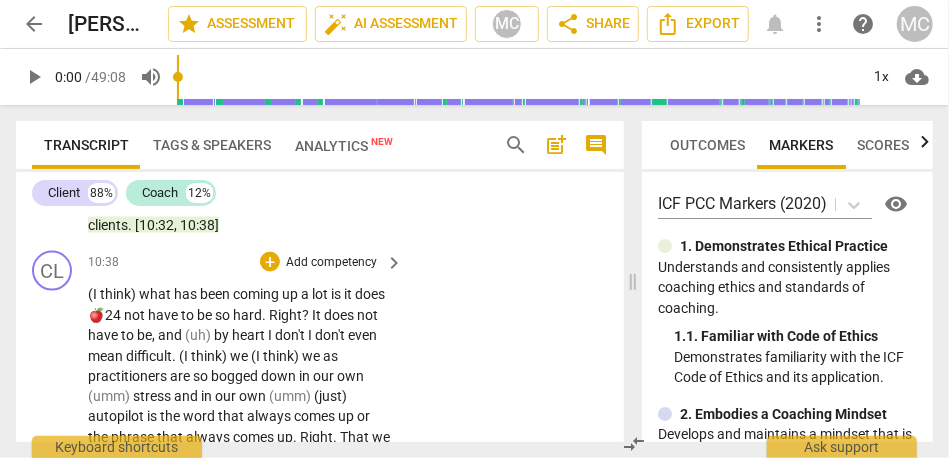 scroll, scrollTop: 4087, scrollLeft: 0, axis: vertical 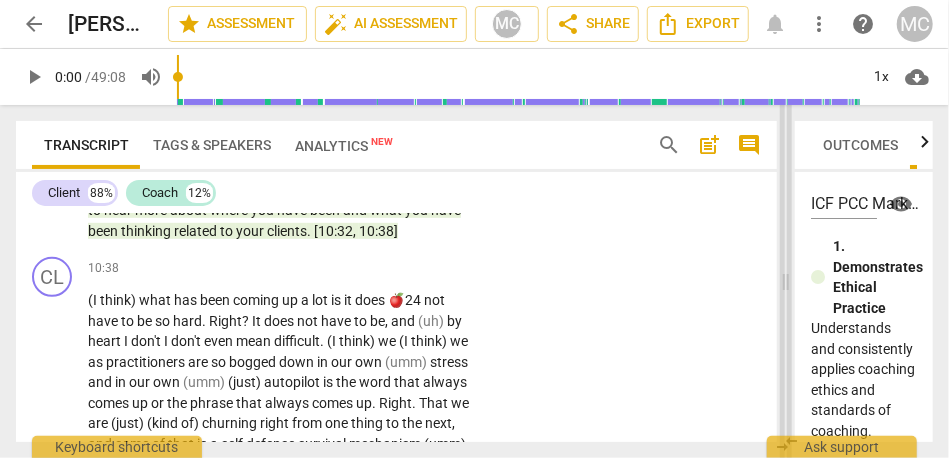 drag, startPoint x: 634, startPoint y: 278, endPoint x: 787, endPoint y: 285, distance: 153.16005 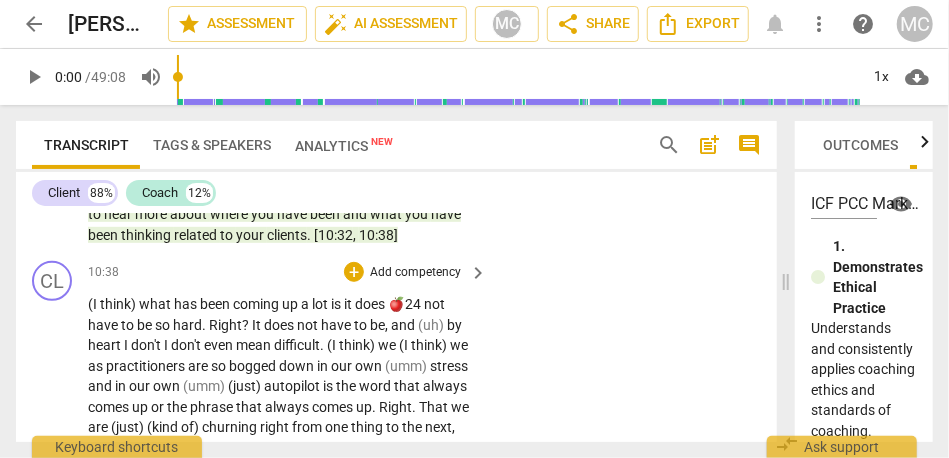 scroll, scrollTop: 3346, scrollLeft: 0, axis: vertical 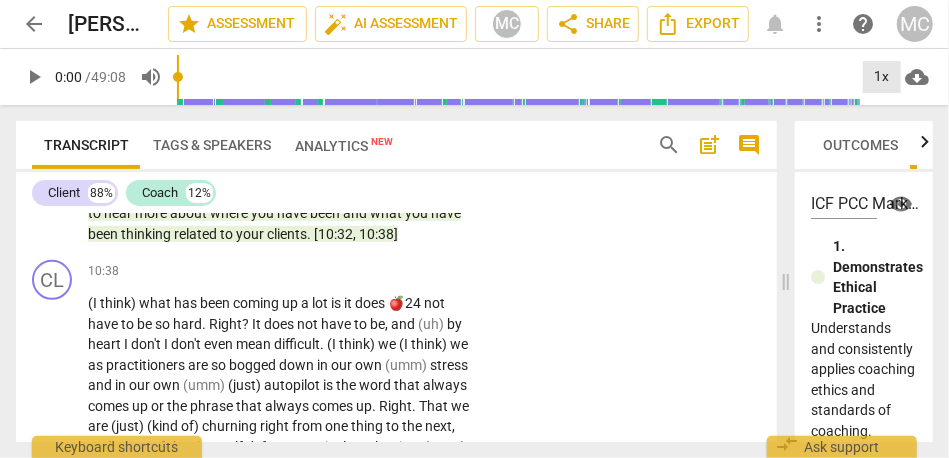 click on "1x" at bounding box center [882, 77] 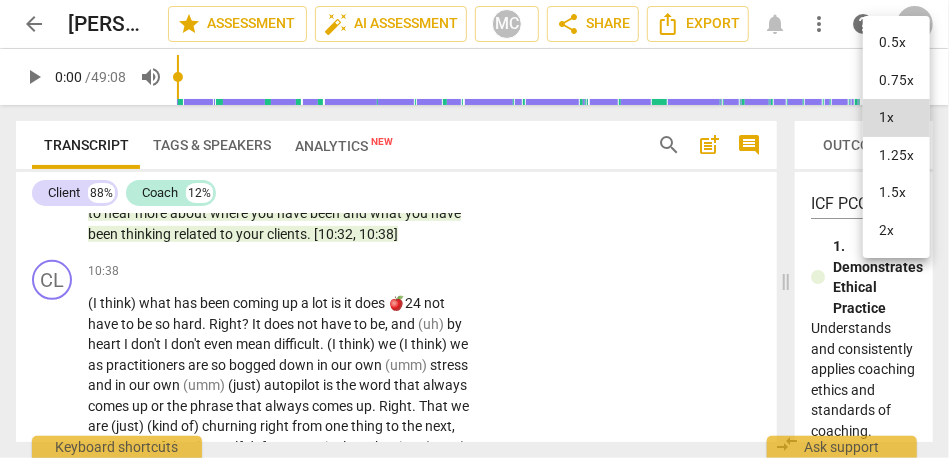 click on "1.5x" at bounding box center [896, 193] 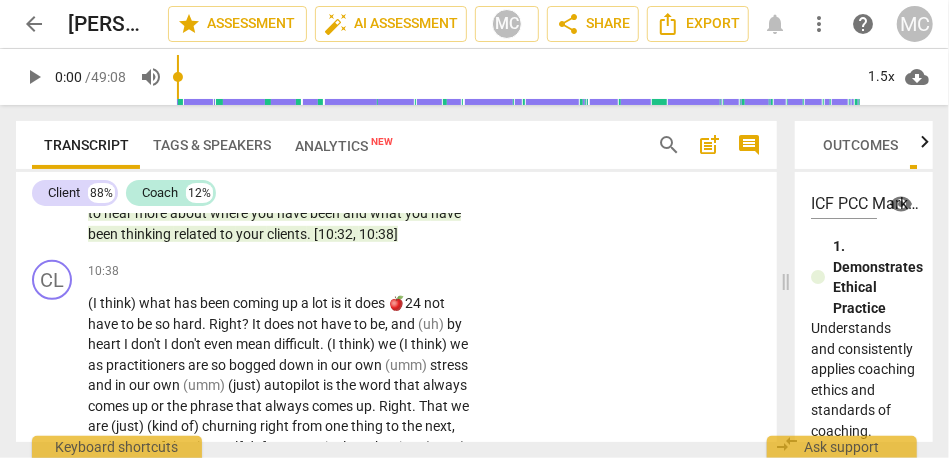 click on "10:38]" at bounding box center [378, 234] 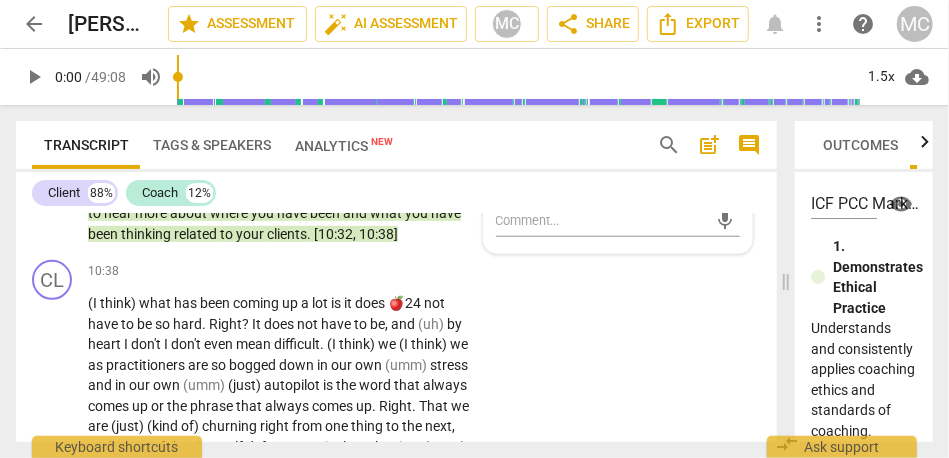 click on "10:38]" at bounding box center (378, 234) 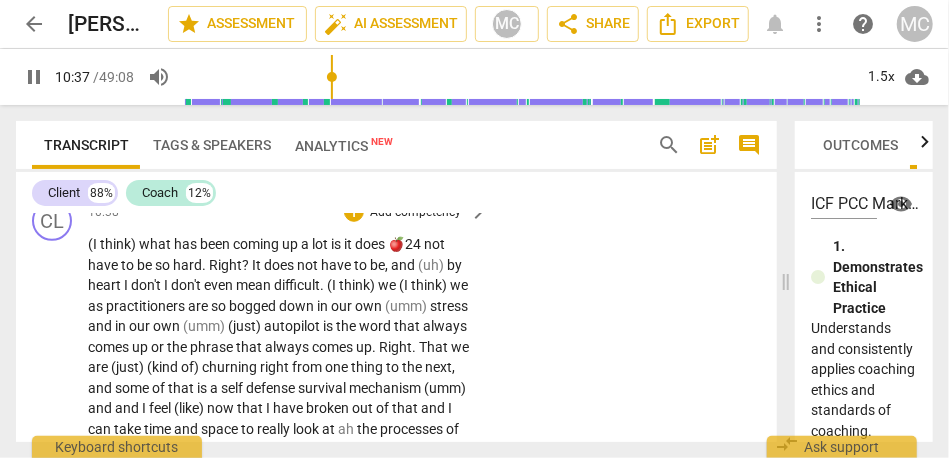scroll, scrollTop: 3412, scrollLeft: 0, axis: vertical 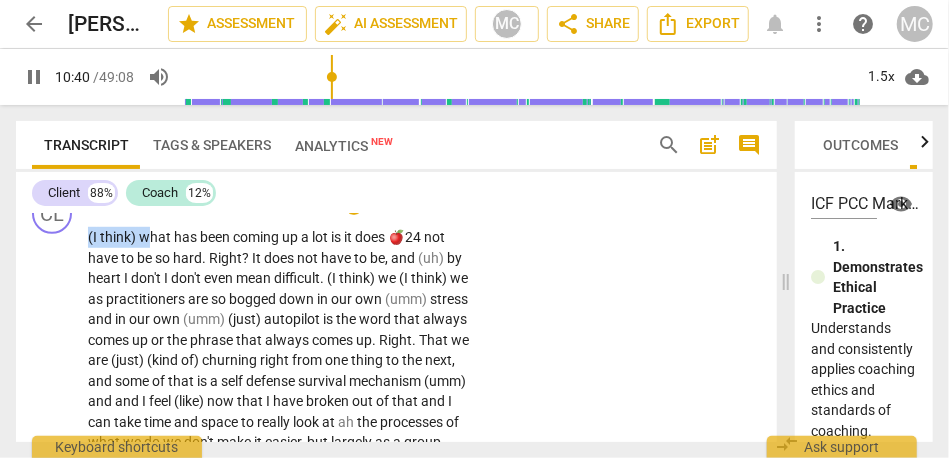 drag, startPoint x: 146, startPoint y: 282, endPoint x: 41, endPoint y: 282, distance: 105 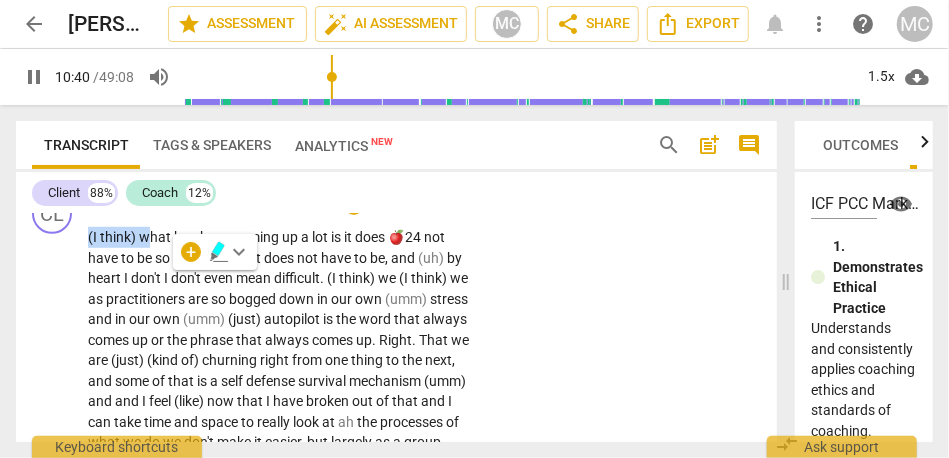 type 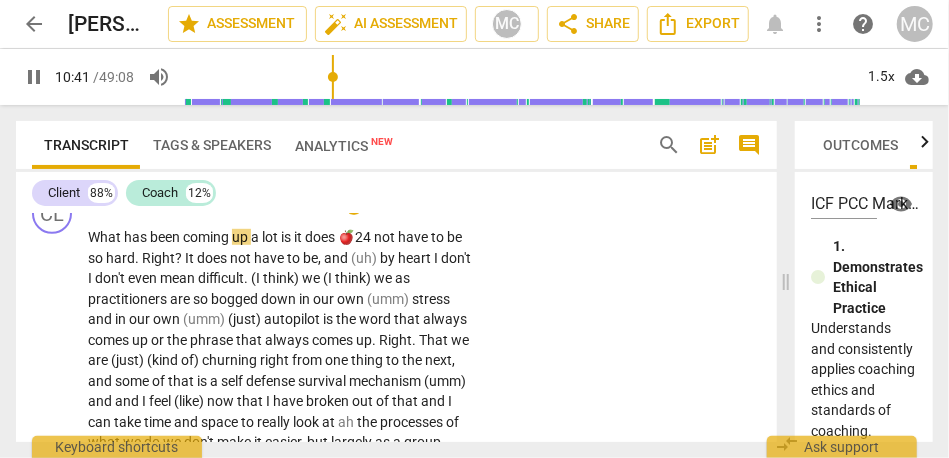 click on "CL play_arrow pause 10:38 + Add competency keyboard_arrow_right What   has   been   coming   up   a   lot   is   it   does   🍎24   not   have   to   be   so   hard .   Right ?   It   does   not   have   to   be ,   and   (uh)   by   heart   I   don't   I   don't   even   mean   difficult .   (I   think)   we   (I   think)   we   as   practitioners   are   so   bogged   down   in   our   own   (umm)   stress   and   in   our   own   (umm)   (just)   autopilot   is   the   word   that   always   comes   up   or   the   phrase   that   always   comes   up .   Right .   That   we   are   (just)   (kind   of)   churning   right   from   one   thing   to   the   next ,   and   some   of   that   is   a   self   defense   survival   mechanism   (umm)   and   and   I   feel   (like)   now   that   I   have   broken   out   of   that   and   I   can   take   time   and   space   to   really   look   at   ah   the   processes   of   what   we   do   we   don't   make   it   easier ,   but   largely   as   a   group" at bounding box center [396, 692] 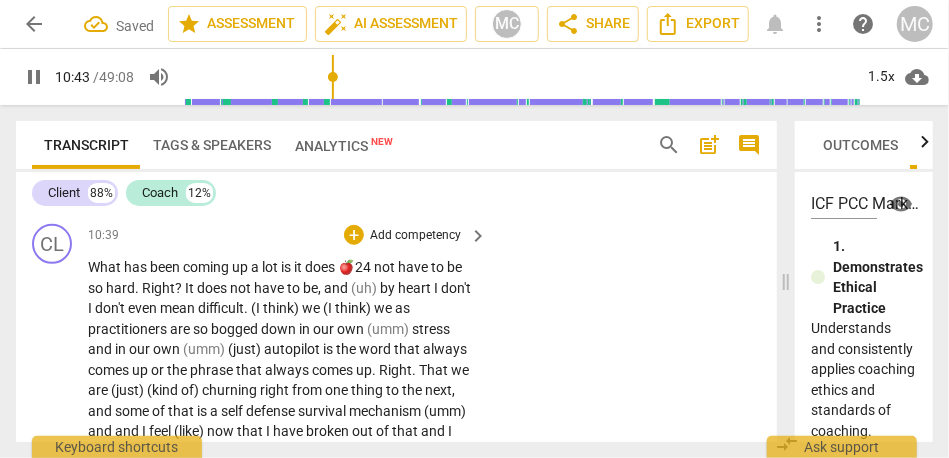 scroll, scrollTop: 3355, scrollLeft: 0, axis: vertical 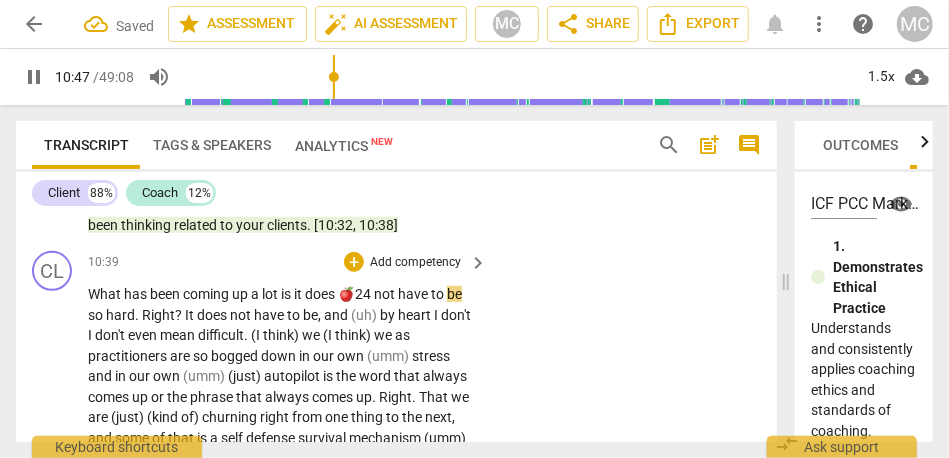 click on "coming" at bounding box center (207, 294) 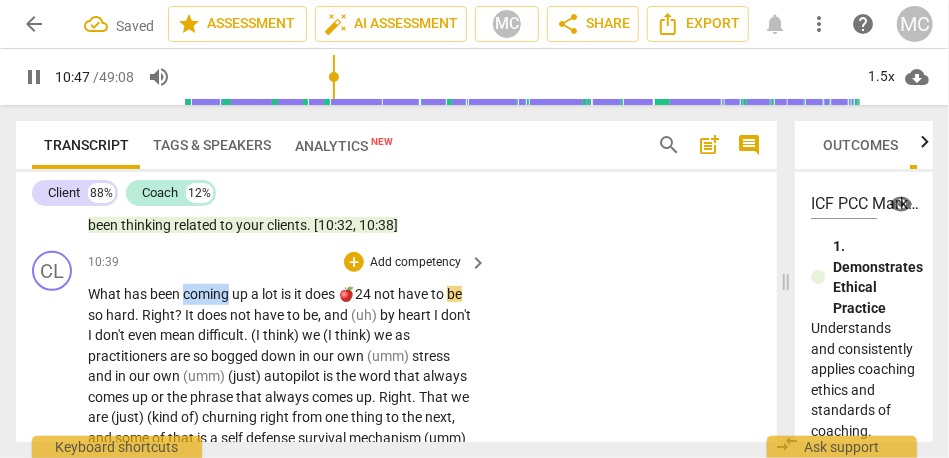 click on "coming" at bounding box center (207, 294) 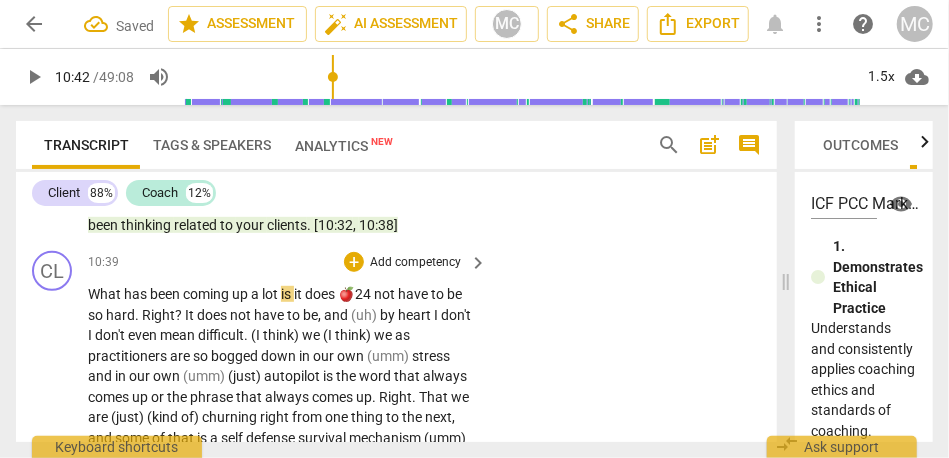 click on "is" at bounding box center (287, 294) 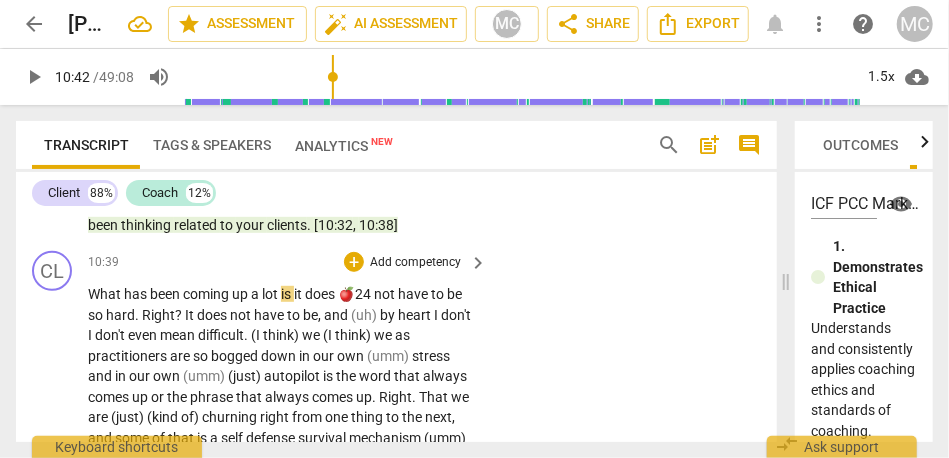 type 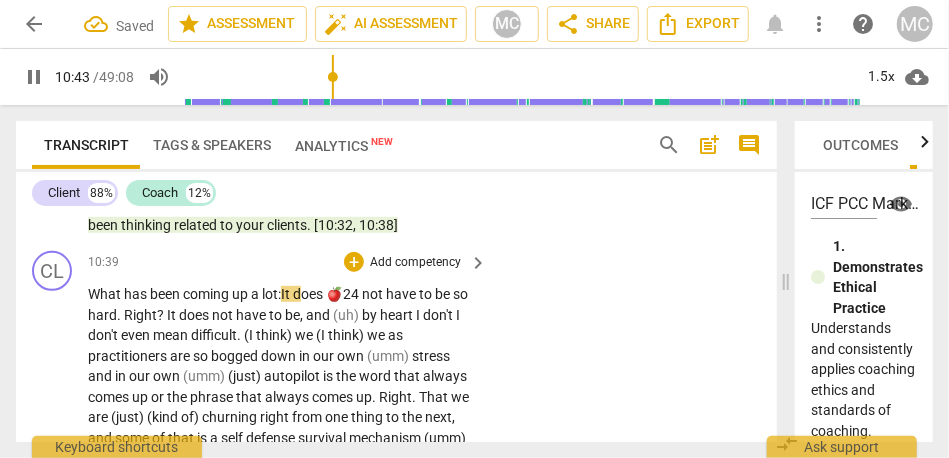 click on "🍎24" at bounding box center [344, 294] 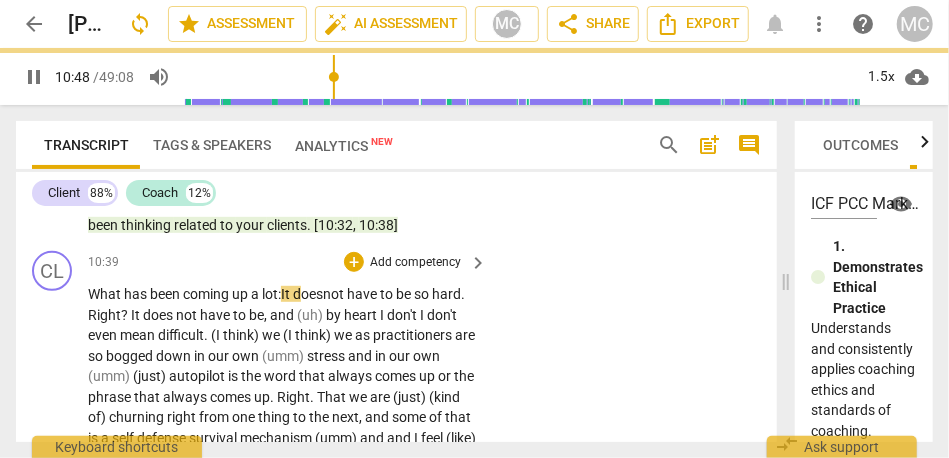 click on "It" at bounding box center (137, 315) 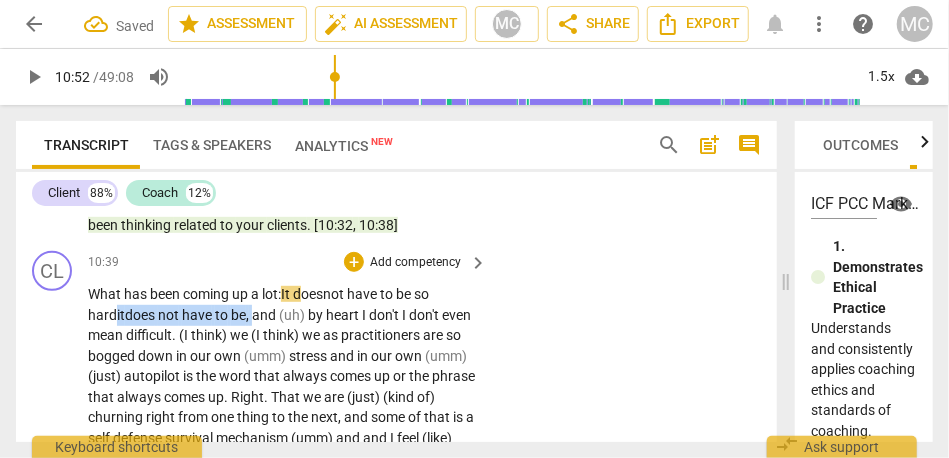 drag, startPoint x: 260, startPoint y: 356, endPoint x: 116, endPoint y: 349, distance: 144.17004 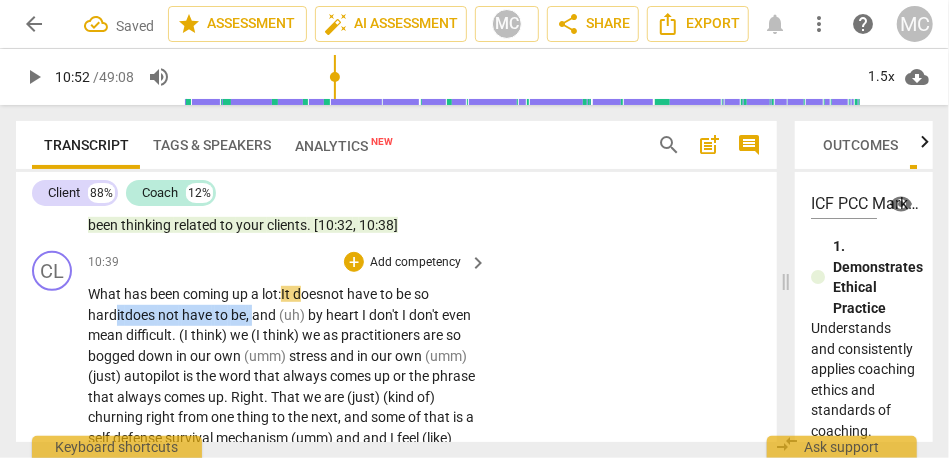 click on "What   has   been   coming   up   a   lot:  It d oes  not   have   to   be   so   hard  it  does   not   have   to   be ,   and   (uh)   by   heart   I   don't   I   don't   even   mean   difficult .   (I   think)   we   (I   think)   we   as   practitioners   are   so   bogged   down   in   our   own   (umm)   stress   and   in   our   own   (umm)   (just)   autopilot   is   the   word   that   always   comes   up   or   the   phrase   that   always   comes   up .   Right .   That   we   are   (just)   (kind   of)   churning   right   from   one   thing   to   the   next ,   and   some   of   that   is   a   self   defense   survival   mechanism   (umm)   and   and   I   feel   (like)   now   that   I   have   broken   out   of   that   and   I   can   take   time   and   space   to   really   look   at   ah   the   processes   of   what   we   do   we   don't   make   it   easier ,   but   largely   as   a   group   again   very   largely   as   a   group   (like)   we   don't   we   don't   (umm)   we" at bounding box center [282, 766] 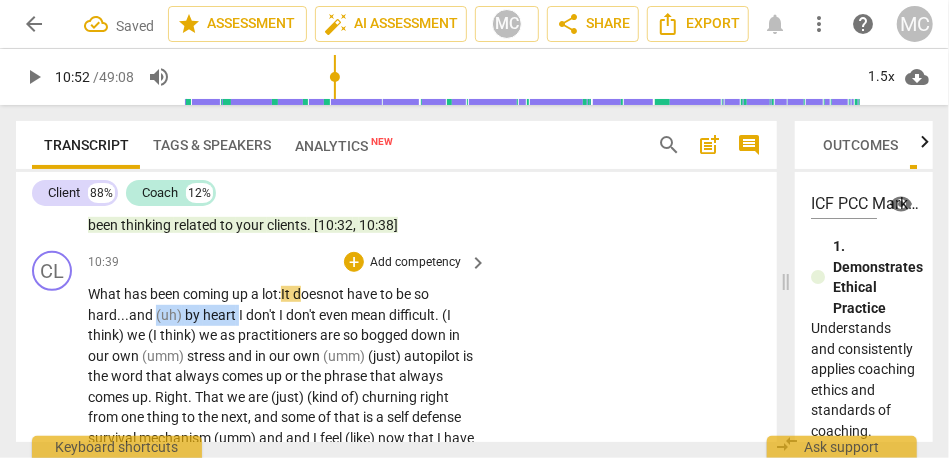 drag, startPoint x: 159, startPoint y: 353, endPoint x: 238, endPoint y: 355, distance: 79.025314 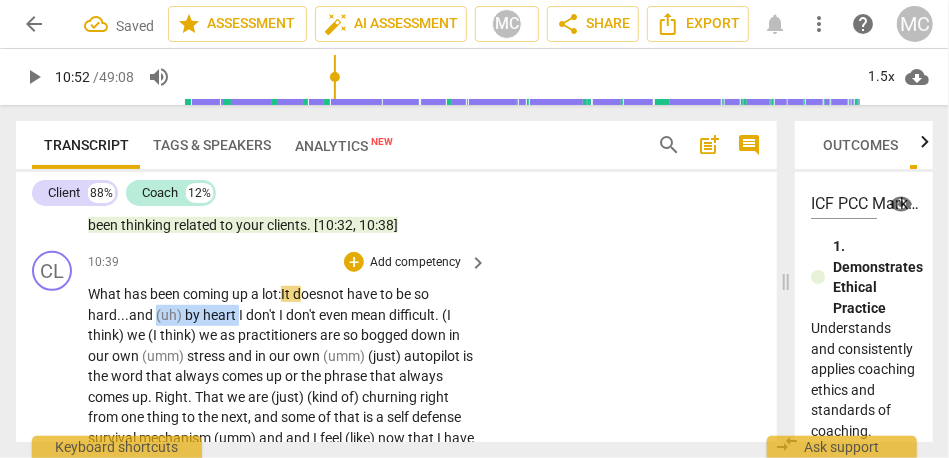 click on "What   has   been   coming   up   a   lot:  It d oes  not   have   to   be   so   hard...  and   (uh)   by   heart   I   don't   I   don't   even   mean   difficult .   (I   think)   we   (I   think)   we   as   practitioners   are   so   bogged   down   in   our   own   (umm)   stress   and   in   our   own   (umm)   (just)   autopilot   is   the   word   that   always   comes   up   or   the   phrase   that   always   comes   up .   Right .   That   we   are   (just)   (kind   of)   churning   right   from   one   thing   to   the   next ,   and   some   of   that   is   a   self   defense   survival   mechanism   (umm)   and   and   I   feel   (like)   now   that   I   have   broken   out   of   that   and   I   can   take   time   and   space   to   really   look   at   ah   the   processes   of   what   we   do   we   don't   make   it   easier ,   but   largely   as   a   group   again   very   largely   as   a   group   (like)   we   don't   we   don't   (umm)   we   don't   spend   time   making" at bounding box center [282, 766] 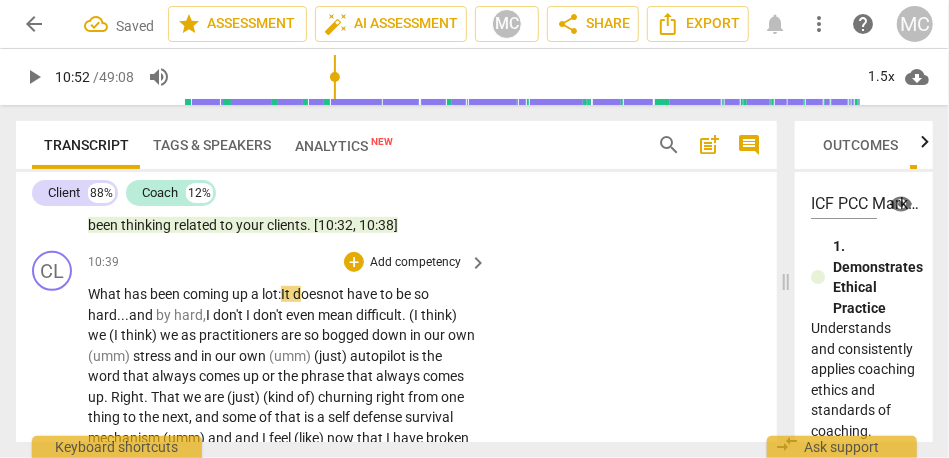 click on "I" at bounding box center (249, 315) 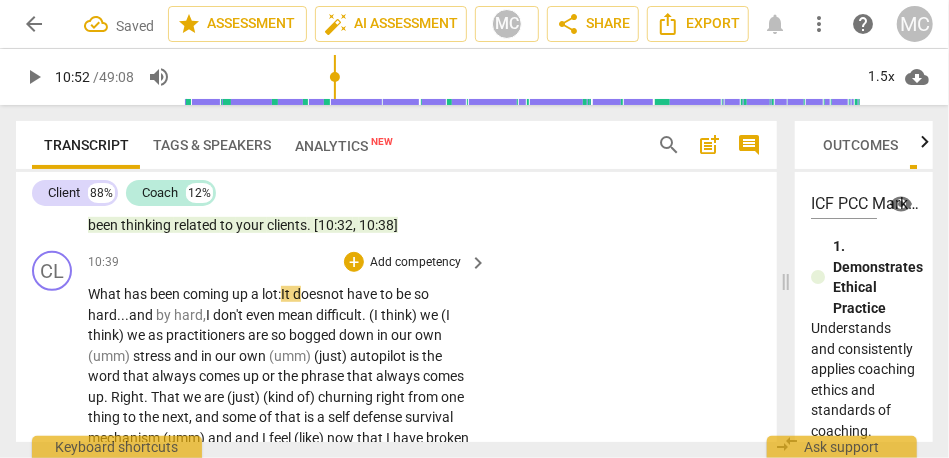 click on "CL play_arrow pause 10:39 + Add competency keyboard_arrow_right What   has   been   coming   up   a   lot:  It d oes  not   have   to   be   so   hard...  and   by hard,  I   don't   even   mean   difficult .   (I   think)   we   (I   think)   we   as   practitioners   are   so   bogged   down   in   our   own   (umm)   stress   and   in   our   own   (umm)   (just)   autopilot   is   the   word   that   always   comes   up   or   the   phrase   that   always   comes   up .   Right .   That   we   are   (just)   (kind   of)   churning   right   from   one   thing   to   the   next ,   and   some   of   that   is   a   self   defense   survival   mechanism   (umm)   and   and   I   feel   (like)   now   that   I   have   broken   out   of   that   and   I   can   take   time   and   space   to   really   look   at   ah   the   processes   of   what   we   do   we   don't   make   it   easier ,   but   largely   as   a   group   again   very   largely   as   a   group   (like)   we   don't   we   don't" at bounding box center [396, 749] 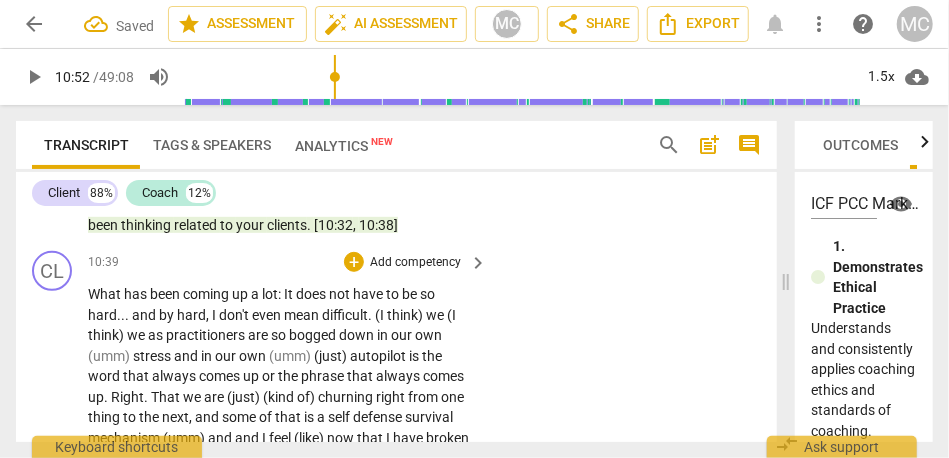 click on "have" at bounding box center [369, 294] 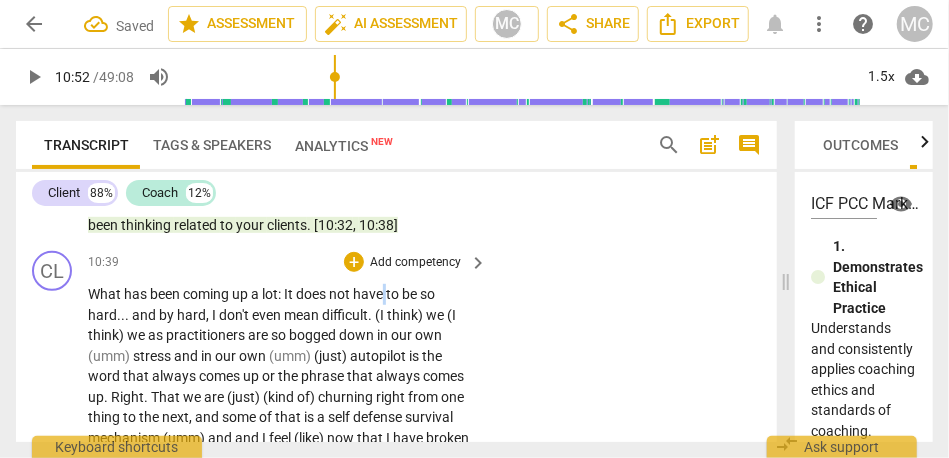 click on "have" at bounding box center [369, 294] 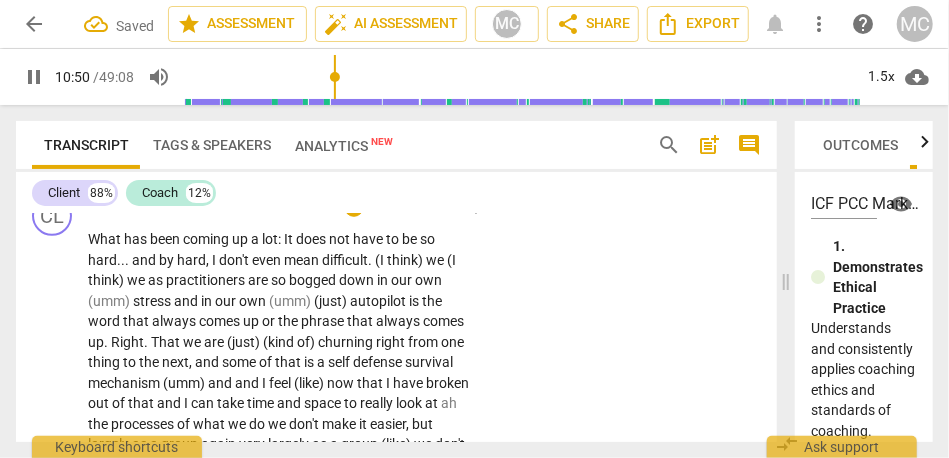 scroll, scrollTop: 3462, scrollLeft: 0, axis: vertical 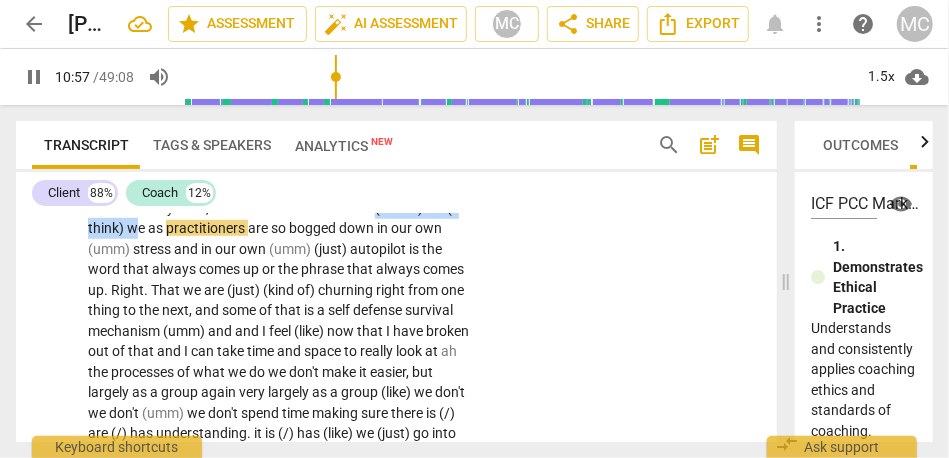 drag, startPoint x: 136, startPoint y: 267, endPoint x: 373, endPoint y: 250, distance: 237.60892 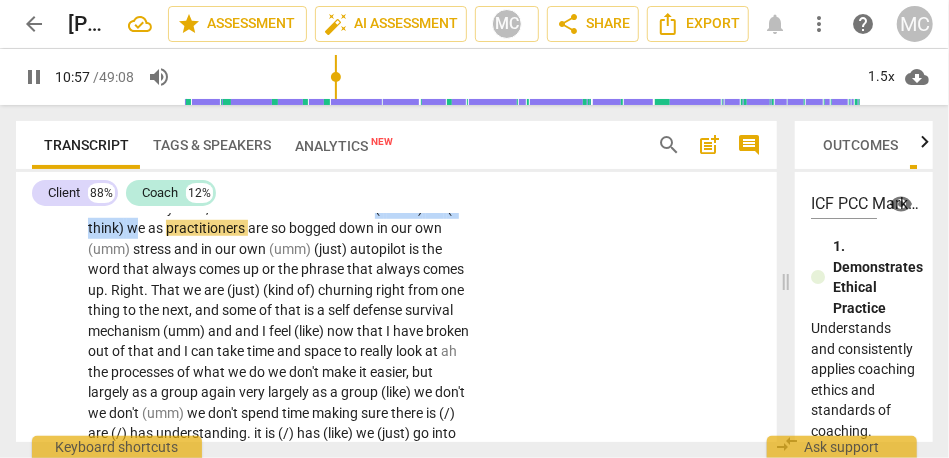 click on "What   has   been   coming   up   a   lot :   It   does   not   have   to   be   so   hard . . .   and   by   hard ,   I   don't   even   mean   difficult .   (I   think)   we   (I   think)   we   as   practitioners   are   so   bogged   down   in   our   own   (umm)   stress   and   in   our   own   (umm)   (just)   autopilot   is   the   word   that   always   comes   up   or   the   phrase   that   always   comes   up .   Right .   That   we   are   (just)   (kind   of)   churning   right   from   one   thing   to   the   next ,   and   some   of   that   is   a   self   defense   survival   mechanism   (umm)   and   and   I   feel   (like)   now   that   I   have   broken   out   of   that   and   I   can   take   time   and   space   to   really   look   at   ah   the   processes   of   what   we   do   we   don't   make   it   easier ,   but   largely   as   a   group   again   very   largely   as   a   group   (like)   we   don't   we   don't   (umm)   we   don't   spend   time   making   sure   there" at bounding box center (282, 659) 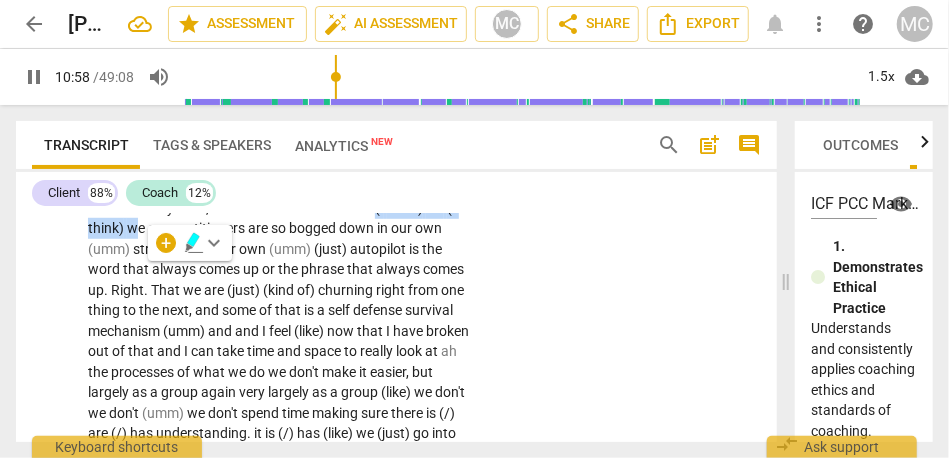 type on "659" 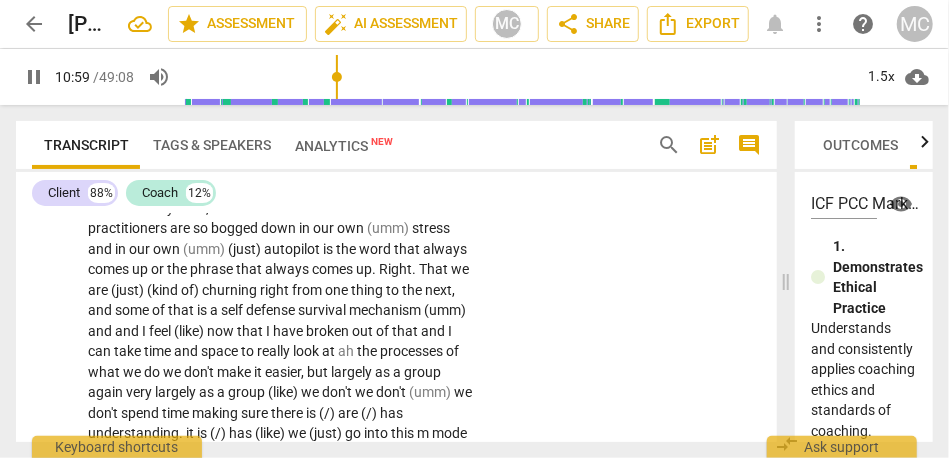 click on "e" at bounding box center [389, 208] 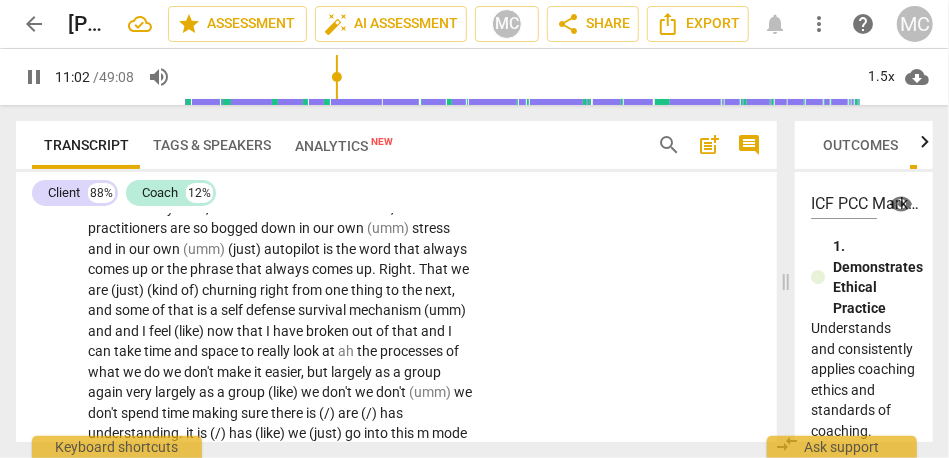 click on "are" at bounding box center (181, 228) 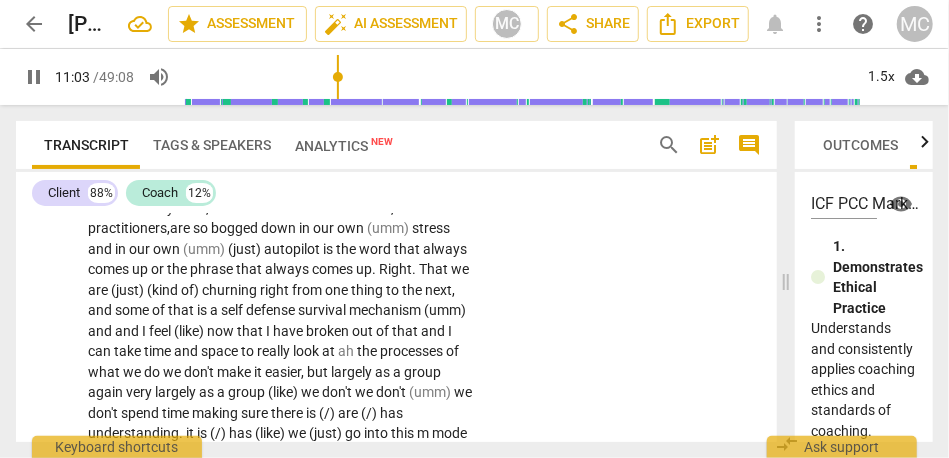 click on "What   has   been   coming   up   a   lot :   It   does   not   have   to   be   so   hard . . .   and   by   hard ,   I   don't   even   mean   difficult .  W e,  as   practitioners,  are   so   bogged   down   in   our   own   (umm)   stress   and   in   our   own   (umm)   (just)   autopilot   is   the   word   that   always   comes   up   or   the   phrase   that   always   comes   up .   Right .   That   we   are   (just)   (kind   of)   churning   right   from   one   thing   to   the   next ,   and   some   of   that   is   a   self   defense   survival   mechanism   (umm)   and   and   I   feel   (like)   now   that   I   have   broken   out   of   that   and   I   can   take   time   and   space   to   really   look   at   ah   the   processes   of   what   we   do   we   don't   make   it   easier ,   but   largely   as   a   group   again   very   largely   as   a   group   (like)   we   don't   we   don't   (umm)   we   don't   spend   time   making   sure   there   is   (/)   are   (/)   has" at bounding box center [282, 648] 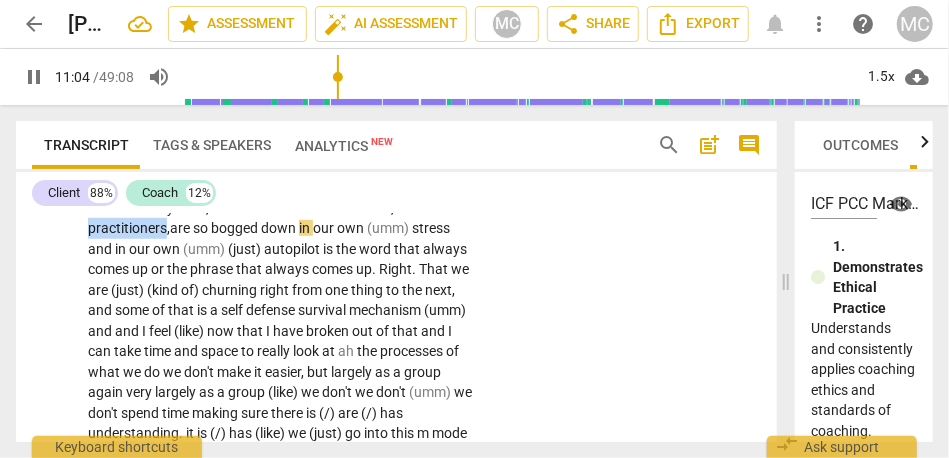 click on "What   has   been   coming   up   a   lot :   It   does   not   have   to   be   so   hard . . .   and   by   hard ,   I   don't   even   mean   difficult .  W e,  as   practitioners,  are   so   bogged   down   in   our   own   (umm)   stress   and   in   our   own   (umm)   (just)   autopilot   is   the   word   that   always   comes   up   or   the   phrase   that   always   comes   up .   Right .   That   we   are   (just)   (kind   of)   churning   right   from   one   thing   to   the   next ,   and   some   of   that   is   a   self   defense   survival   mechanism   (umm)   and   and   I   feel   (like)   now   that   I   have   broken   out   of   that   and   I   can   take   time   and   space   to   really   look   at   ah   the   processes   of   what   we   do   we   don't   make   it   easier ,   but   largely   as   a   group   again   very   largely   as   a   group   (like)   we   don't   we   don't   (umm)   we   don't   spend   time   making   sure   there   is   (/)   are   (/)   has" at bounding box center [282, 648] 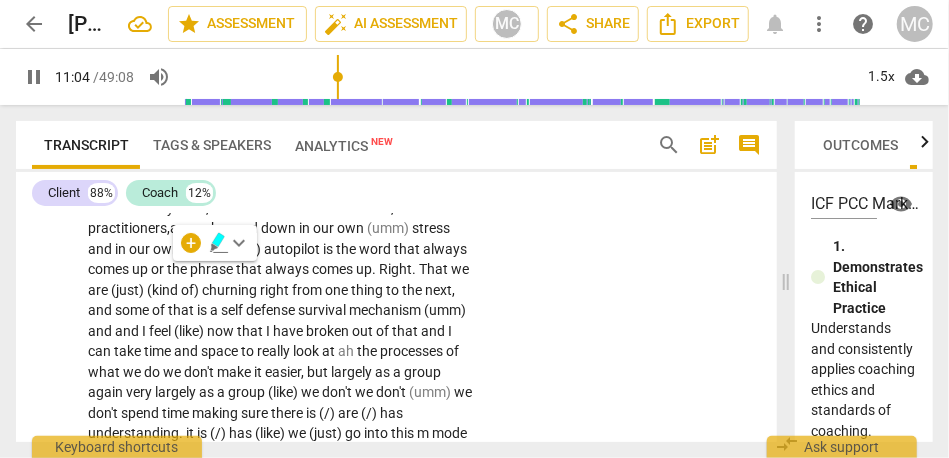 click on "practitioners," at bounding box center [129, 228] 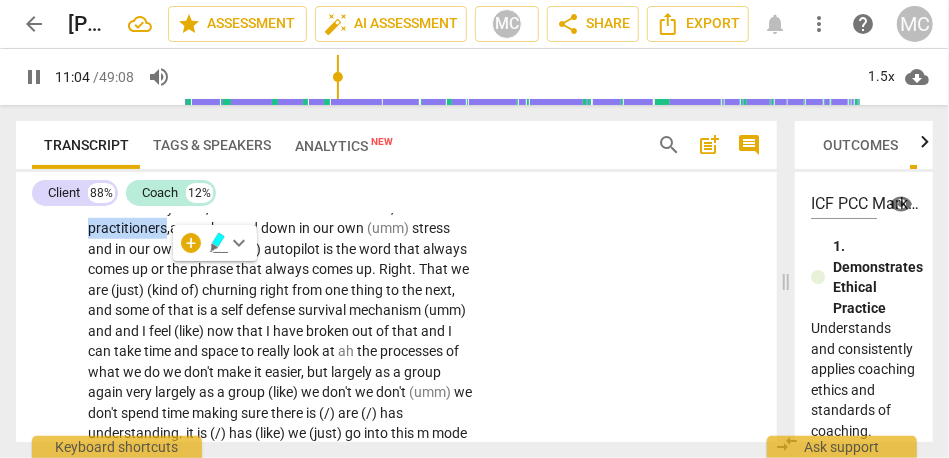 click on "practitioners," at bounding box center (129, 228) 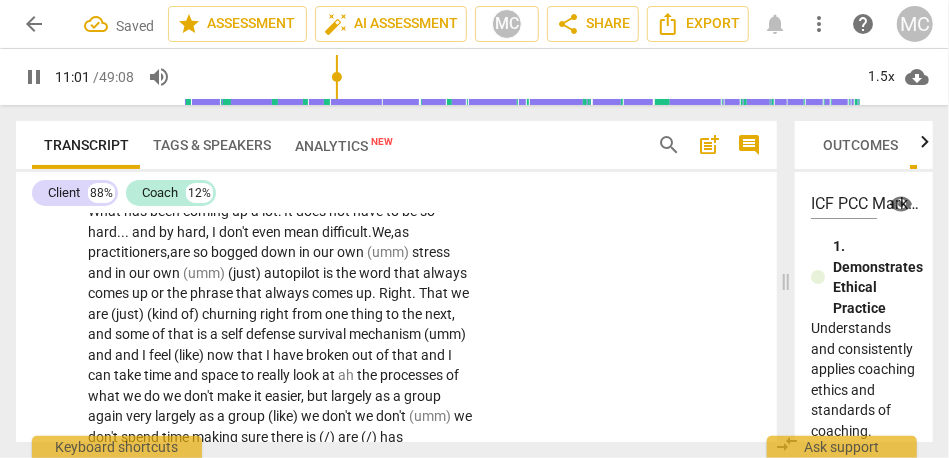 scroll, scrollTop: 3428, scrollLeft: 0, axis: vertical 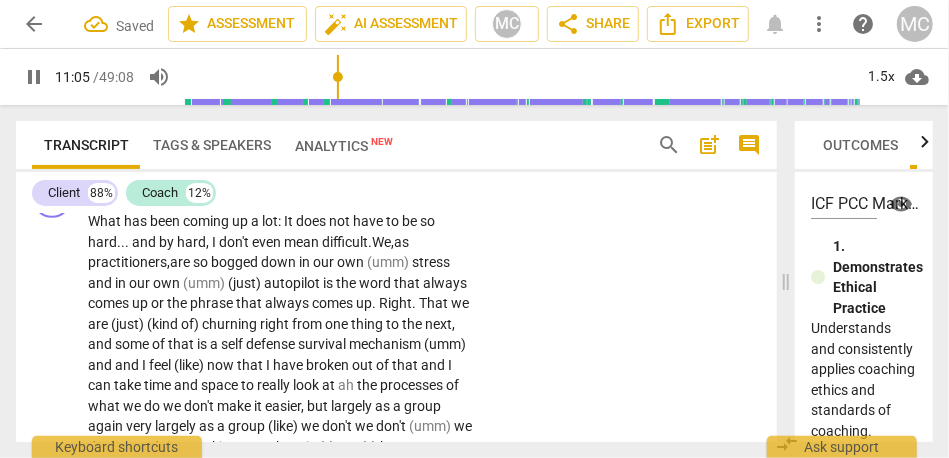 click on "stress" at bounding box center [431, 262] 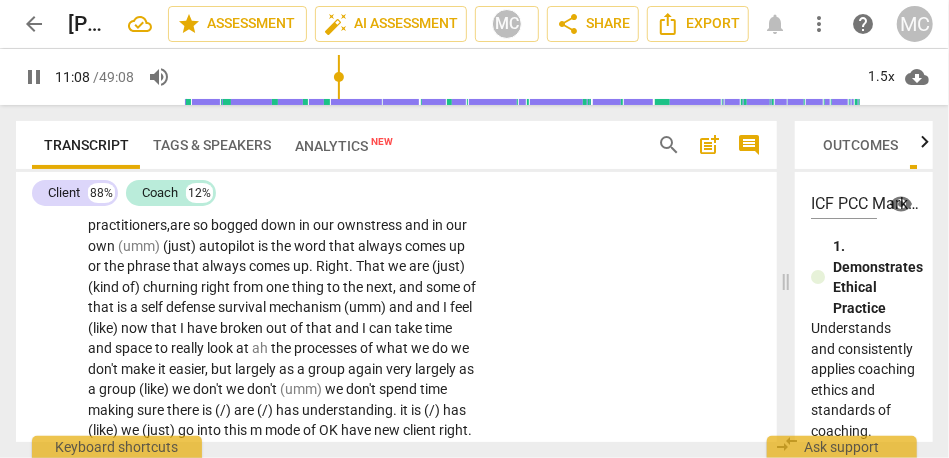 scroll, scrollTop: 3475, scrollLeft: 0, axis: vertical 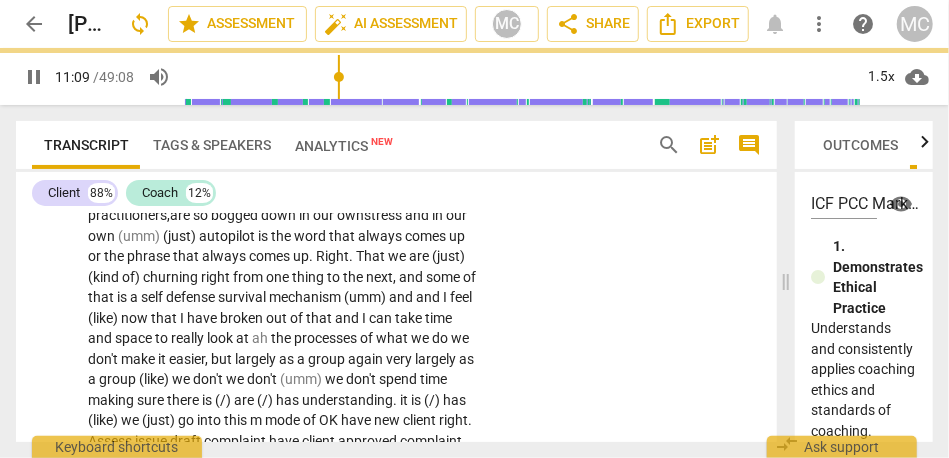 click on "stress" at bounding box center [384, 215] 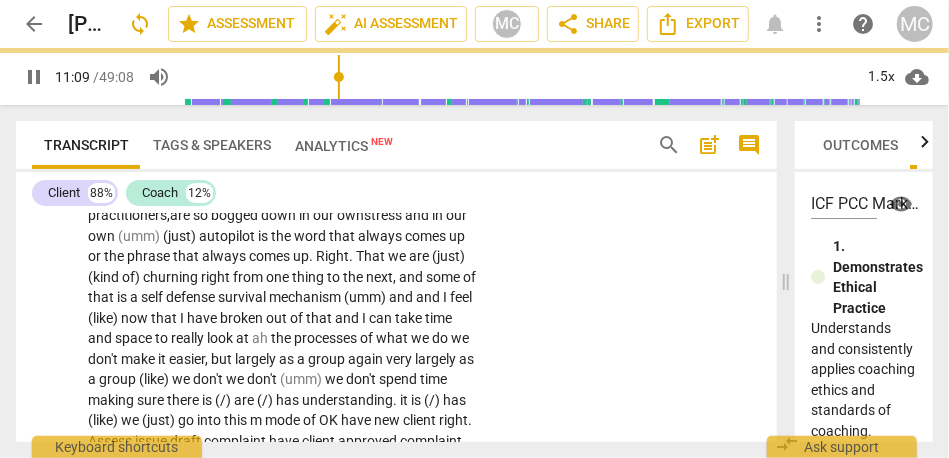 click on "stress" at bounding box center (384, 215) 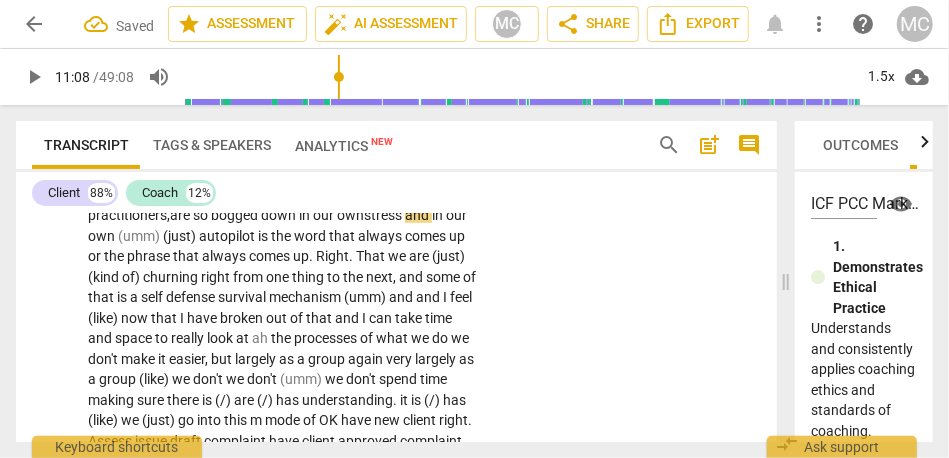 click on "stress" at bounding box center [384, 215] 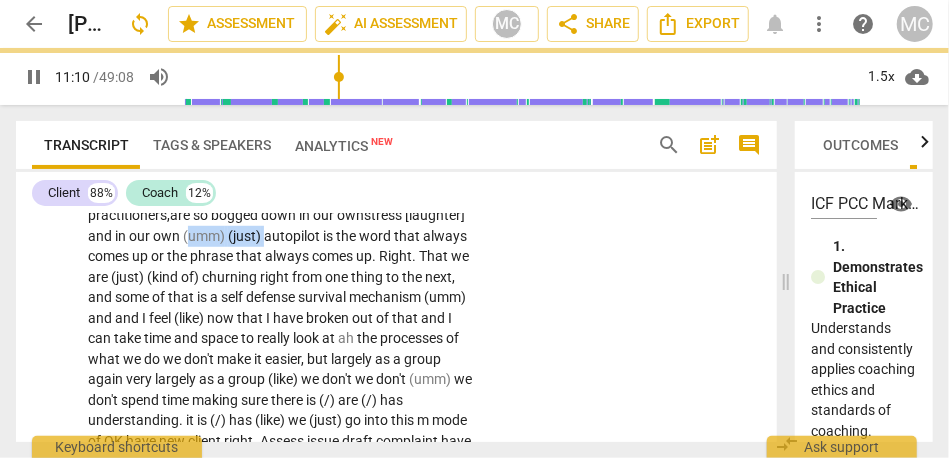 drag, startPoint x: 233, startPoint y: 277, endPoint x: 188, endPoint y: 274, distance: 45.099888 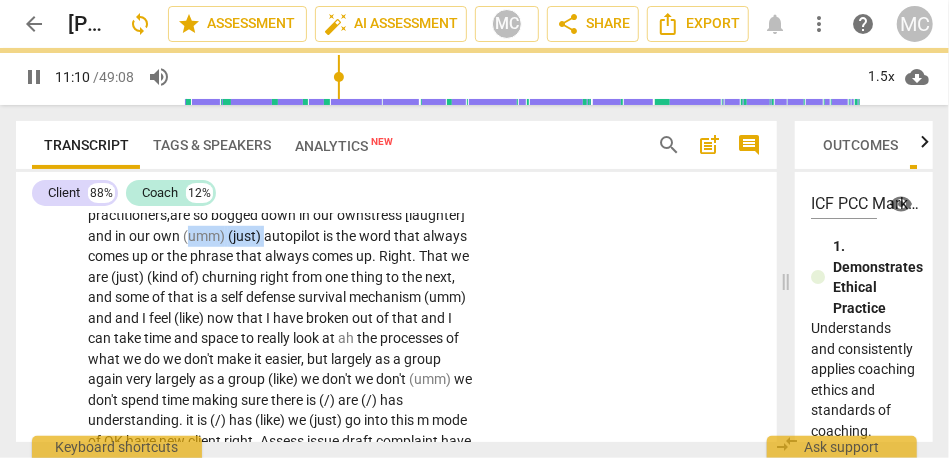 click on "What   has   been   coming   up   a   lot :   It   does   not   have   to   be   so   hard . . .   and   by   hard ,   I   don't   even   mean   difficult .  W e,  as   practitioners,  are   so   bogged   down   in   our   own  stress [laughter]   and   in   our   own   (umm)   (just)   autopilot   is   the   word   that   always   comes   up   or   the   phrase   that   always   comes   up .   Right .   That   we   are   (just)   (kind   of)   churning   right   from   one   thing   to   the   next ,   and   some   of   that   is   a   self   defense   survival   mechanism   (umm)   and   and   I   feel   (like)   now   that   I   have   broken   out   of   that   and   I   can   take   time   and   space   to   really   look   at   ah   the   processes   of   what   we   do   we   don't   make   it   easier ,   but   largely   as   a   group   again   very   largely   as   a   group   (like)   we   don't   we   don't   (umm)   we   don't   spend   time   making   sure   there   is   (/)   are   (/)" at bounding box center (282, 635) 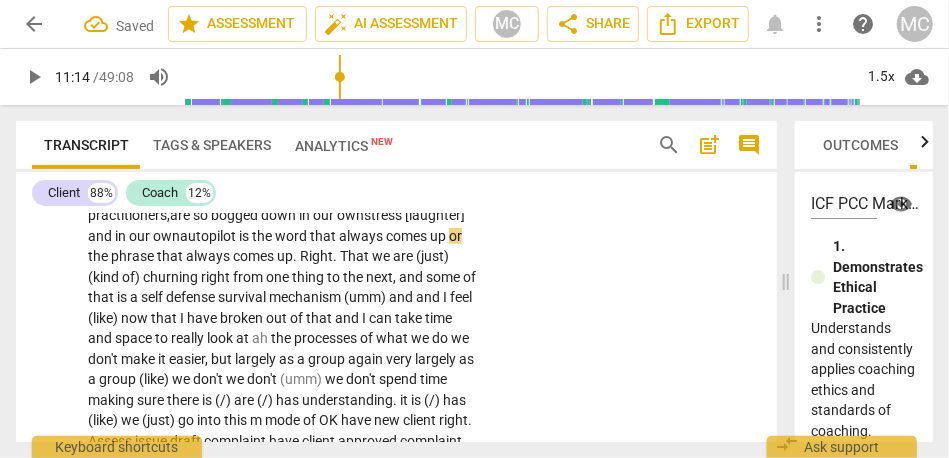 click on "and" at bounding box center (101, 236) 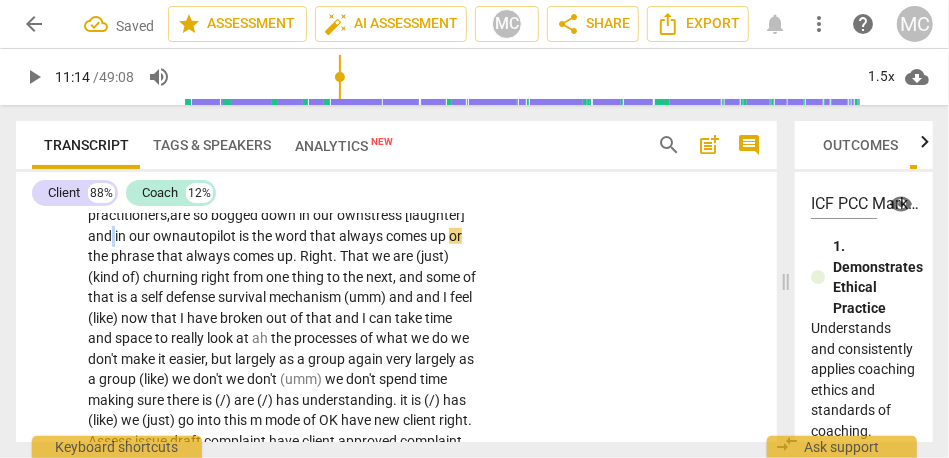 click on "and" at bounding box center [101, 236] 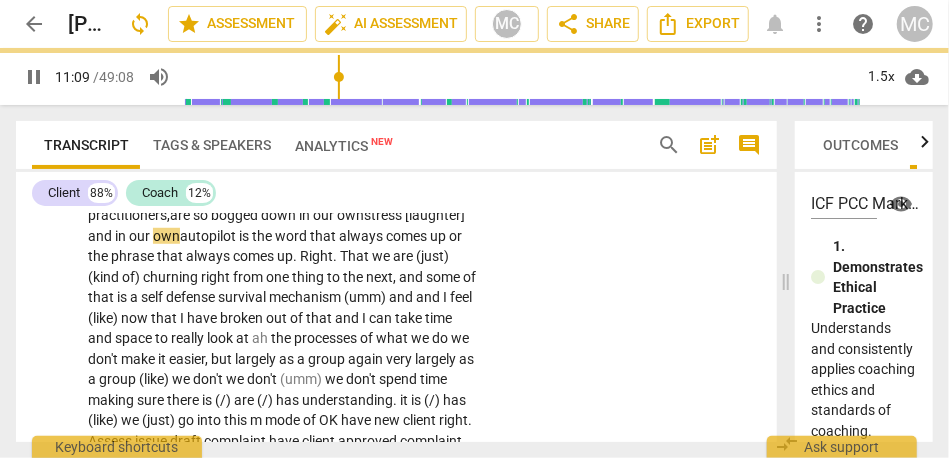 click on "autopilot" at bounding box center [209, 236] 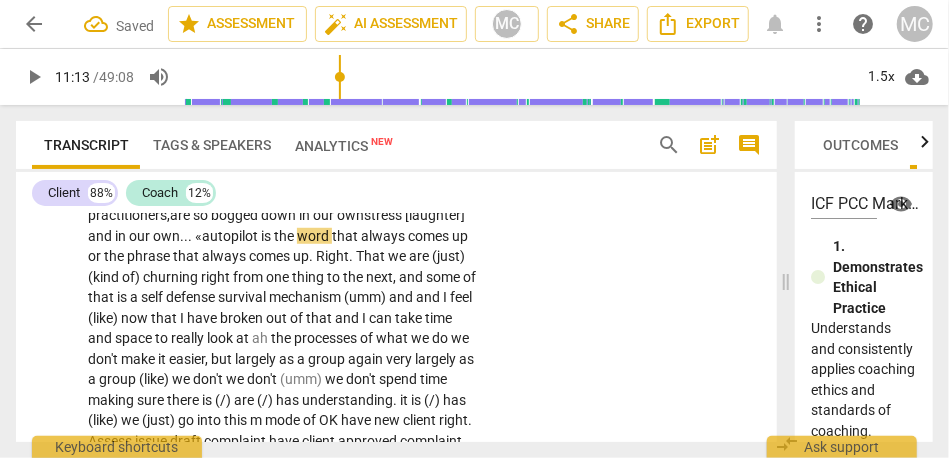 click on "is" at bounding box center [267, 236] 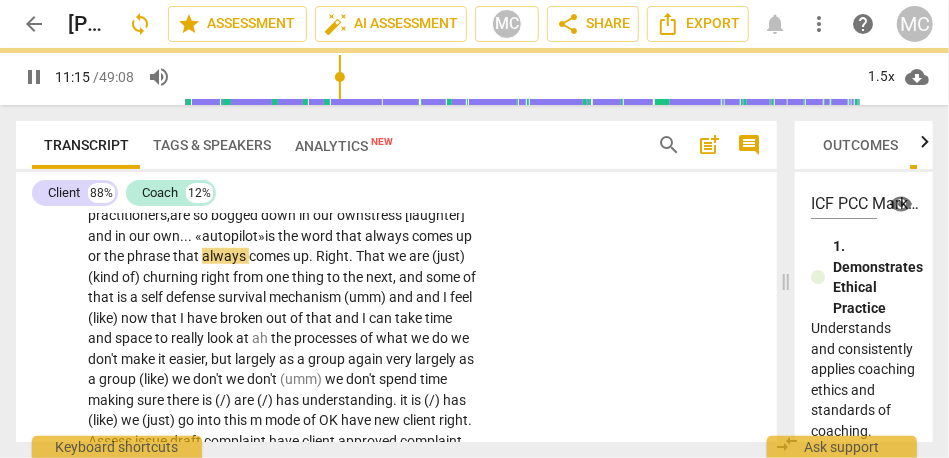click on "always" at bounding box center (388, 236) 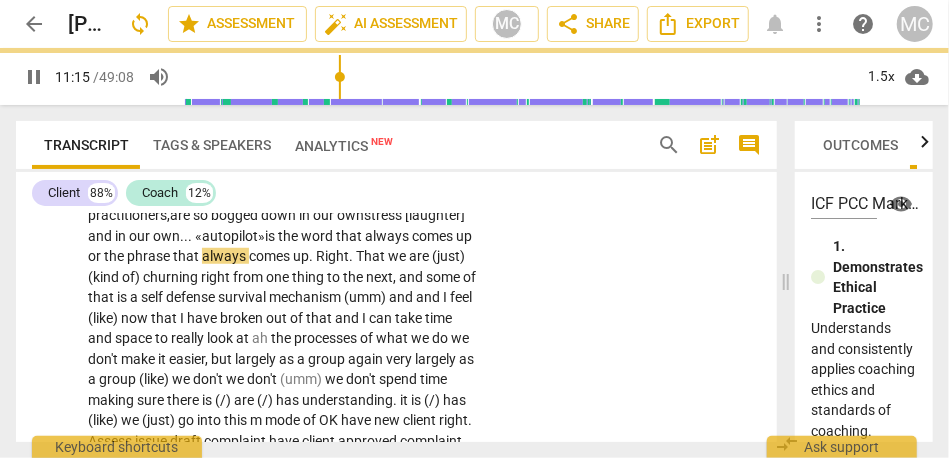 click on "always" at bounding box center (388, 236) 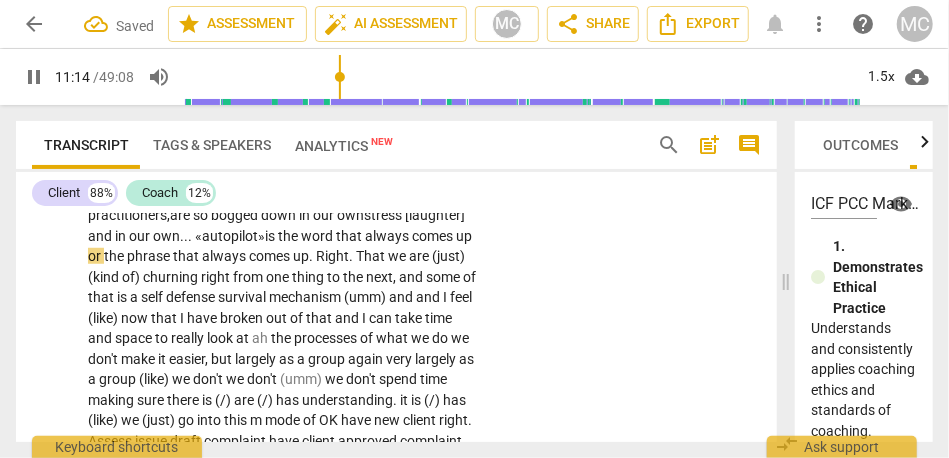 click on "up" at bounding box center (464, 236) 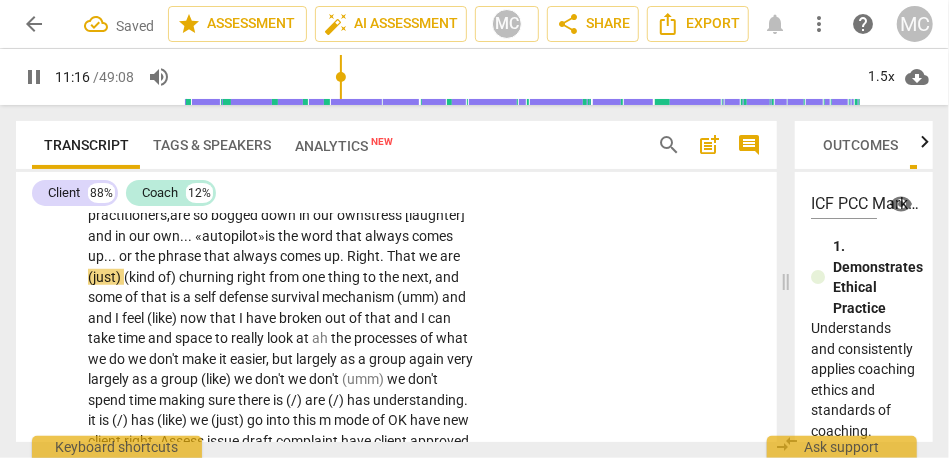 click on "What   has   been   coming   up   a   lot :   It   does   not   have   to   be   so   hard . . .   and   by   hard ,   I   don't   even   mean   difficult .  W e,  as   practitioners,  are   so   bogged   down   in   our   own  stress [laughter]   and   in   our   own... « autopilot»  is   the   word   that   always   comes   up...    or   the   phrase   that   always   comes   up .   Right .   That   we   are   (just)   (kind   of)   churning   right   from   one   thing   to   the   next ,   and   some   of   that   is   a   self   defense   survival   mechanism   (umm)   and   and   I   feel   (like)   now   that   I   have   broken   out   of   that   and   I   can   take   time   and   space   to   really   look   at   ah   the   processes   of   what   we   do   we   don't   make   it   easier ,   but   largely   as   a   group   again   very   largely   as   a   group   (like)   we   don't   we   don't   (umm)   we   don't   spend   time   making   sure   there   is   (/)   are   (/)   has   ." at bounding box center (288, 635) 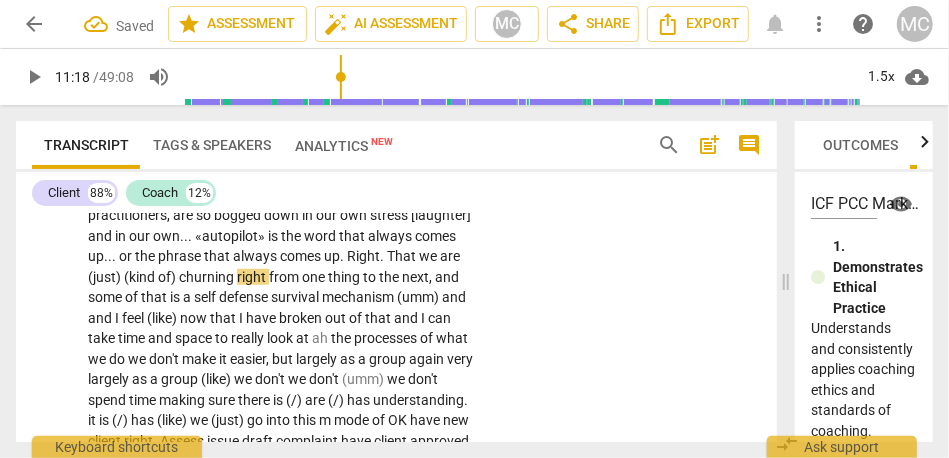 click on "phrase" at bounding box center [181, 256] 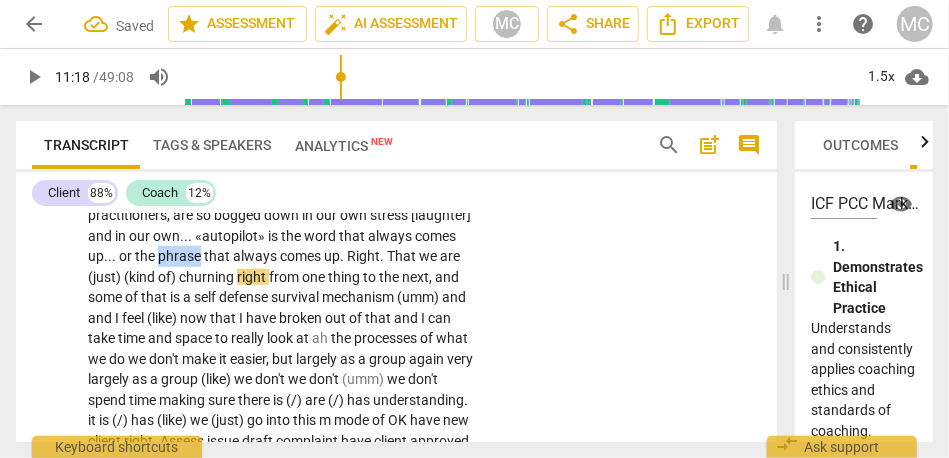 click on "phrase" at bounding box center [181, 256] 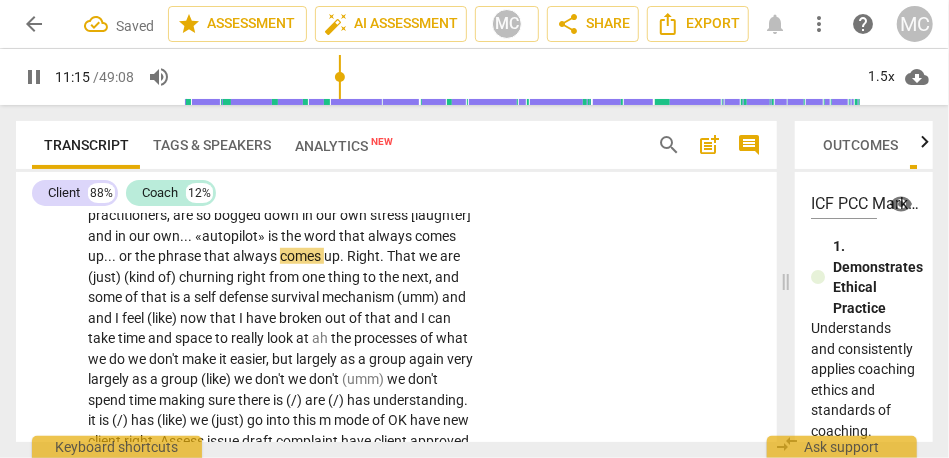 click on "That" at bounding box center (403, 256) 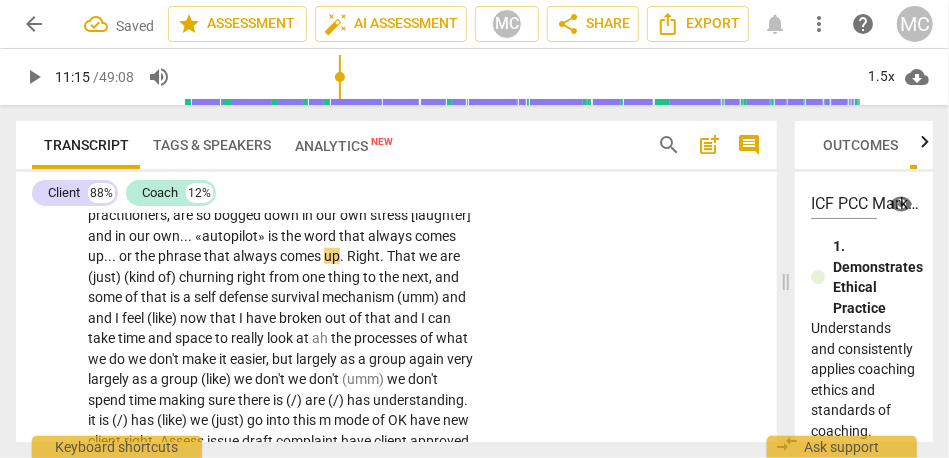 type on "676" 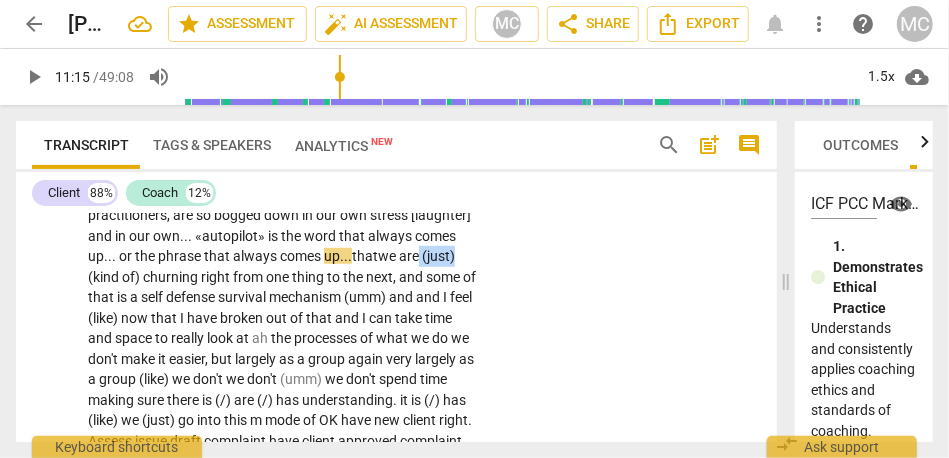 drag, startPoint x: 423, startPoint y: 297, endPoint x: 503, endPoint y: 297, distance: 80 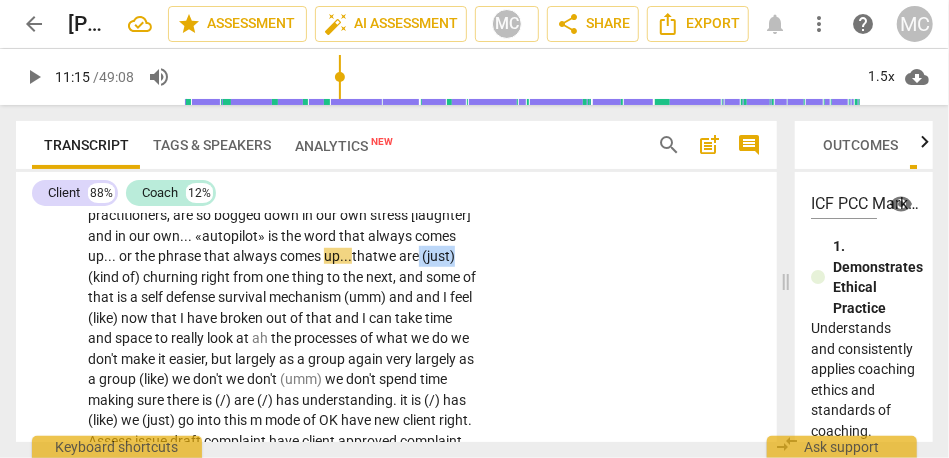 click on "CL play_arrow pause 10:39 + Add competency keyboard_arrow_right What   has   been   coming   up   a   lot :   It   does   not   have   to   be   so   hard . . .   and   by   hard ,   I   don't   even   mean   difficult .   We ,   as   practitioners ,   are   so   bogged   down   in   our   own   stress   [laughter]   and   in   our   own . . .   «autopilot»   is   the   word   that   always   comes   up . . .   or   the   phrase   that   always   comes   up...  that  we   are   (just)   (kind   of)   churning   right   from   one   thing   to   the   next ,   and   some   of   that   is   a   self   defense   survival   mechanism   (umm)   and   and   I   feel   (like)   now   that   I   have   broken   out   of   that   and   I   can   take   time   and   space   to   really   look   at   ah   the   processes   of   what   we   do   we   don't   make   it   easier ,   but   largely   as   a   group   again   very   largely   as   a   group   (like)   we   don't   we   don't   (umm)   we   don't   spend" at bounding box center [396, 619] 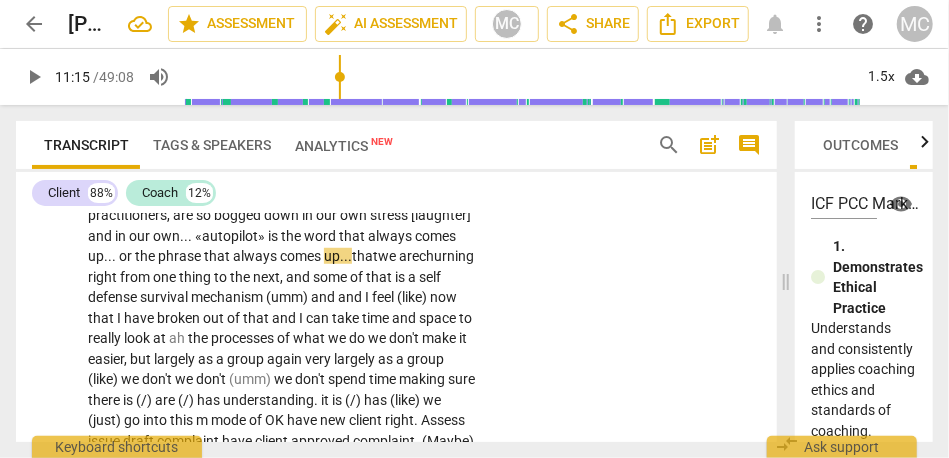 click on "that" at bounding box center [365, 256] 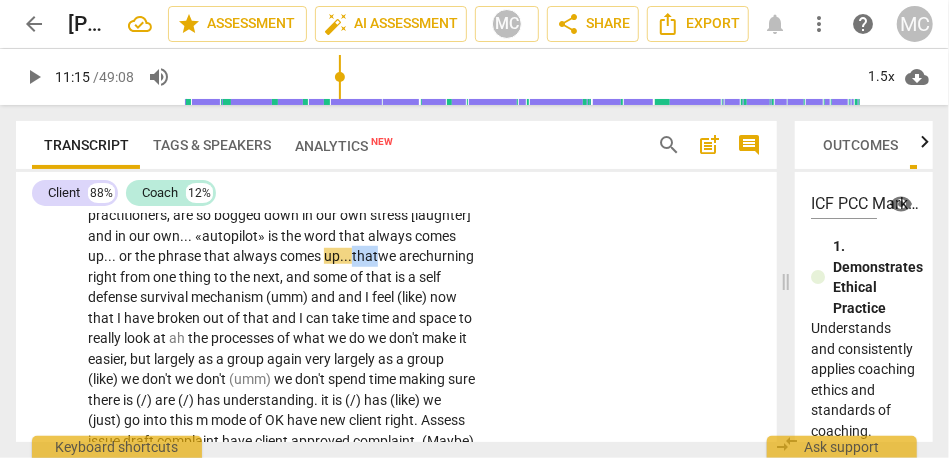 click on "that" at bounding box center (365, 256) 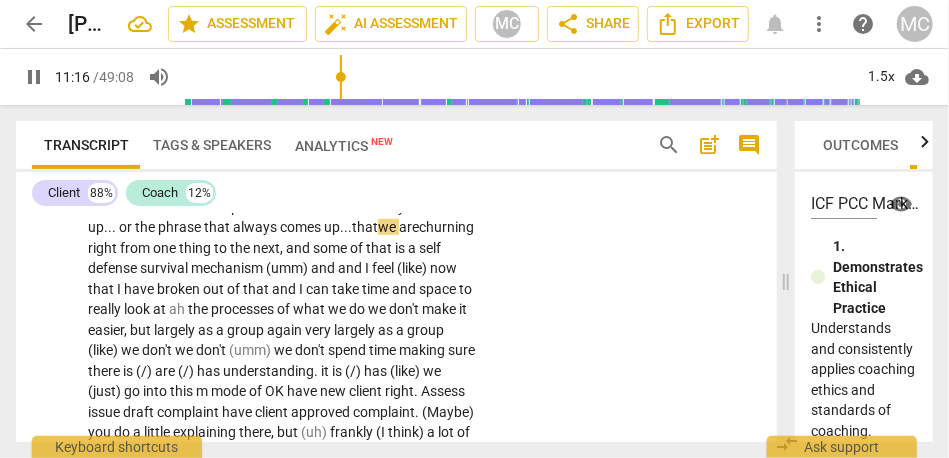 scroll, scrollTop: 3515, scrollLeft: 0, axis: vertical 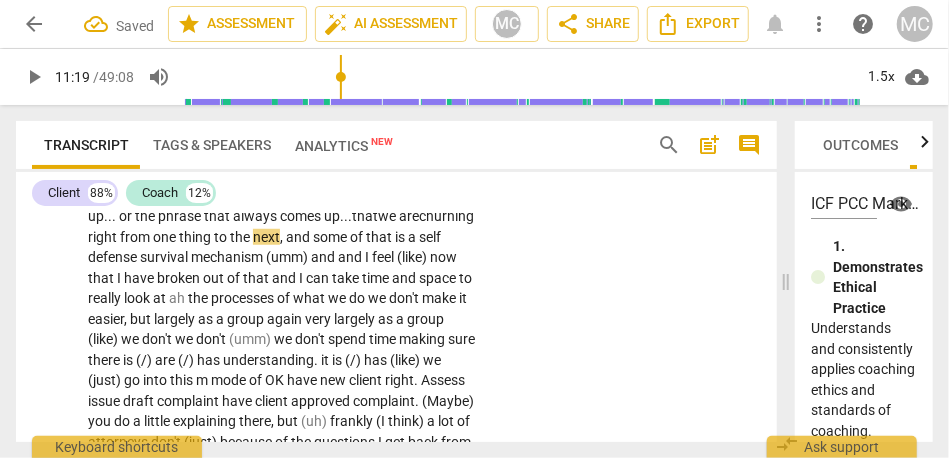 click on "from" at bounding box center (136, 237) 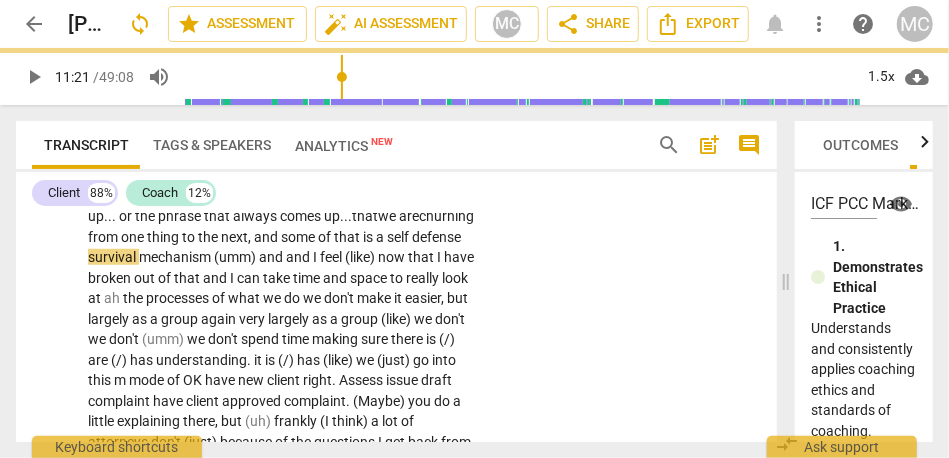 click on "What   has   been   coming   up   a   lot :   It   does   not   have   to   be   so   hard . . .   and   by   hard ,   I   don't   even   mean   difficult .   We ,   as   practitioners ,   are   so   bogged   down   in   our   own   stress   [laughter]   and   in   our   own . . .   «autopilot»   is   the   word   that   always   comes   up . . .   or   the   phrase   that   always   comes   up...  that  we   are  churning   from   one   thing   to   the   next ,   and   some   of   that   is   a   self   defense   survival   mechanism   (umm)   and   and   I   feel   (like)   now   that   I   have   broken   out   of   that   and   I   can   take   time   and   space   to   really   look   at   ah   the   processes   of   what   we   do   we   don't   make   it   easier ,   but   largely   as   a   group   again   very   largely   as   a   group   (like)   we   don't   we   don't   (umm)   we   don't   spend   time   making   sure   there   is   (/)   are   (/)   has   understanding .   it   is   (/)" at bounding box center [282, 595] 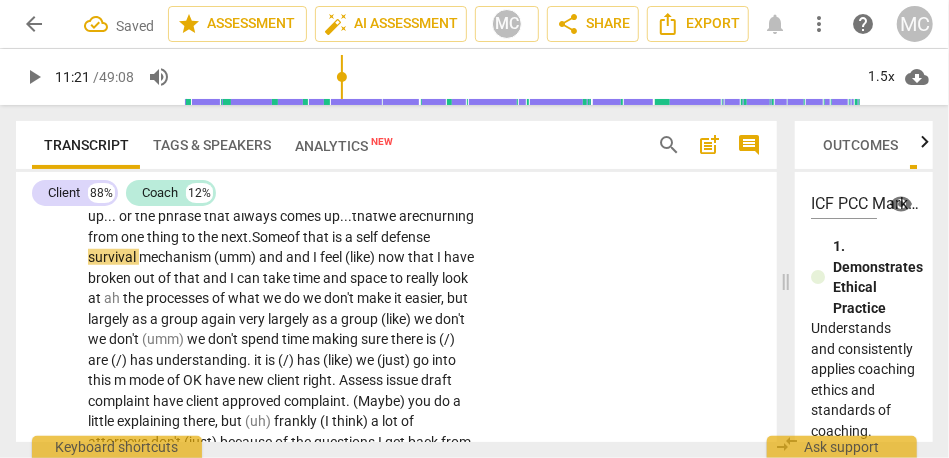 click on "Some" at bounding box center [269, 237] 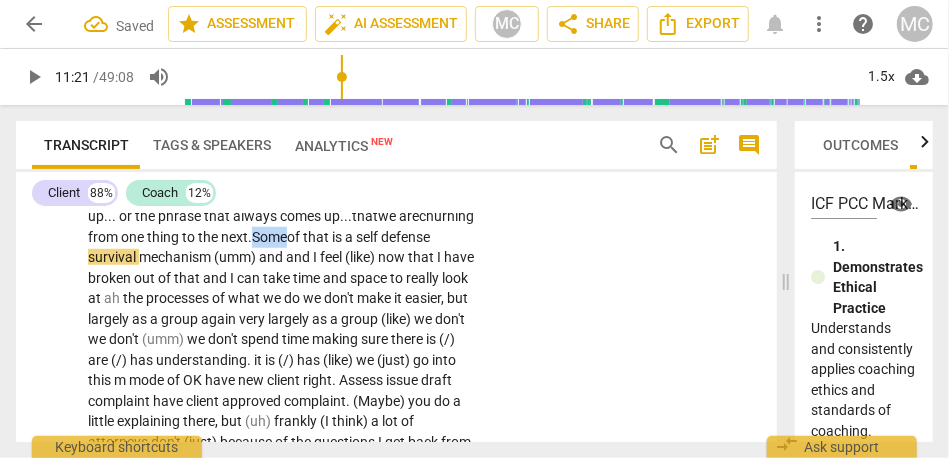 click on "Some" at bounding box center (269, 237) 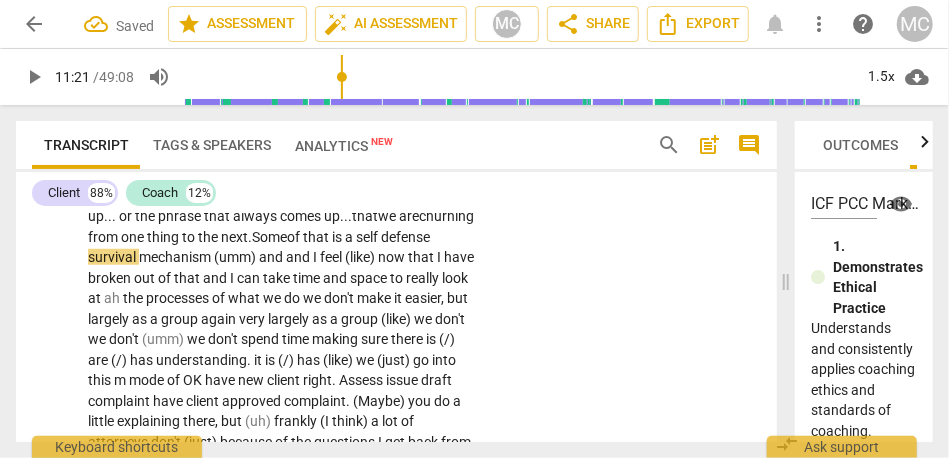 click on "defense" at bounding box center (405, 237) 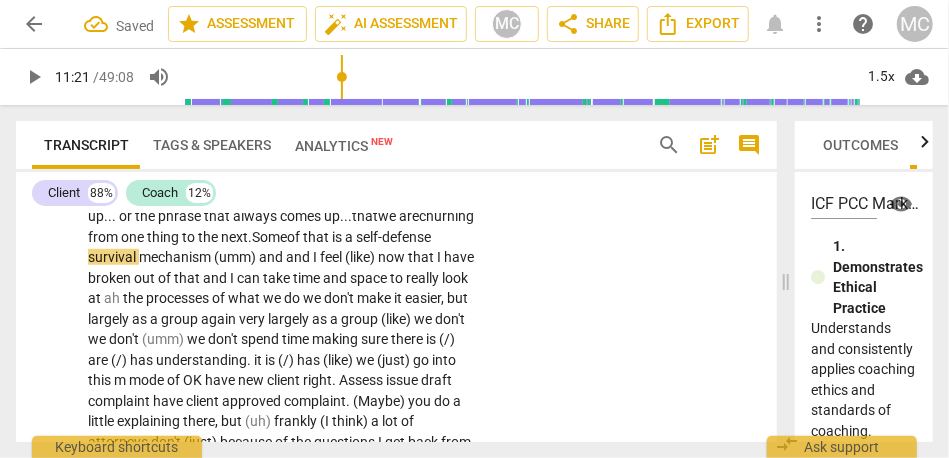 click on "CL play_arrow pause 10:39 + Add competency keyboard_arrow_right What   has   been   coming   up   a   lot :   It   does   not   have   to   be   so   hard . . .   and   by   hard ,   I   don't   even   mean   difficult .   We ,   as   practitioners ,   are   so   bogged   down   in   our   own   stress   [laughter]   and   in   our   own . . .   «autopilot»   is   the   word   that   always   comes   up . . .   or   the   phrase   that   always   comes   up...  that  we   are  churning   from   one   thing   to   the   next.  Some  of   that   is   a   self- defense   survival   mechanism   (umm)   and   and   I   feel   (like)   now   that   I   have   broken   out   of   that   and   I   can   take   time   and   space   to   really   look   at   ah   the   processes   of   what   we   do   we   don't   make   it   easier ,   but   largely   as   a   group   again   very   largely   as   a   group   (like)   we   don't   we   don't   (umm)   we   don't   spend   time   making   sure   there   is   (/)" at bounding box center [396, 579] 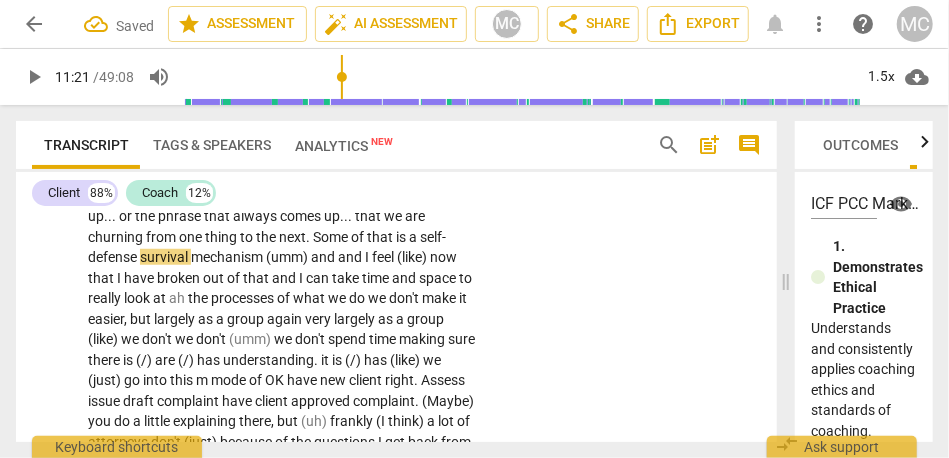 click on "that" at bounding box center (381, 237) 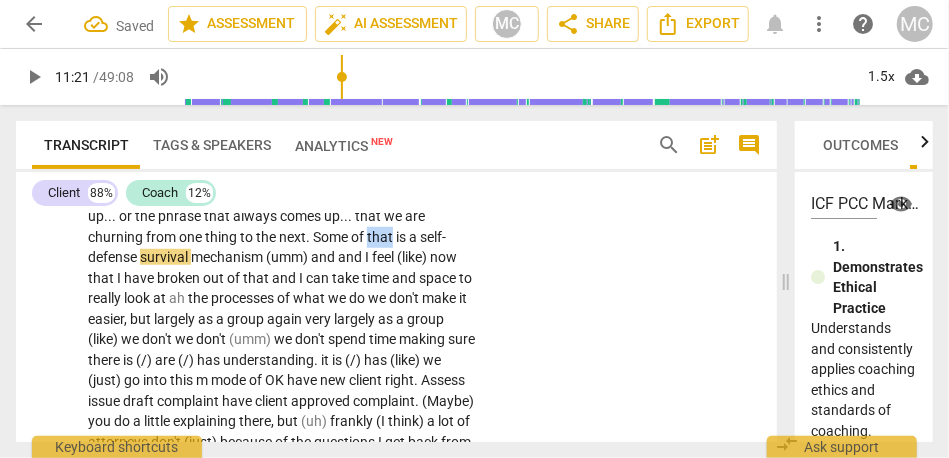 click on "that" at bounding box center (381, 237) 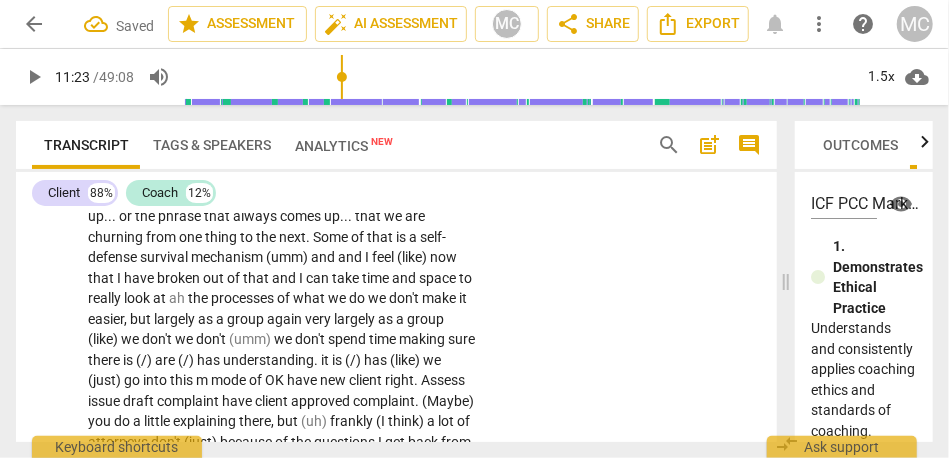 click on "mechanism" at bounding box center [228, 257] 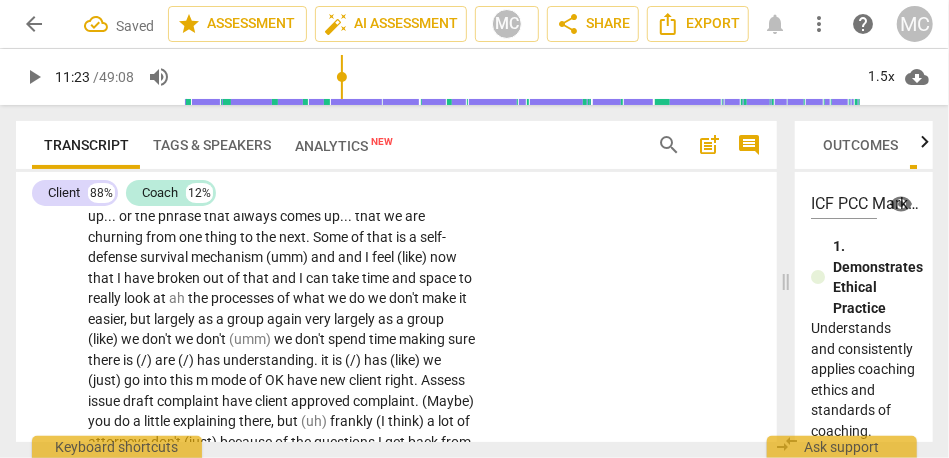 click on "mechanism" at bounding box center (228, 257) 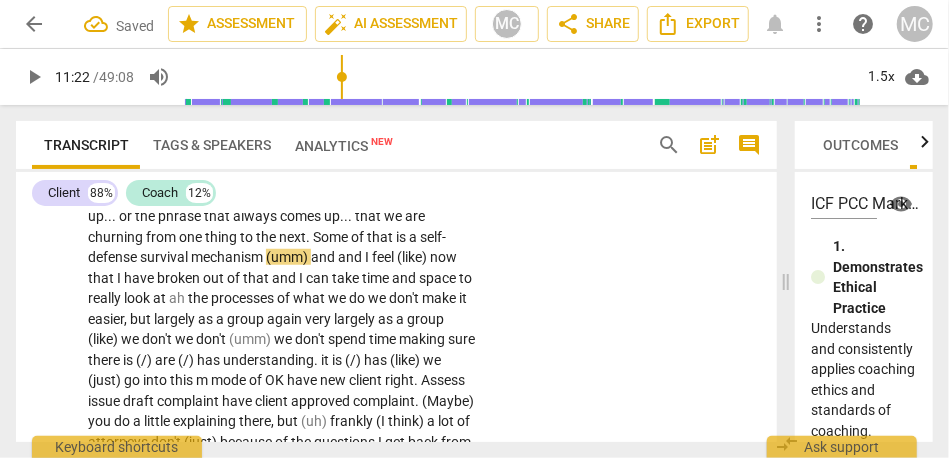 click on "mechanism" at bounding box center (228, 257) 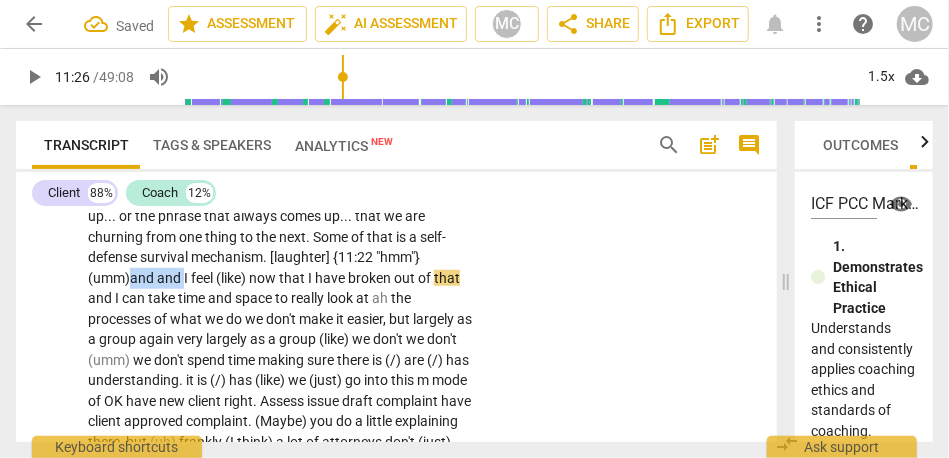 drag, startPoint x: 141, startPoint y: 320, endPoint x: 69, endPoint y: 320, distance: 72 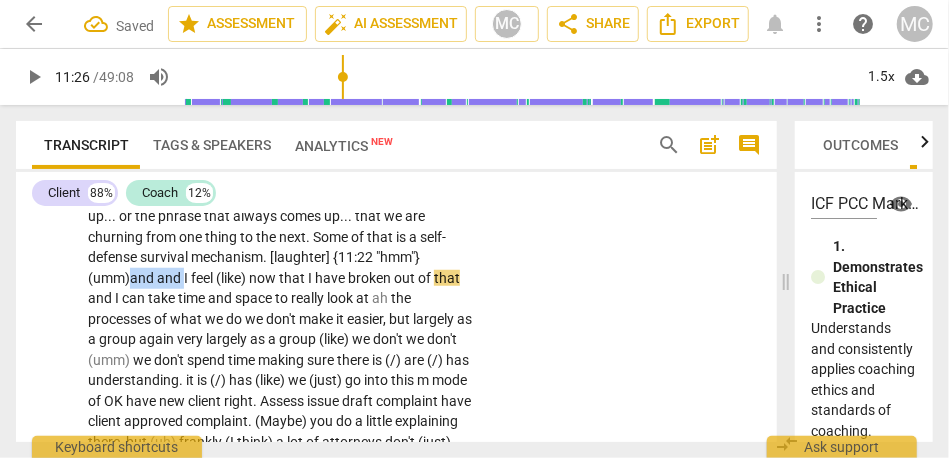 click on "CL play_arrow pause 10:39 + Add competency keyboard_arrow_right What   has   been   coming   up   a   lot :   It   does   not   have   to   be   so   hard . . .   and   by   hard ,   I   don't   even   mean   difficult .   We ,   as   practitioners ,   are   so   bogged   down   in   our   own   stress   [laughter]   and   in   our   own . . .   «autopilot»   is   the   word   that   always   comes   up . . .   or   the   phrase   that   always   comes   up . . .   that   we   are   churning   from   one   thing   to   the   next .   Some   of   that   is   a   self-defense   survival   mechanism. [laughter] {11:22 "hmm"}   (umm)  and   and   I   feel   (like)   now   that   I   have   broken   out   of   that   and   I   can   take   time   and   space   to   really   look   at   ah   the   processes   of   what   we   do   we   don't   make   it   easier ,   but   largely   as   a   group   again   very   largely   as   a   group   (like)   we   don't   we   don't   (umm)   we   don't   spend   time" at bounding box center [396, 579] 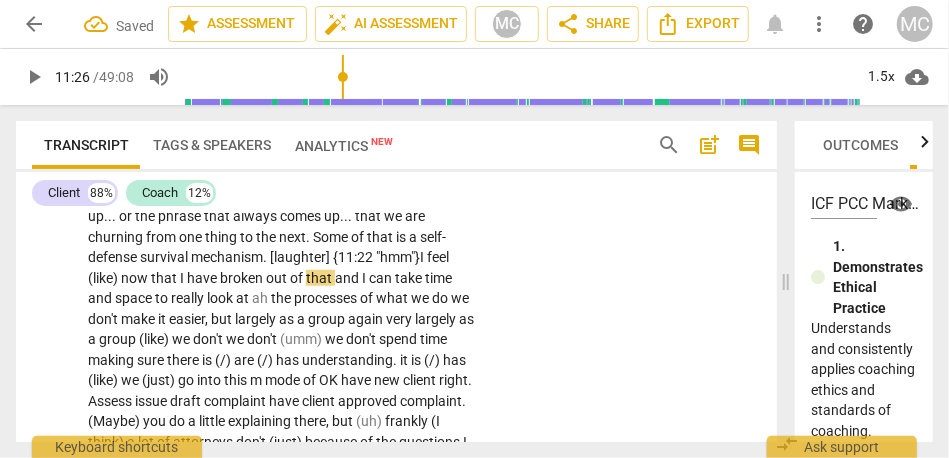 click on "What   has   been   coming   up   a   lot :   It   does   not   have   to   be   so   hard . . .   and   by   hard ,   I   don't   even   mean   difficult .   We ,   as   practitioners ,   are   so   bogged   down   in   our   own   stress   [laughter]   and   in   our   own . . .   «autopilot»   is   the   word   that   always   comes   up . . .   or   the   phrase   that   always   comes   up . . .   that   we   are   churning   from   one   thing   to   the   next .   Some   of   that   is   a   self-defense   survival   mechanism. [laughter] {11:22 "hmm"}  I   feel   (like)   now   that   I   have   broken   out   of   that   and   I   can   take   time   and   space   to   really   look   at   ah   the   processes   of   what   we   do   we   don't   make   it   easier ,   but   largely   as   a   group   again   very   largely   as   a   group   (like)   we   don't   we   don't   (umm)   we   don't   spend   time   making   sure   there   is   (/)   are   (/)   has   understanding .   it   is   (/)" at bounding box center (282, 595) 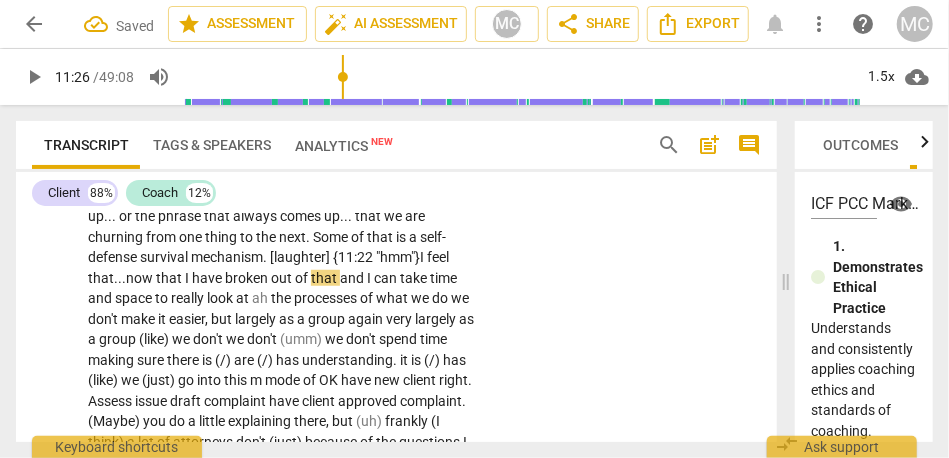 click on "CL play_arrow pause 10:39 + Add competency keyboard_arrow_right What   has   been   coming   up   a   lot :   It   does   not   have   to   be   so   hard . . .   and   by   hard ,   I   don't   even   mean   difficult .   We ,   as   practitioners ,   are   so   bogged   down   in   our   own   stress   [laughter]   and   in   our   own . . .   «autopilot»   is   the   word   that   always   comes   up . . .   or   the   phrase   that   always   comes   up . . .   that   we   are   churning   from   one   thing   to   the   next .   Some   of   that   is   a   self-defense   survival   mechanism. [laughter] {11:22 "hmm"}  I   feel that...  now   that   I   have   broken   out   of   that   and   I   can   take   time   and   space   to   really   look   at   ah   the   processes   of   what   we   do   we   don't   make   it   easier ,   but   largely   as   a   group   again   very   largely   as   a   group   (like)   we   don't   we   don't   (umm)   we   don't   spend   time   making   sure   there" at bounding box center [396, 579] 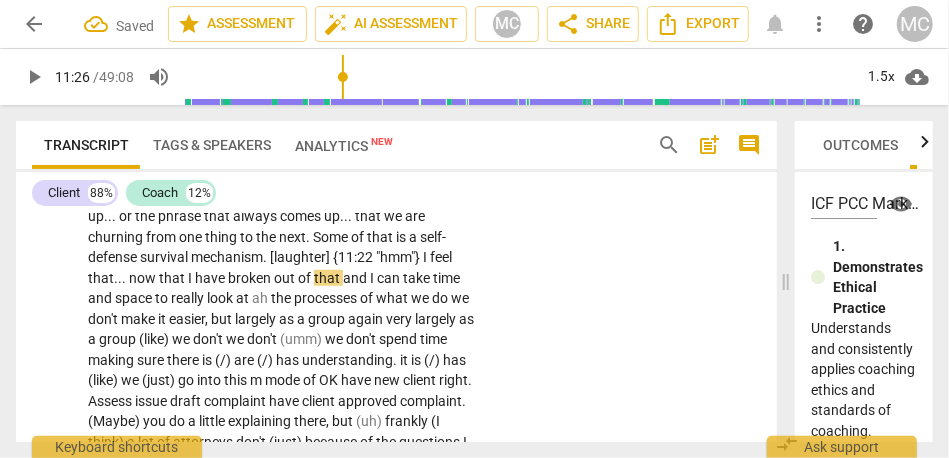 click on "feel" at bounding box center [441, 257] 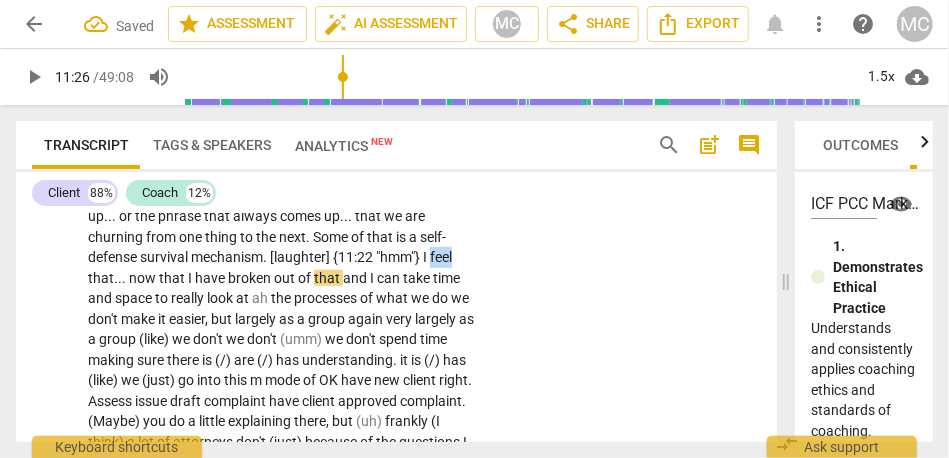 click on "feel" at bounding box center (441, 257) 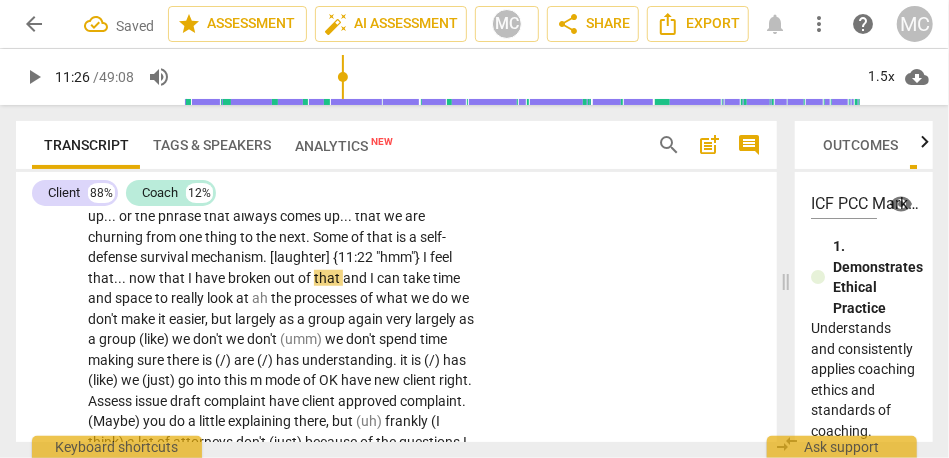 click on "that" at bounding box center (173, 278) 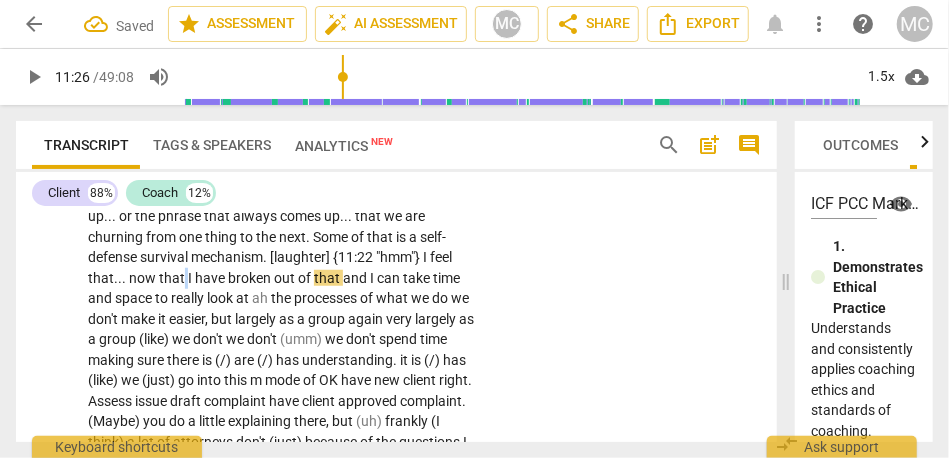 click on "that" at bounding box center [173, 278] 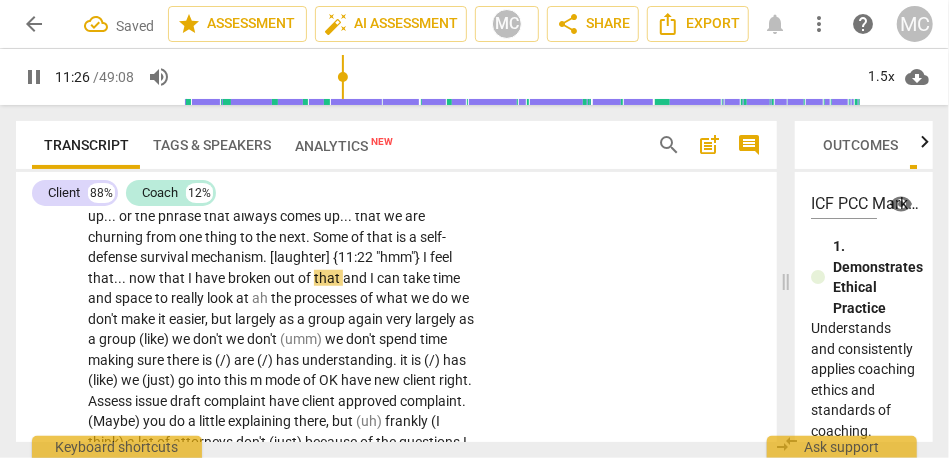 click on "and" at bounding box center [356, 278] 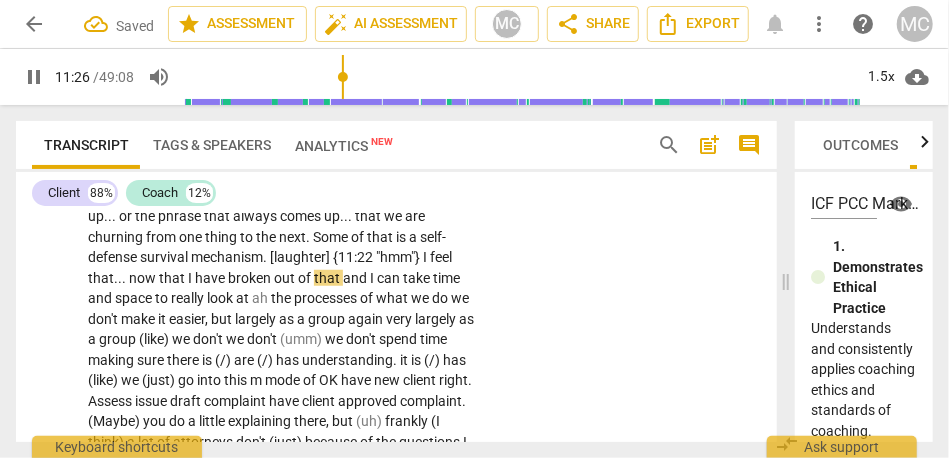 type on "687" 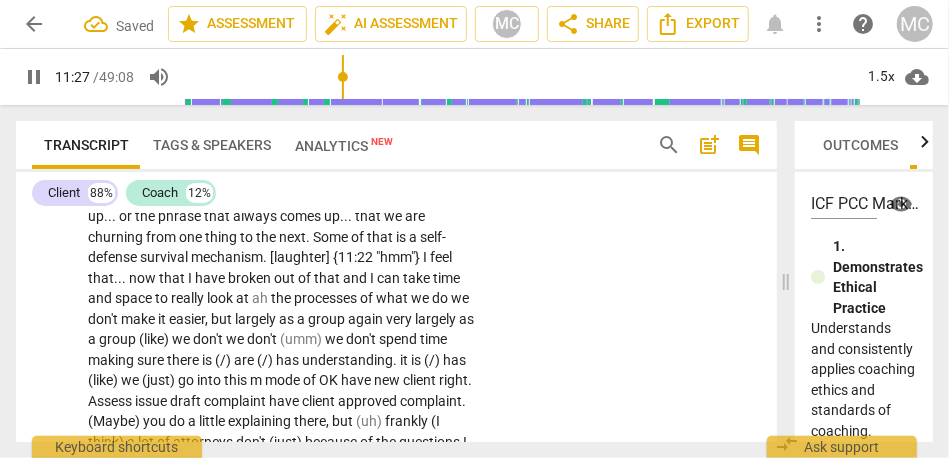 type 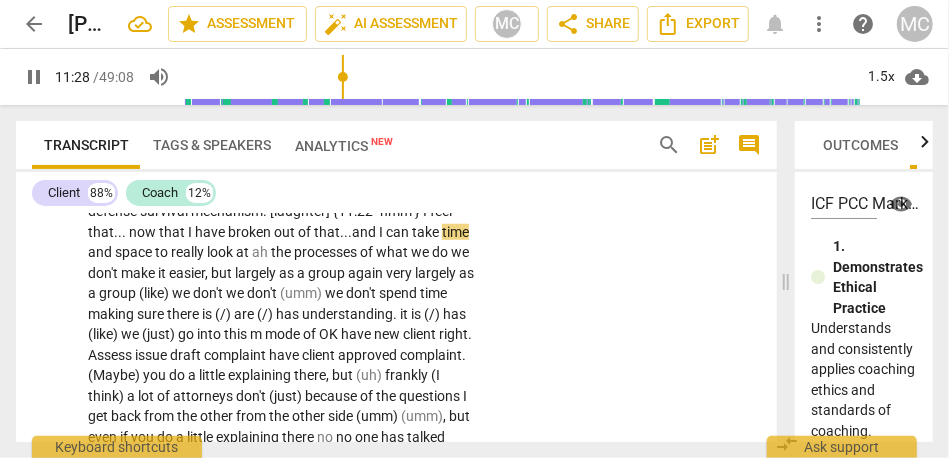 scroll, scrollTop: 3563, scrollLeft: 0, axis: vertical 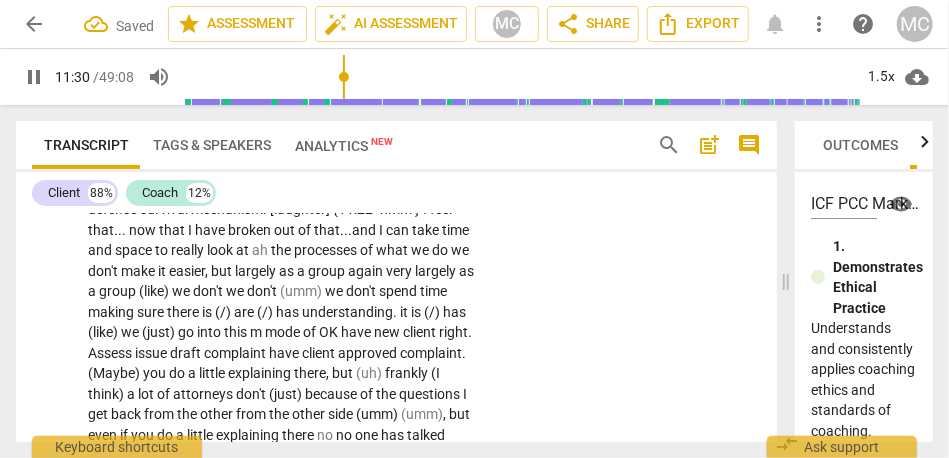 click on "ah" at bounding box center [261, 250] 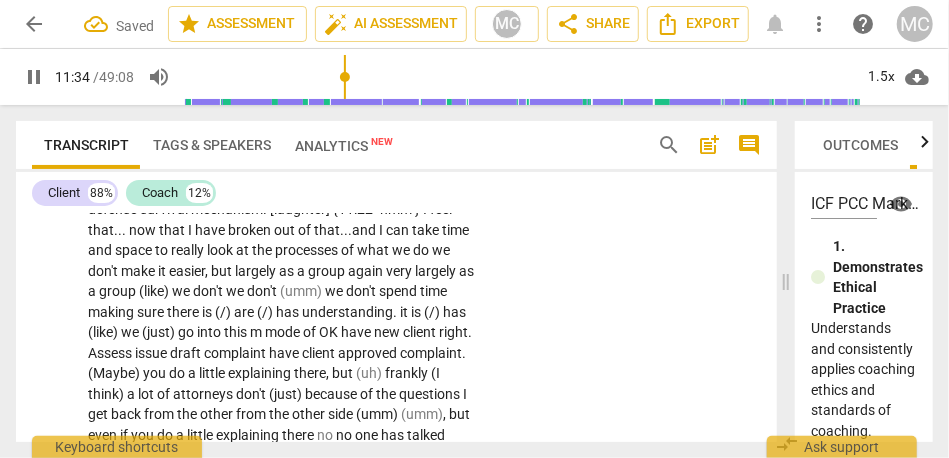 click on "do" at bounding box center [422, 250] 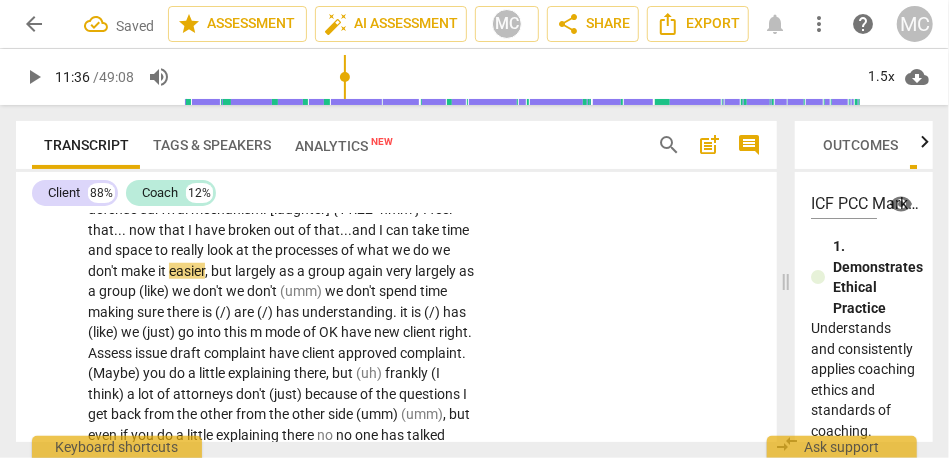 click on "what" at bounding box center (374, 250) 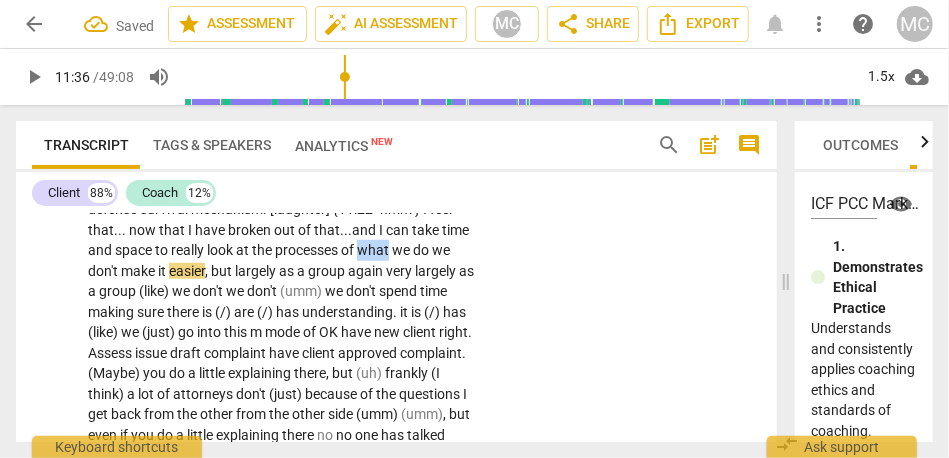 click on "what" at bounding box center [374, 250] 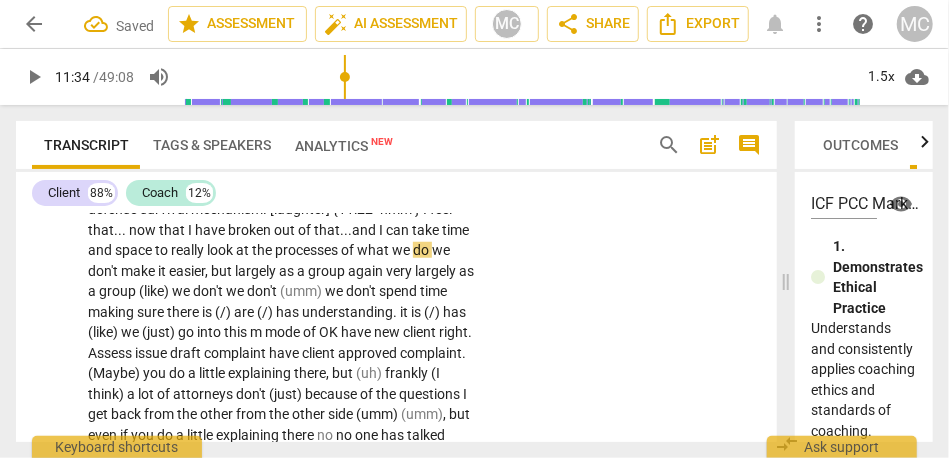 click on "we" at bounding box center [441, 250] 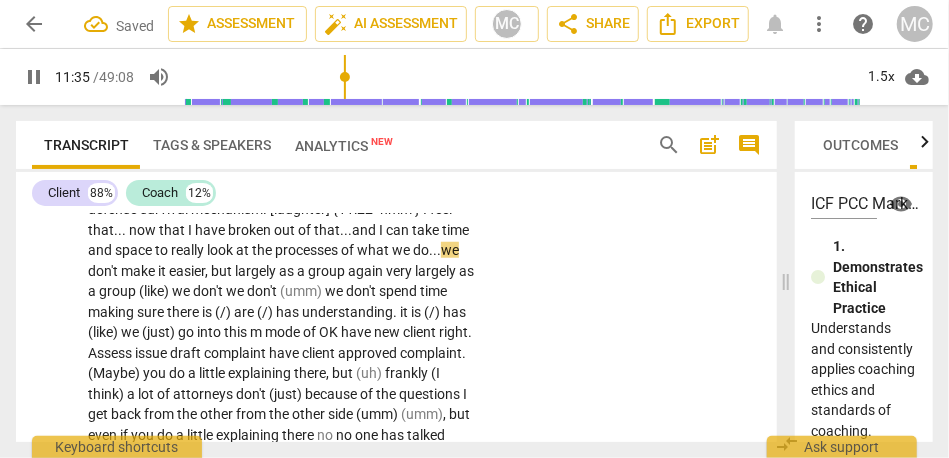 click on "but" at bounding box center [223, 271] 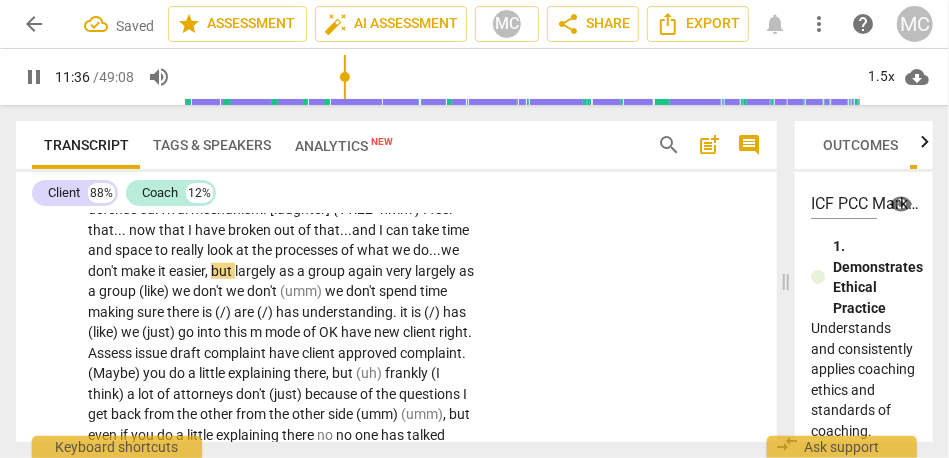 scroll, scrollTop: 3609, scrollLeft: 0, axis: vertical 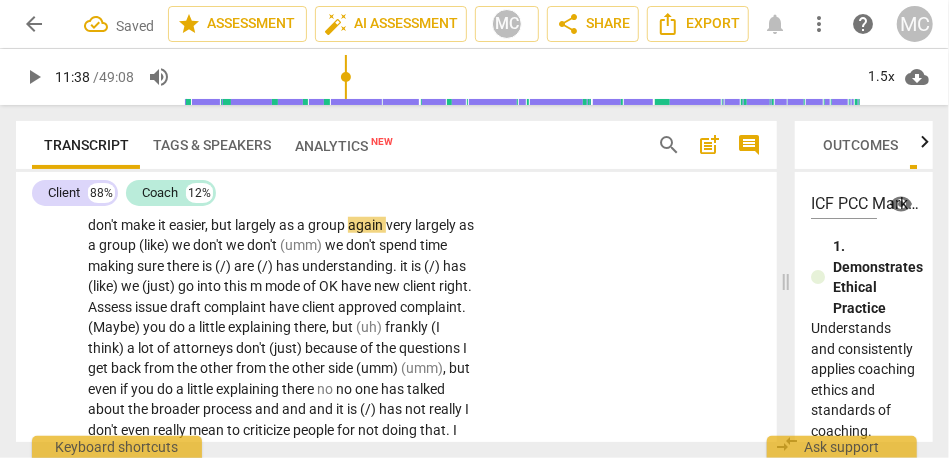 click on "largely" at bounding box center [257, 225] 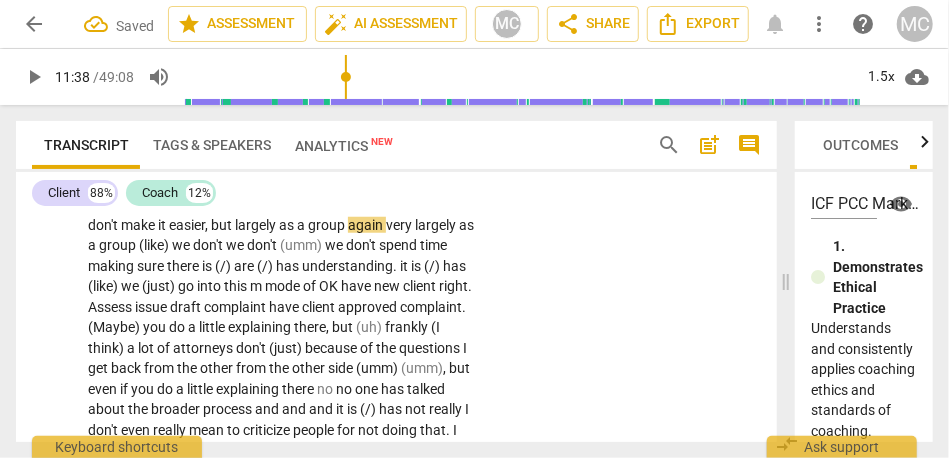click on "but" at bounding box center [223, 225] 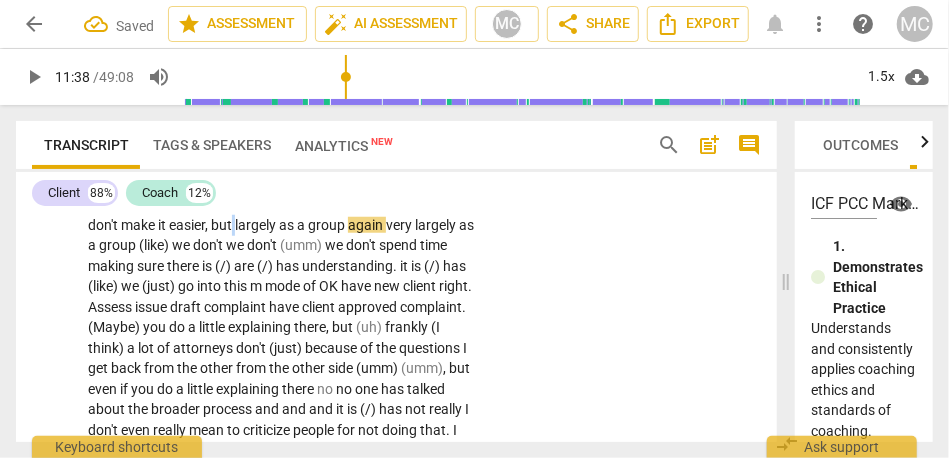 click on "but" at bounding box center [223, 225] 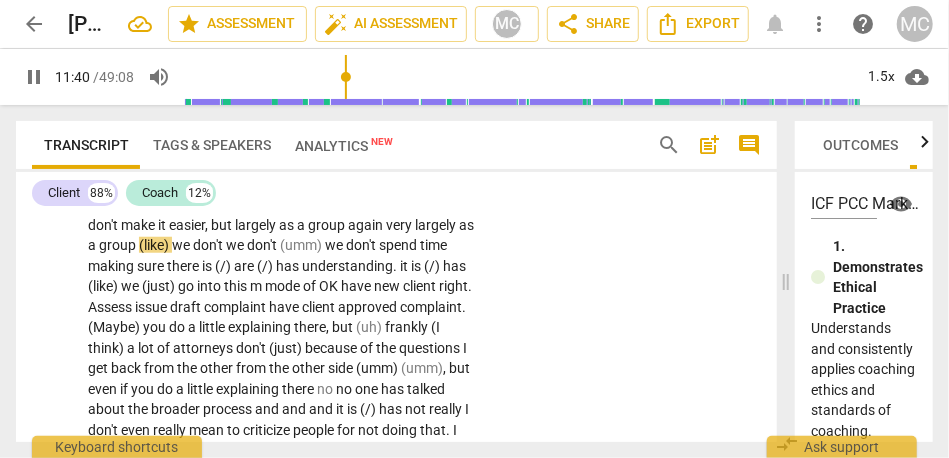 click on "easier" at bounding box center [187, 225] 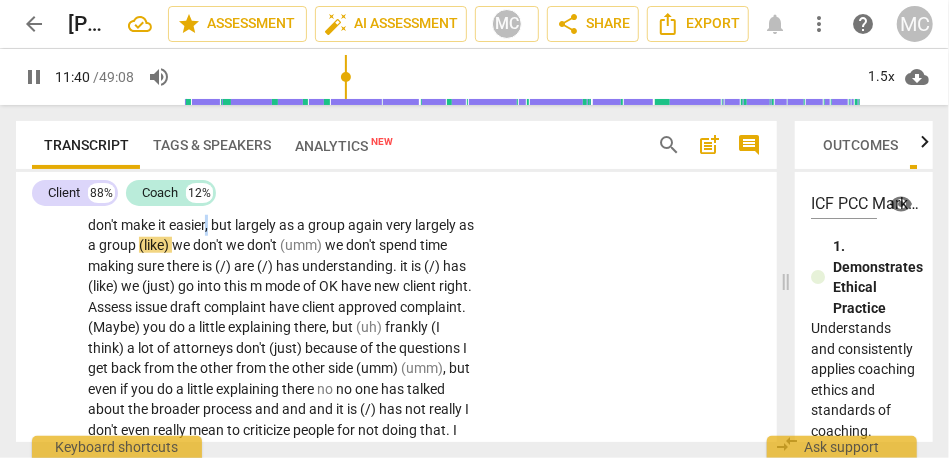 click on "easier" at bounding box center [187, 225] 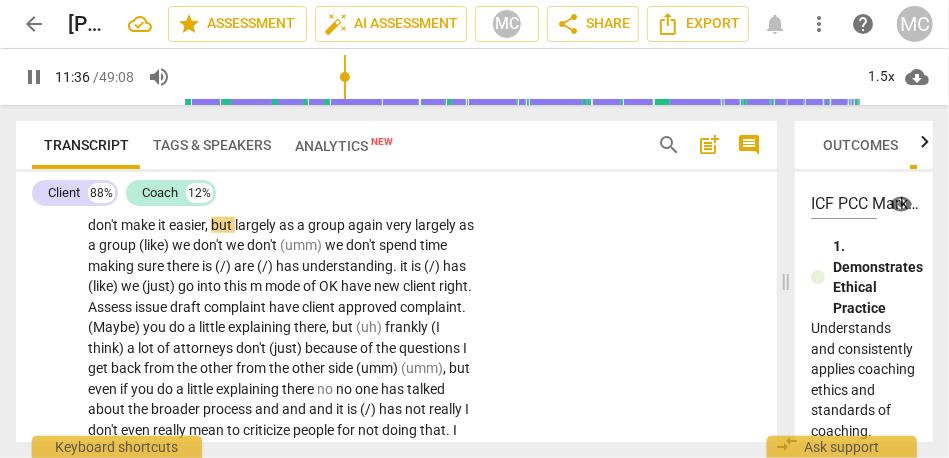 click on "as" at bounding box center [288, 225] 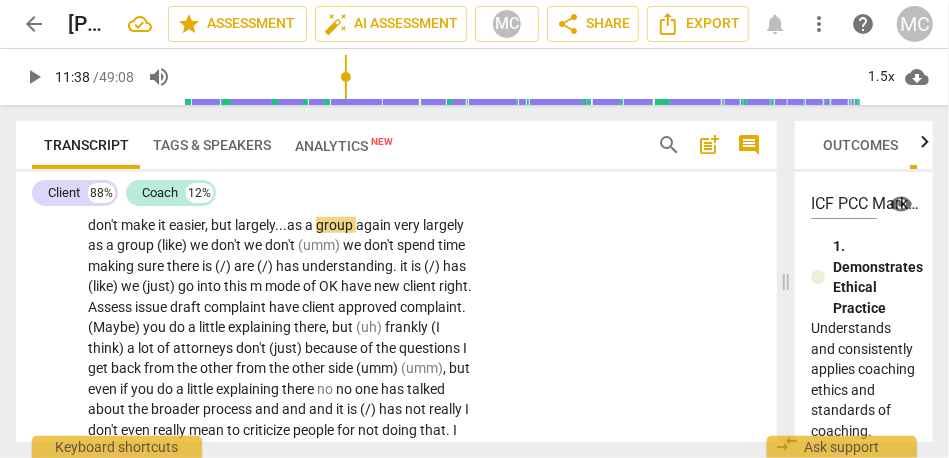 click on "group" at bounding box center [336, 225] 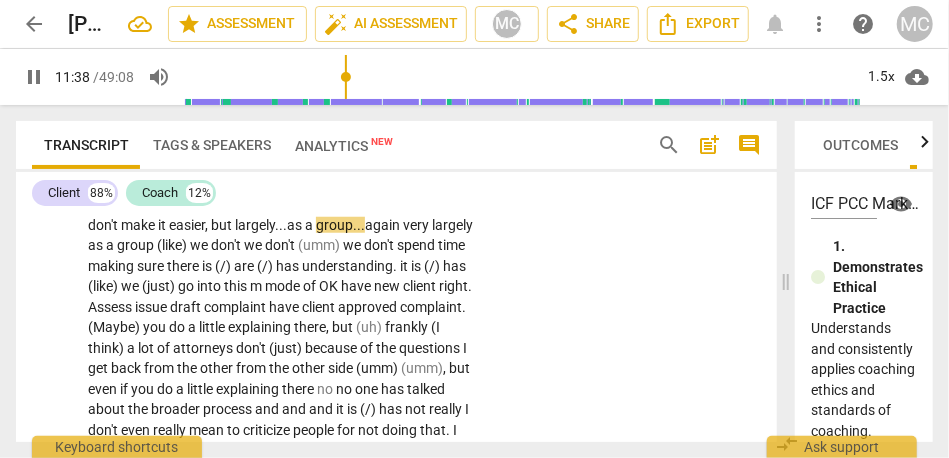 click on "very" at bounding box center [417, 225] 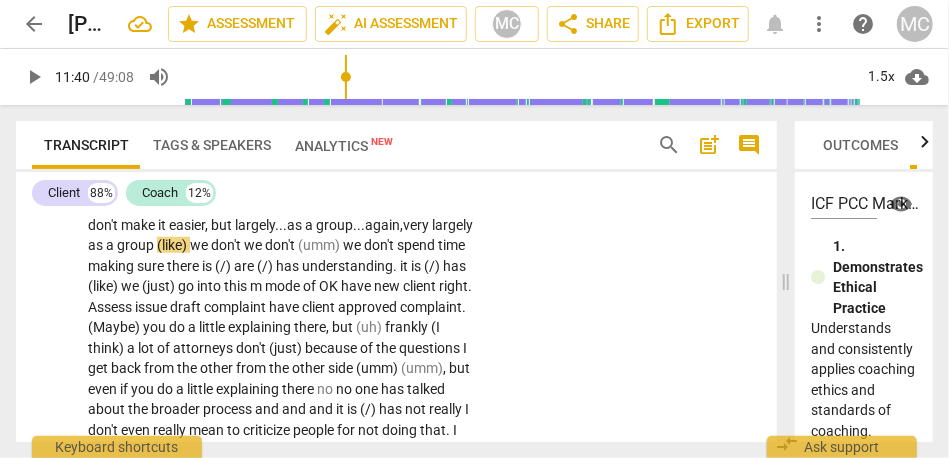 click on "largely" at bounding box center (452, 225) 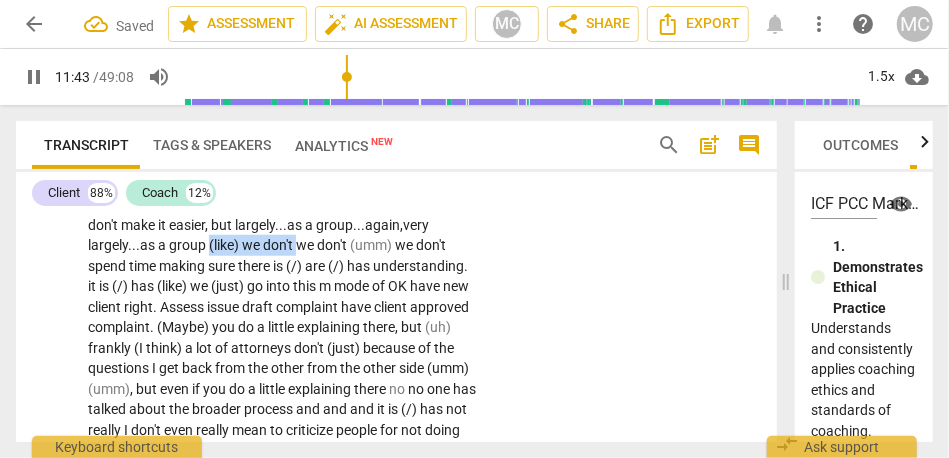 drag, startPoint x: 210, startPoint y: 287, endPoint x: 302, endPoint y: 288, distance: 92.00543 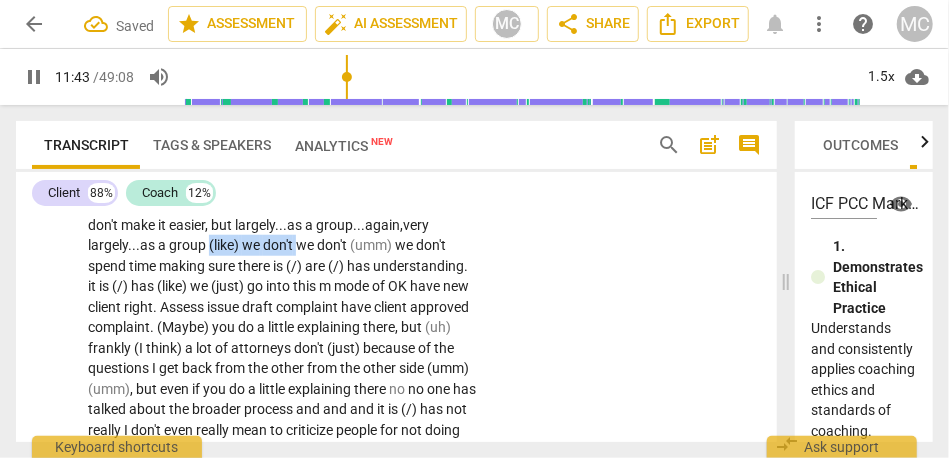 click on "What   has   been   coming   up   a   lot :   It   does   not   have   to   be   so   hard . . .   and   by   hard ,   I   don't   even   mean   difficult .   We ,   as   practitioners ,   are   so   bogged   down   in   our   own   stress   [laughter]   and   in   our   own . . .   «autopilot»   is   the   word   that   always   comes   up . . .   or   the   phrase   that   always   comes   up . . .   that   we   are   churning   from   one   thing   to   the   next .   Some   of   that   is   a   self-defense   survival   mechanism .   [laughter]   {11:22   "hmm"}   I   feel   that . . .   now   that   I   have   broken   out   of   that...  and   I   can   take   time   and   space   to   really   look   at   the   processes   of   what   we   do...  we   don't   make   it   easier ,   but   largely...  as   a   group...  again,  very   largely...  as   a   group   (like)   we   don't   we   don't   (umm)   we   don't   spend   time   making   sure   there   is   (/)   are   (/)   has   .   it" at bounding box center (282, 501) 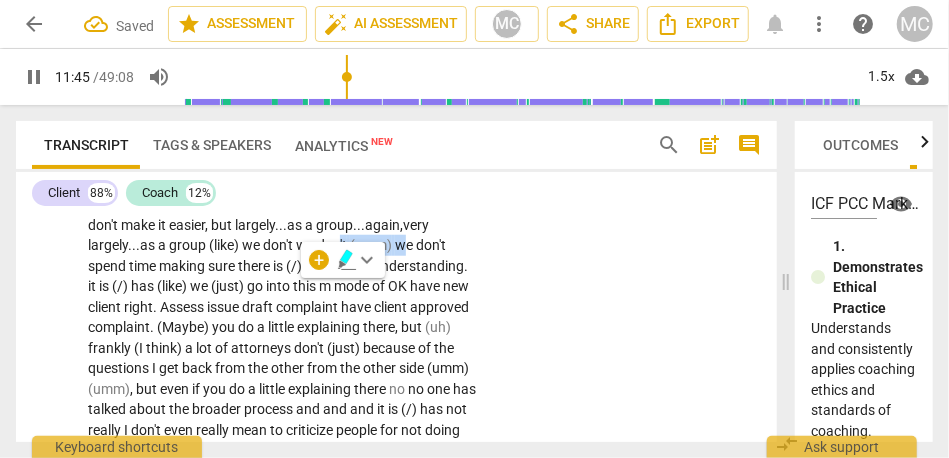 drag, startPoint x: 406, startPoint y: 287, endPoint x: 346, endPoint y: 288, distance: 60.00833 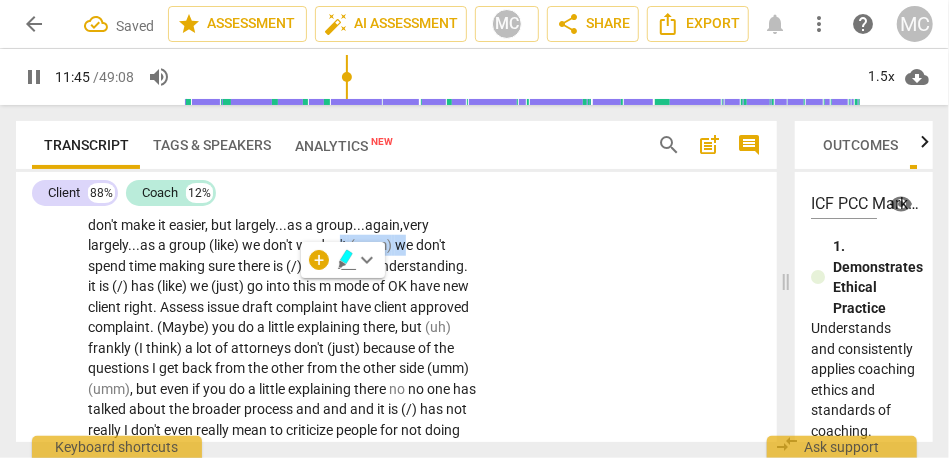 click on "What   has   been   coming   up   a   lot :   It   does   not   have   to   be   so   hard . . .   and   by   hard ,   I   don't   even   mean   difficult .   We ,   as   practitioners ,   are   so   bogged   down   in   our   own   stress   [laughter]   and   in   our   own . . .   «autopilot»   is   the   word   that   always   comes   up . . .   or   the   phrase   that   always   comes   up . . .   that   we   are   churning   from   one   thing   to   the   next .   Some   of   that   is   a   self-defense   survival   mechanism .   [laughter]   {11:22   "hmm"}   I   feel   that . . .   now   that   I   have   broken   out   of   that...  and   I   can   take   time   and   space   to   really   look   at   the   processes   of   what   we   do...  we   don't   make   it   easier ,   but   largely...  as   a   group...  again,  very   largely...  as   a   group   (like)   we   don't   we   don't   (umm)   we   don't   spend   time   making   sure   there   is   (/)   are   (/)   has   .   it" at bounding box center [282, 501] 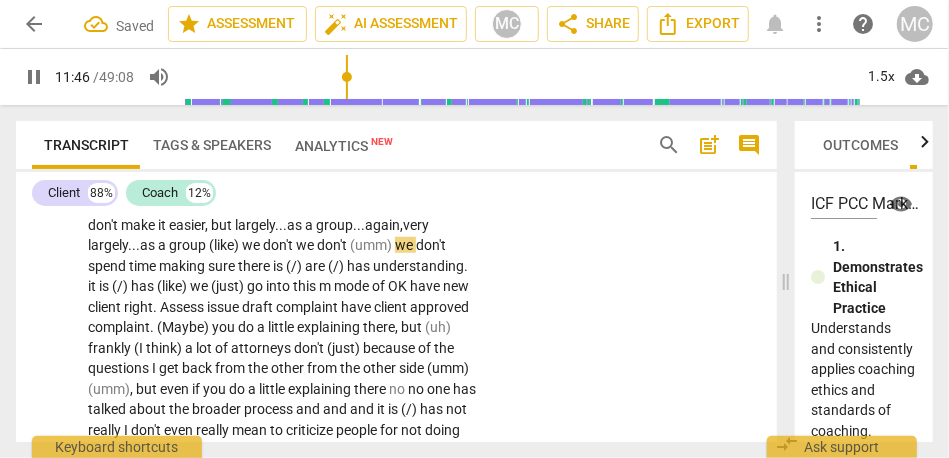 click on "understanding" at bounding box center [418, 266] 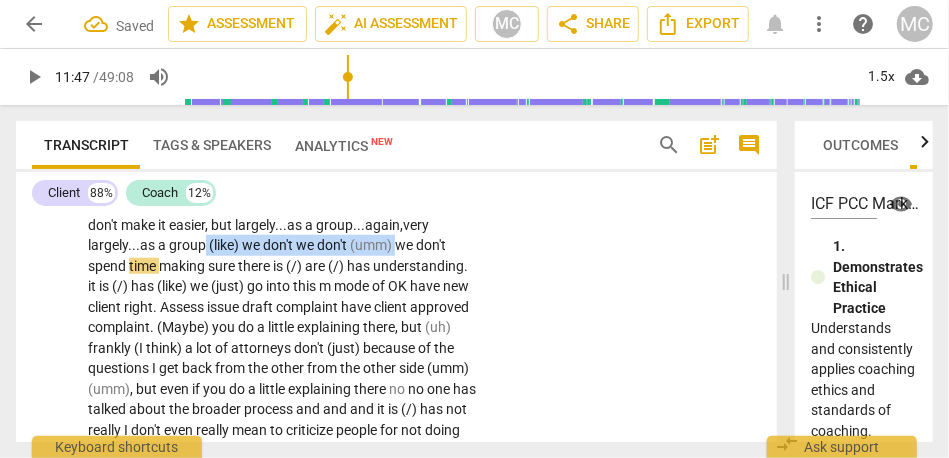 drag, startPoint x: 402, startPoint y: 285, endPoint x: 209, endPoint y: 283, distance: 193.01036 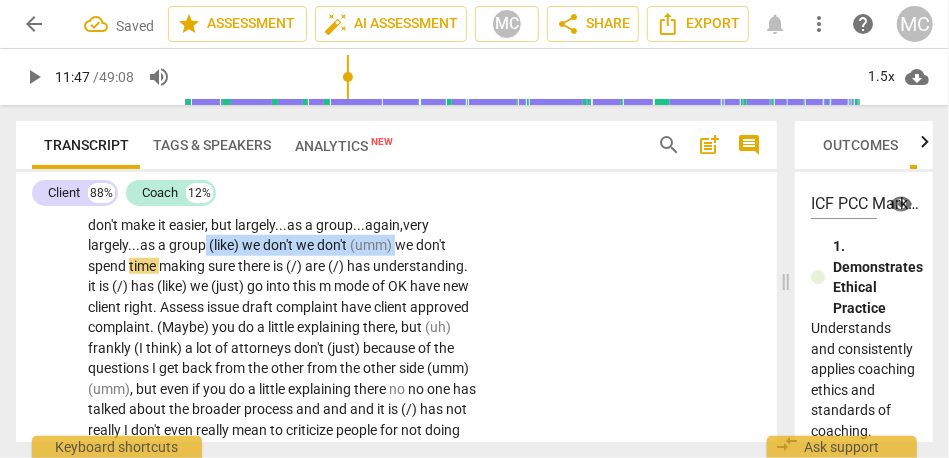 click on "What   has   been   coming   up   a   lot :   It   does   not   have   to   be   so   hard . . .   and   by   hard ,   I   don't   even   mean   difficult .   We ,   as   practitioners ,   are   so   bogged   down   in   our   own   stress   [laughter]   and   in   our   own . . .   «autopilot»   is   the   word   that   always   comes   up . . .   or   the   phrase   that   always   comes   up . . .   that   we   are   churning   from   one   thing   to   the   next .   Some   of   that   is   a   self-defense   survival   mechanism .   [laughter]   {11:22   "hmm"}   I   feel   that . . .   now   that   I   have   broken   out   of   that...  and   I   can   take   time   and   space   to   really   look   at   the   processes   of   what   we   do...  we   don't   make   it   easier ,   but   largely...  as   a   group...  again,  very   largely...  as   a   group   (like)   we   don't   we   don't   (umm)   we   don't   spend   time   making   sure   there   is   (/)   are   (/)   has   .   it" at bounding box center (282, 501) 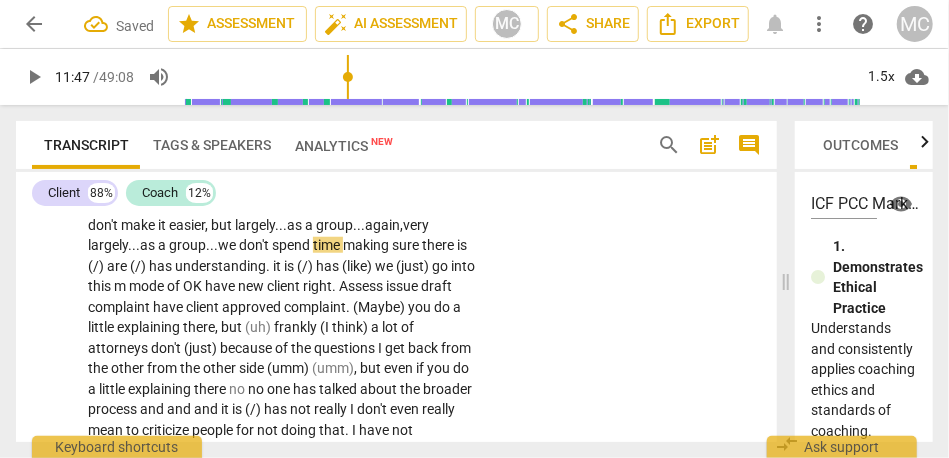click on "CL play_arrow pause 10:39 + Add competency keyboard_arrow_right What   has   been   coming   up   a   lot :   It   does   not   have   to   be   so   hard . . .   and   by   hard ,   I   don't   even   mean   difficult .   We ,   as   practitioners ,   are   so   bogged   down   in   our   own   stress   [laughter]   and   in   our   own . . .   «autopilot»   is   the   word   that   always   comes   up . . .   or   the   phrase   that   always   comes   up . . .   that   we   are   churning   from   one   thing   to   the   next .   Some   of   that   is   a   self-defense   survival   mechanism .   [laughter]   {11:22   "hmm"}   I   feel   that . . .   now   that   I   have   broken   out   of   that...  and   I   can   take   time   and   space   to   really   look   at   the   processes   of   what   we   do...  we   don't   make   it   easier ,   but   largely...  as   a   group...  again,  very   largely...  as   a   group...  we   don't   spend   time   making   sure   there   is   (/)   are" at bounding box center [396, 485] 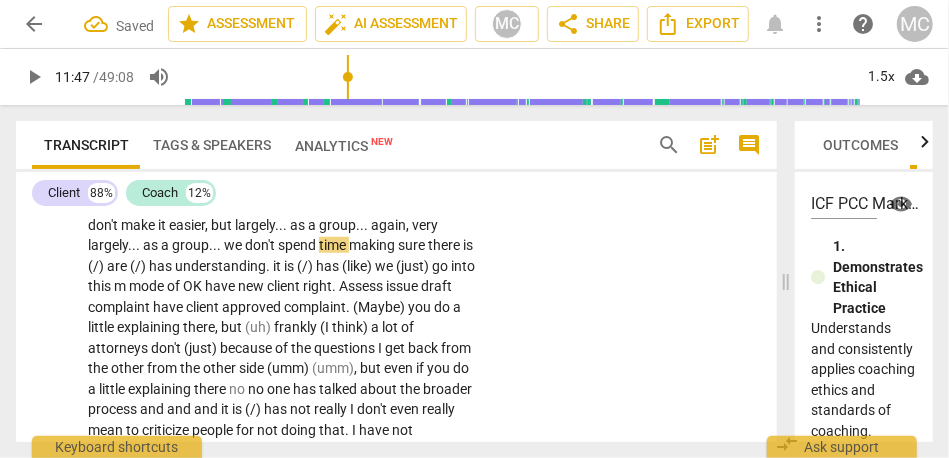click on "spend" at bounding box center (298, 245) 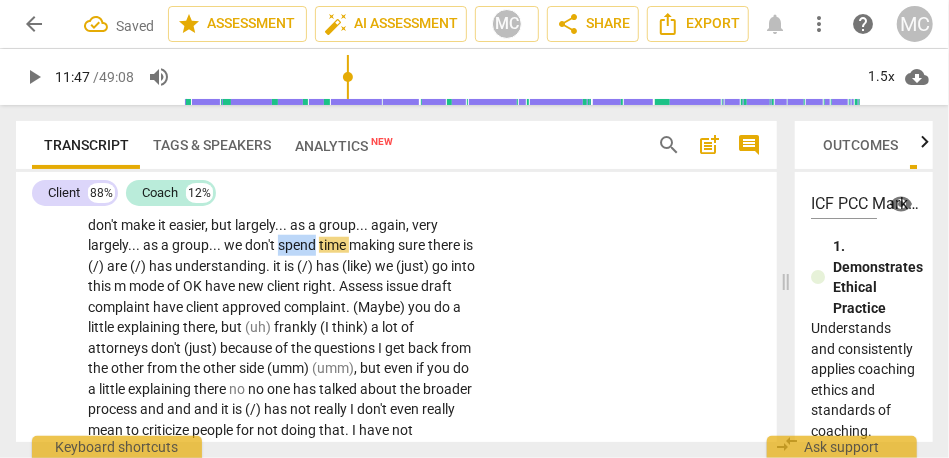 click on "spend" at bounding box center (298, 245) 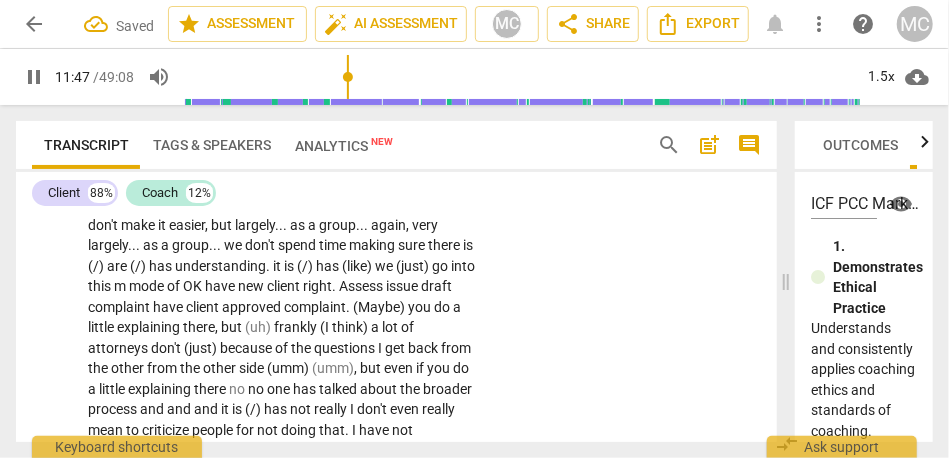 scroll, scrollTop: 3636, scrollLeft: 0, axis: vertical 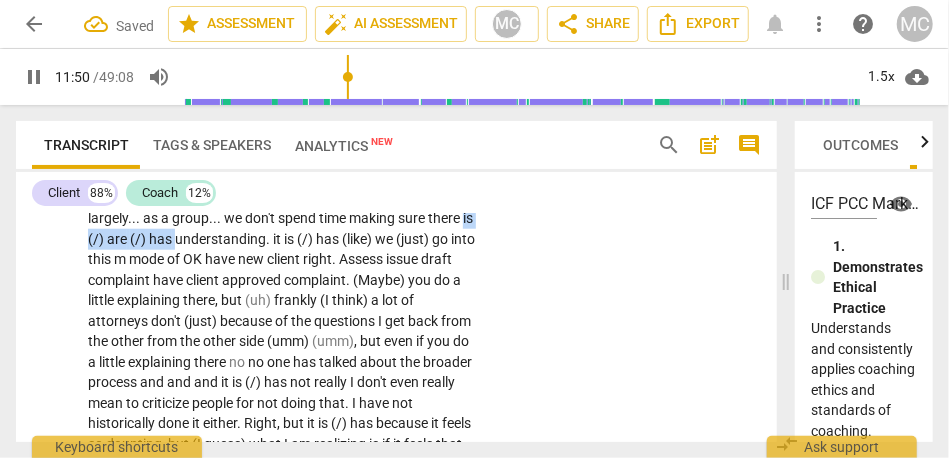 drag, startPoint x: 189, startPoint y: 280, endPoint x: 61, endPoint y: 283, distance: 128.03516 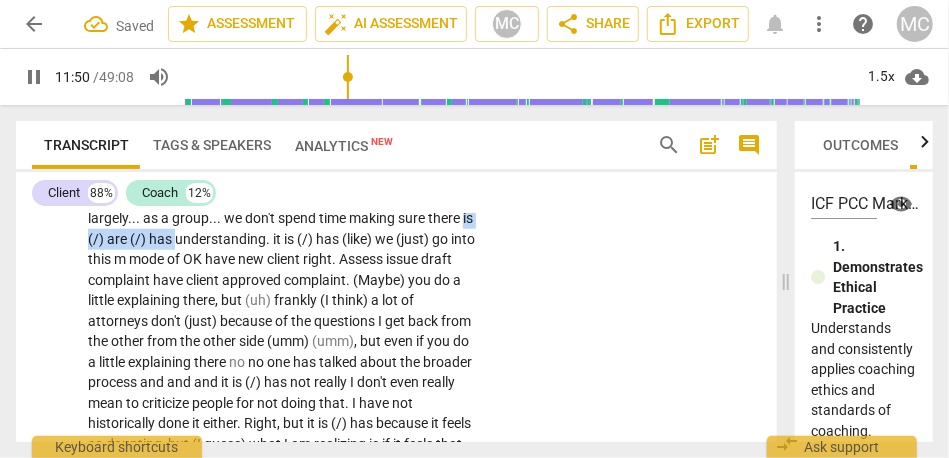 click on "CL play_arrow pause 10:39 + Add competency keyboard_arrow_right What   has   been   coming   up   a   lot :   It   does   not   have   to   be   so   hard . . .   and   by   hard ,   I   don't   even   mean   difficult .   We ,   as   practitioners ,   are   so   bogged   down   in   our   own   stress   [laughter]   and   in   our   own . . .   «autopilot»   is   the   word   that   always   comes   up . . .   or   the   phrase   that   always   comes   up . . .   that   we   are   churning   from   one   thing   to   the   next .   Some   of   that   is   a   self-defense   survival   mechanism .   [laughter]   {11:22   "hmm"}   I   feel   that . . .   now   that   I   have   broken   out   of   that . . .   and   I   can   take   time   and   space   to   really   look   at   the   processes   of   what   we   do . . .   we   don't   make   it   easier ,   but   largely . . .   as   a   group . . .   again ,   very   largely . . .   as   a   group . . .   we   don't   spend   time   making   sure   there" at bounding box center (396, 458) 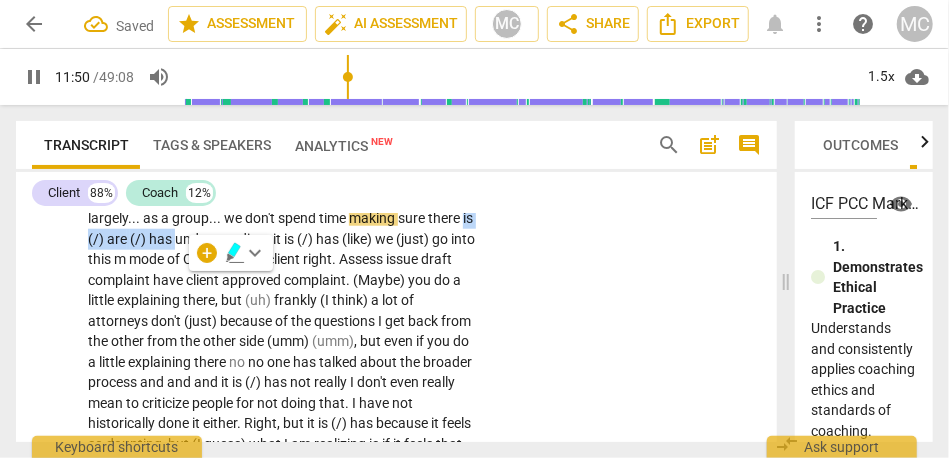 type 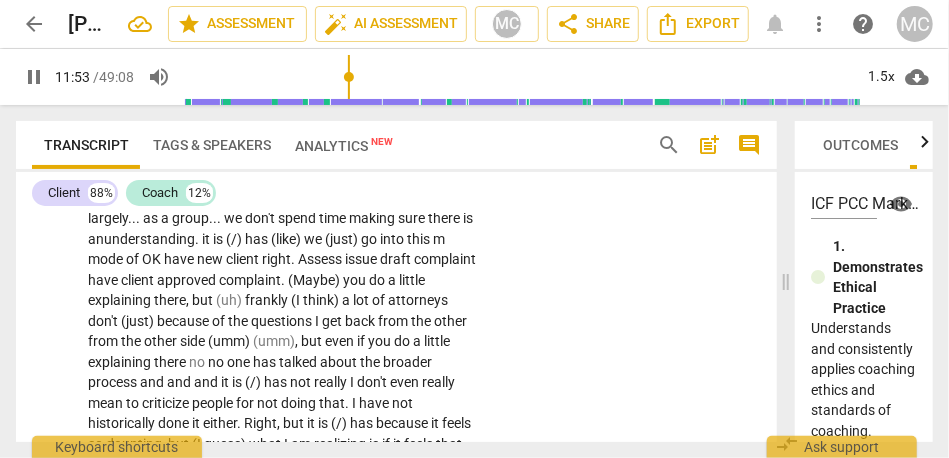 click on "CL play_arrow pause 10:39 + Add competency keyboard_arrow_right What   has   been   coming   up   a   lot :   It   does   not   have   to   be   so   hard . . .   and   by   hard ,   I   don't   even   mean   difficult .   We ,   as   practitioners ,   are   so   bogged   down   in   our   own   stress   [laughter]   and   in   our   own . . .   «autopilot»   is   the   word   that   always   comes   up . . .   or   the   phrase   that   always   comes   up . . .   that   we   are   churning   from   one   thing   to   the   next .   Some   of   that   is   a   self-defense   survival   mechanism .   [laughter]   {11:22   "hmm"}   I   feel   that . . .   now   that   I   have   broken   out   of   that . . .   and   I   can   take   time   and   space   to   really   look   at   the   processes   of   what   we   do . . .   we   don't   make   it   easier ,   but   largely . . .   as   a   group . . .   again ,   very   largely . . .   as   a   group . . .   we   don't   spend   time   making   sure   ." at bounding box center [396, 458] 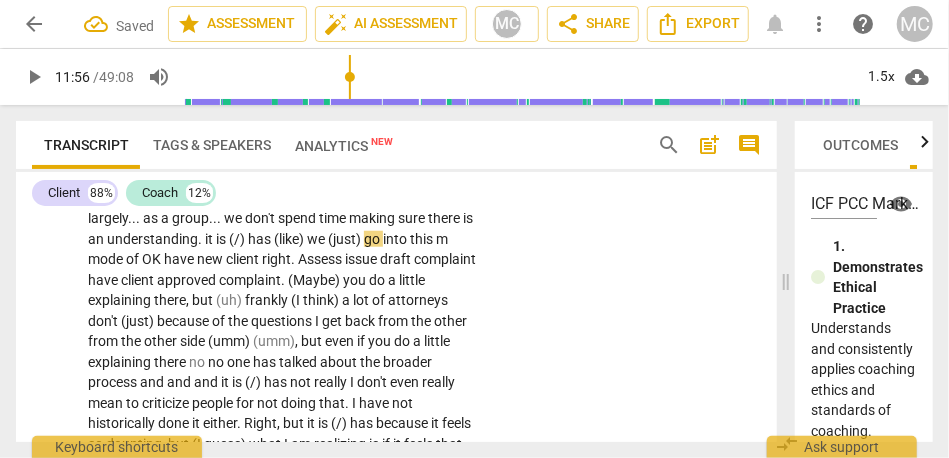 click on "understanding" at bounding box center [152, 239] 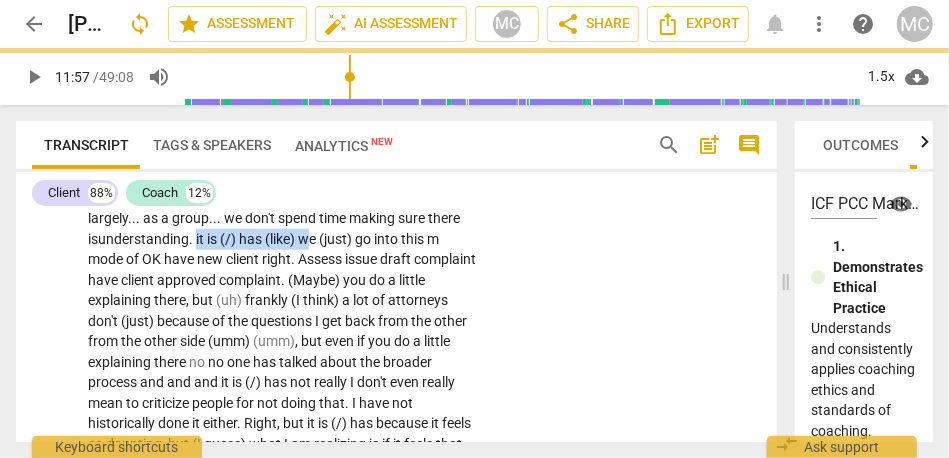 drag, startPoint x: 314, startPoint y: 277, endPoint x: 198, endPoint y: 277, distance: 116 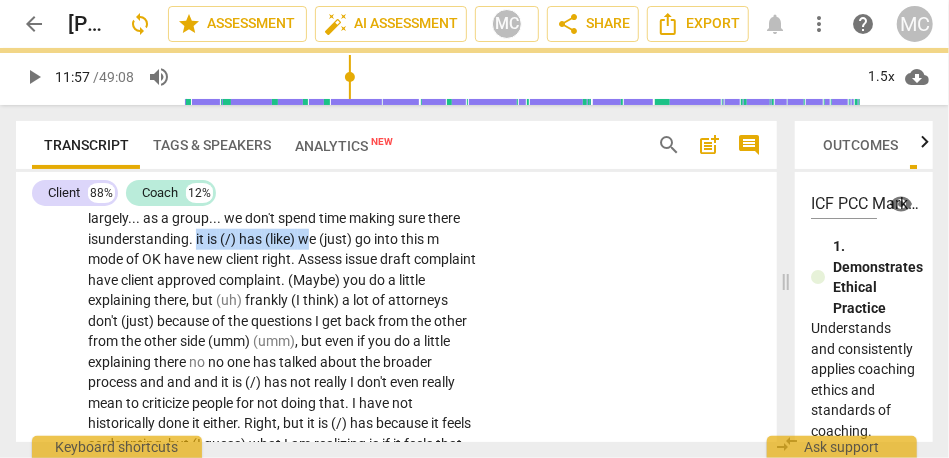 click on "What   has   been   coming   up   a   lot :   It   does   not   have   to   be   so   hard . . .   and   by   hard ,   I   don't   even   mean   difficult .   We ,   as   practitioners ,   are   so   bogged   down   in   our   own   stress   [laughter]   and   in   our   own . . .   «autopilot»   is   the   word   that   always   comes   up . . .   or   the   phrase   that   always   comes   up . . .   that   we   are   churning   from   one   thing   to   the   next .   Some   of   that   is   a   self-defense   survival   mechanism .   [laughter]   {11:22   "hmm"}   I   feel   that . . .   now   that   I   have   broken   out   of   that . . .   and   I   can   take   time   and   space   to   really   look   at   the   processes   of   what   we   do . . .   we   don't   make   it   easier ,   but   largely . . .   as   a   group . . .   again ,   very   largely . . .   as   a   group . . .   we   don't   spend   time   making   sure   there   is  understanding .   it   is   (/)   has   (like)   we" at bounding box center (282, 474) 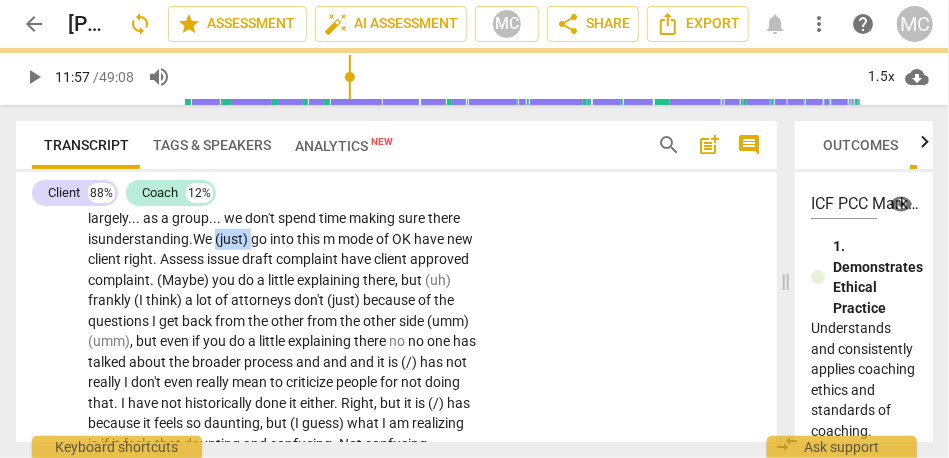 drag, startPoint x: 224, startPoint y: 282, endPoint x: 258, endPoint y: 282, distance: 34 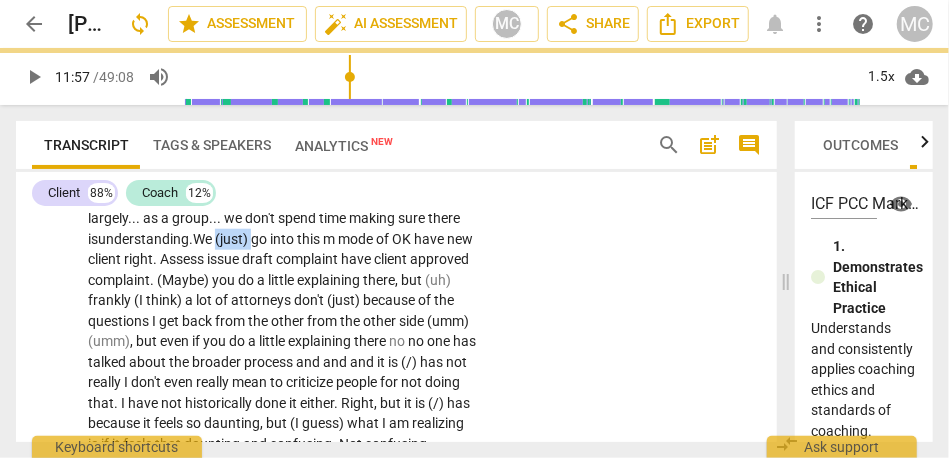 click on "What   has   been   coming   up   a   lot :   It   does   not   have   to   be   so   hard . . .   and   by   hard ,   I   don't   even   mean   difficult .   We ,   as   practitioners ,   are   so   bogged   down   in   our   own   stress   [laughter]   and   in   our   own . . .   «autopilot»   is   the   word   that   always   comes   up . . .   or   the   phrase   that   always   comes   up . . .   that   we   are   churning   from   one   thing   to   the   next .   Some   of   that   is   a   self-defense   survival   mechanism .   [laughter]   {11:22   "hmm"}   I   feel   that . . .   now   that   I   have   broken   out   of   that . . .   and   I   can   take   time   and   space   to   really   look   at   the   processes   of   what   we   do . . .   we   don't   make   it   easier ,   but   largely . . .   as   a   group . . .   again ,   very   largely . . .   as   a   group . . .   we   don't   spend   time   making   sure   there   is  understanding .  W e   (just)   go   into   this   m" at bounding box center (282, 464) 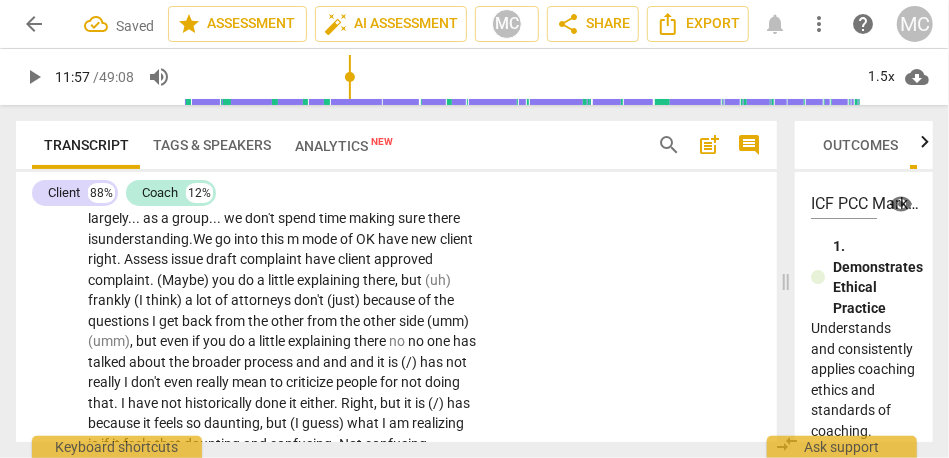 click on "go" at bounding box center [224, 239] 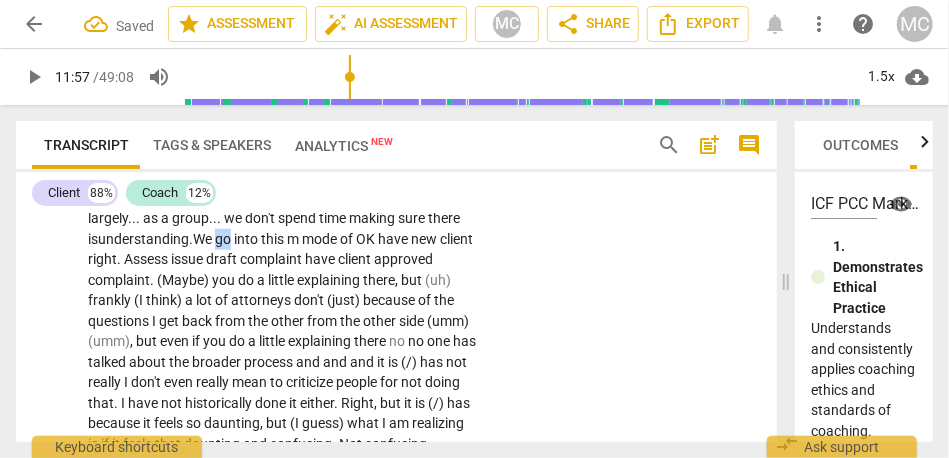 click on "go" at bounding box center [224, 239] 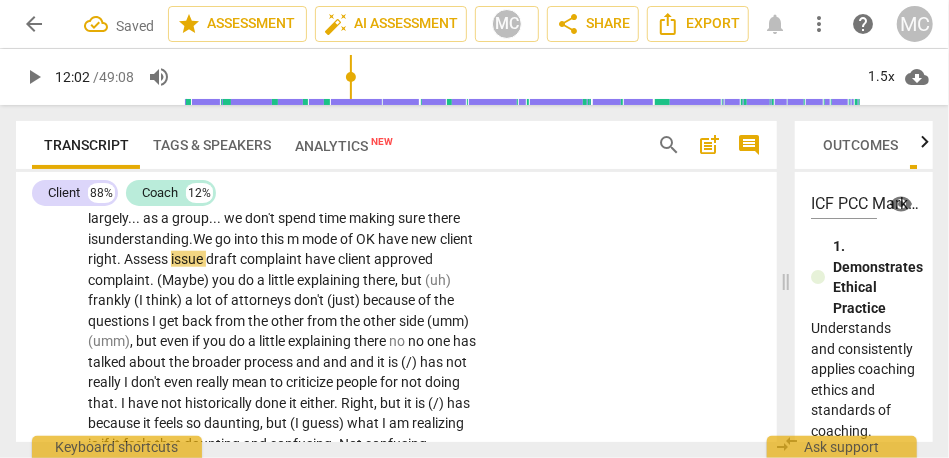 click on "of" at bounding box center (348, 239) 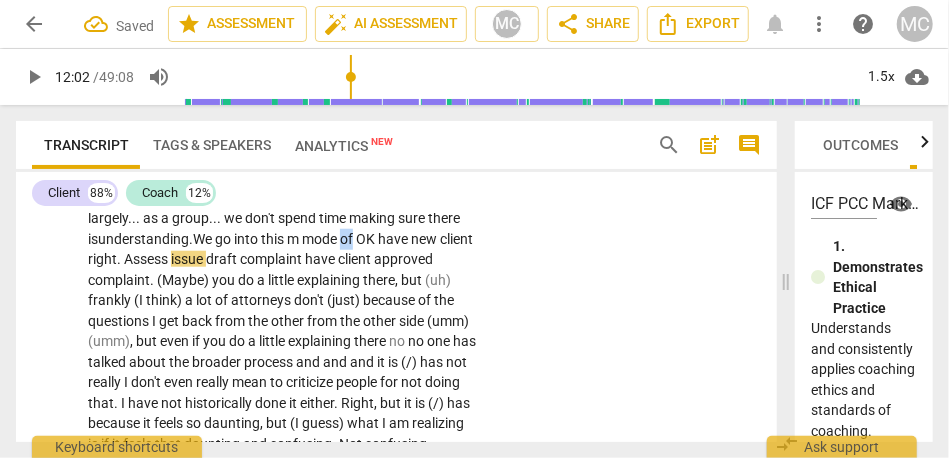 click on "of" at bounding box center (348, 239) 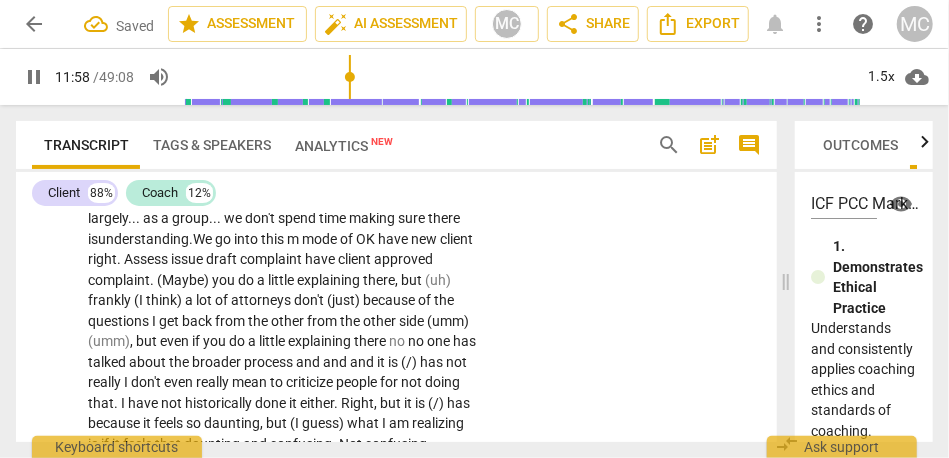click on "of" at bounding box center [348, 239] 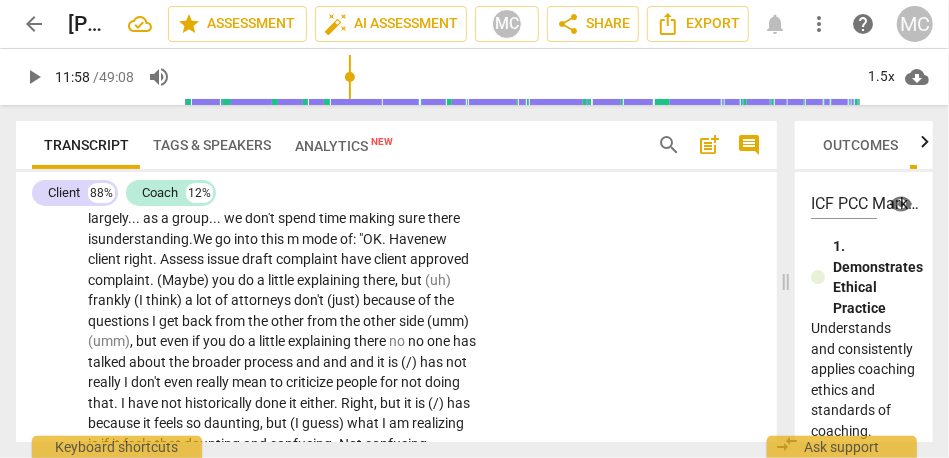 click on "ave" at bounding box center [410, 239] 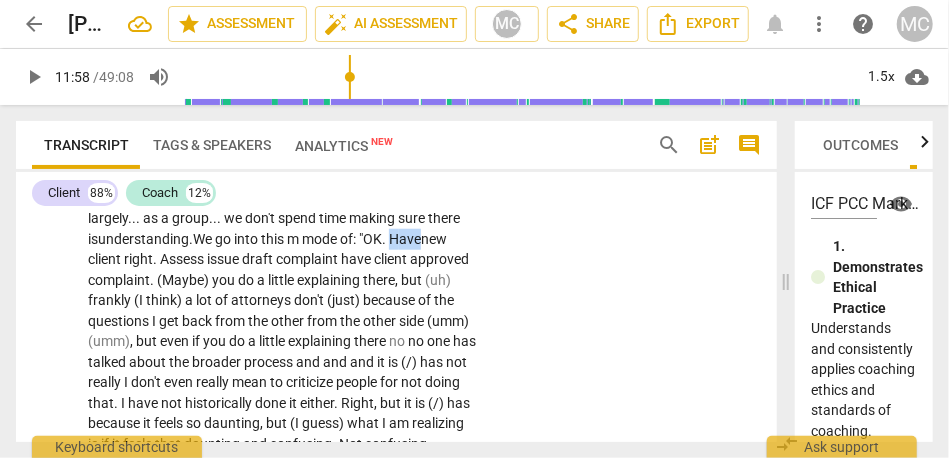 click on "ave" at bounding box center (410, 239) 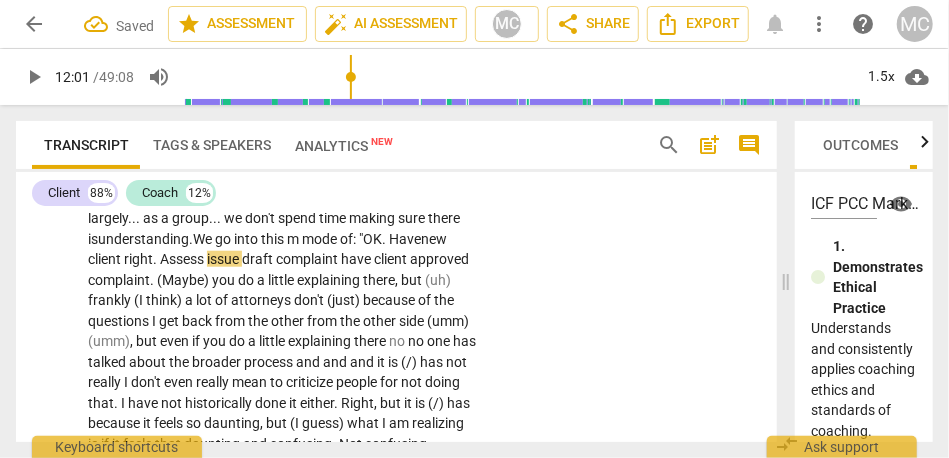 click on "right" at bounding box center (138, 259) 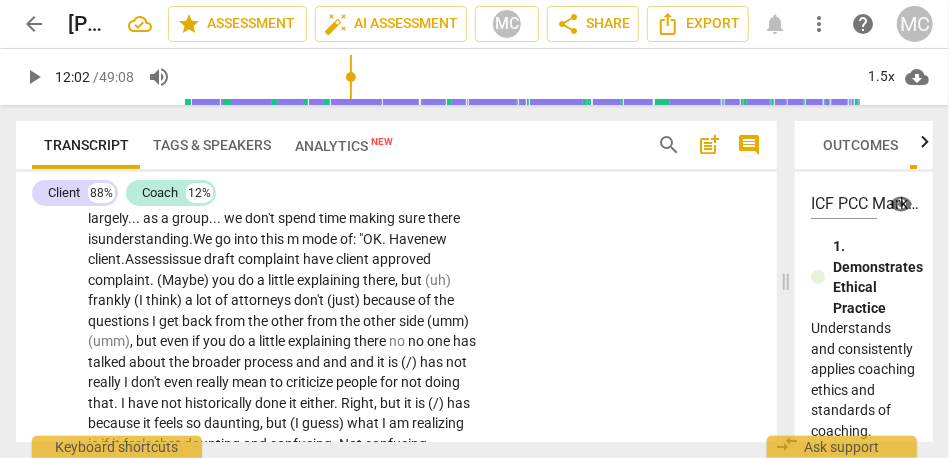 click on "draft" at bounding box center [221, 259] 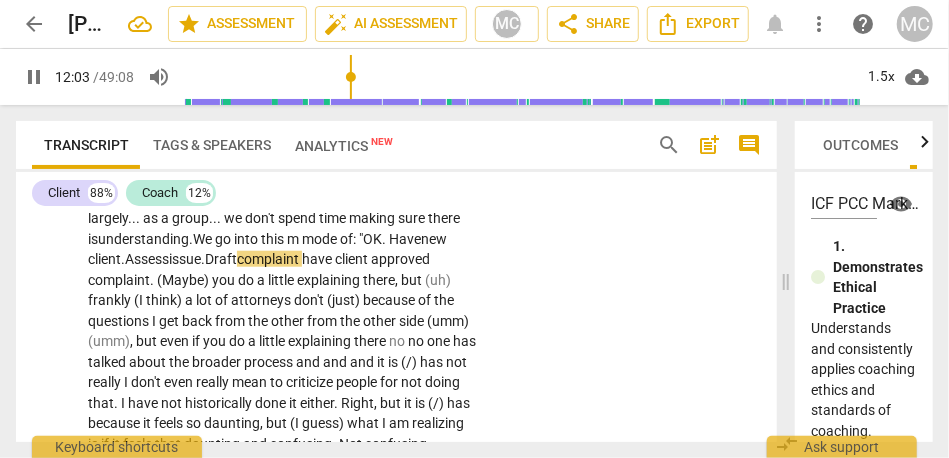 click on "have" at bounding box center (318, 259) 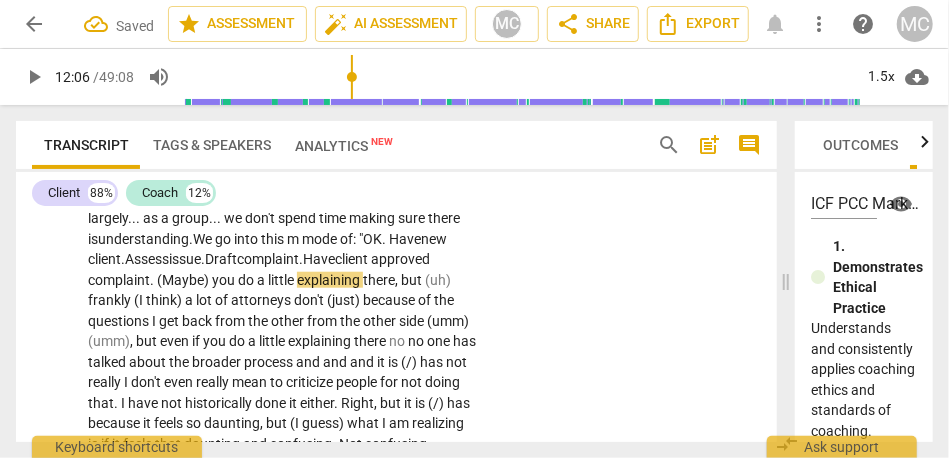 click on "client" at bounding box center [353, 259] 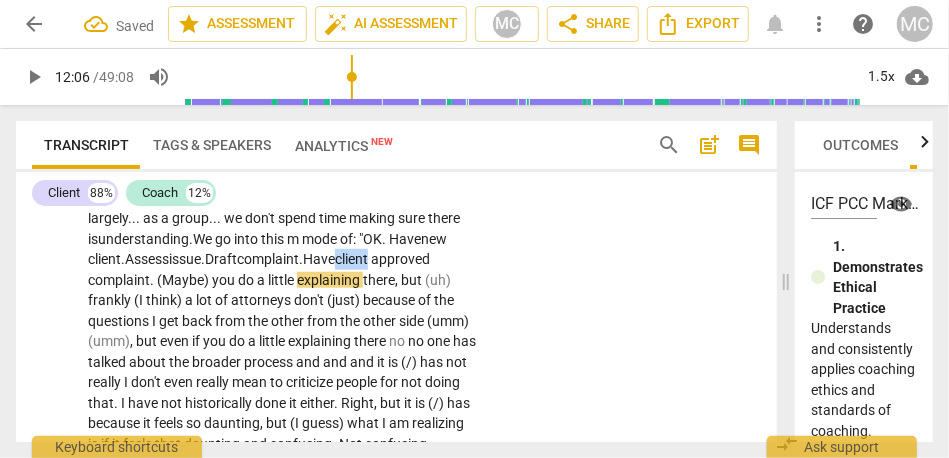 click on "client" at bounding box center [353, 259] 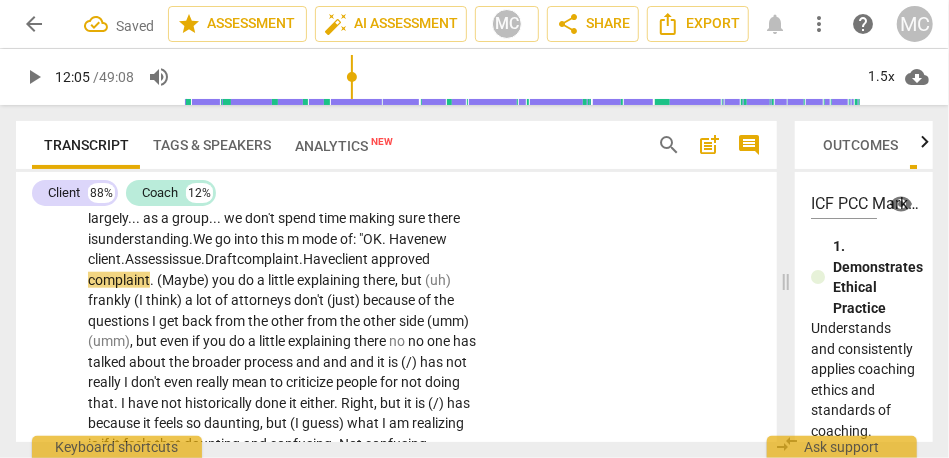 click on "What   has   been   coming   up   a   lot :   It   does   not   have   to   be   so   hard . . .   and   by   hard ,   I   don't   even   mean   difficult .   We ,   as   practitioners ,   are   so   bogged   down   in   our   own   stress   [laughter]   and   in   our   own . . .   «autopilot»   is   the   word   that   always   comes   up . . .   or   the   phrase   that   always   comes   up . . .   that   we   are   churning   from   one   thing   to   the   next .   Some   of   that   is   a   self-defense   survival   mechanism .   [laughter]   {11:22   "hmm"}   I   feel   that . . .   now   that   I   have   broken   out   of   that . . .   and   I   can   take   time   and   space   to   really   look   at   the   processes   of   what   we   do . . .   we   don't   make   it   easier ,   but   largely . . .   as   a   group . . .   again ,   very   largely . . .   as   a   group . . .   we   don't   spend   time   making   sure   there   is  understanding .  W e   go   into   this   m   mode" at bounding box center [282, 464] 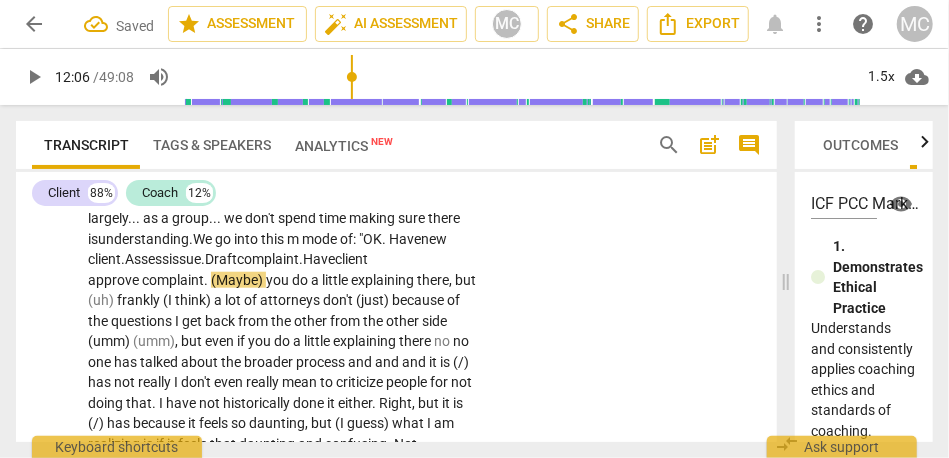 click on "(Maybe)" at bounding box center (238, 280) 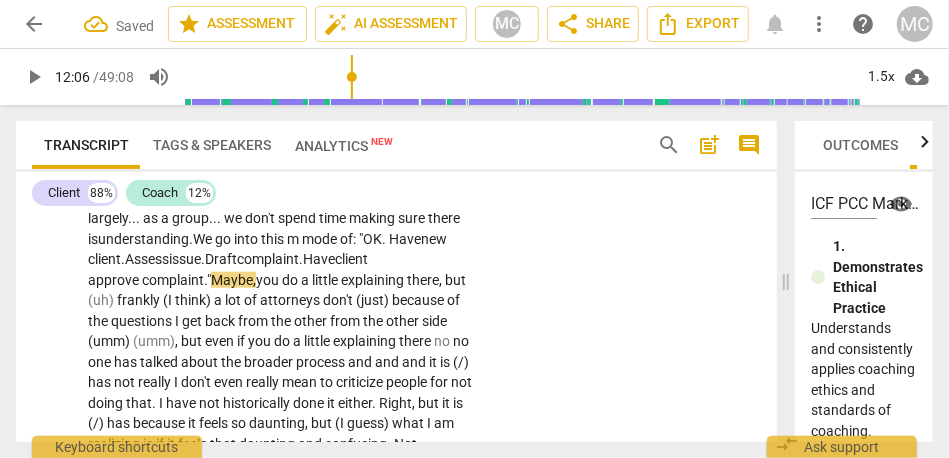 click on "Maybe," at bounding box center (233, 280) 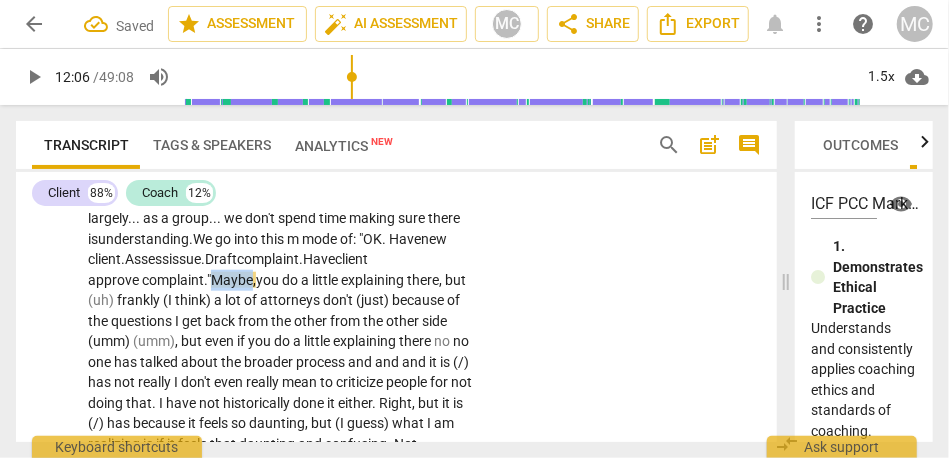 click on "Maybe," at bounding box center [233, 280] 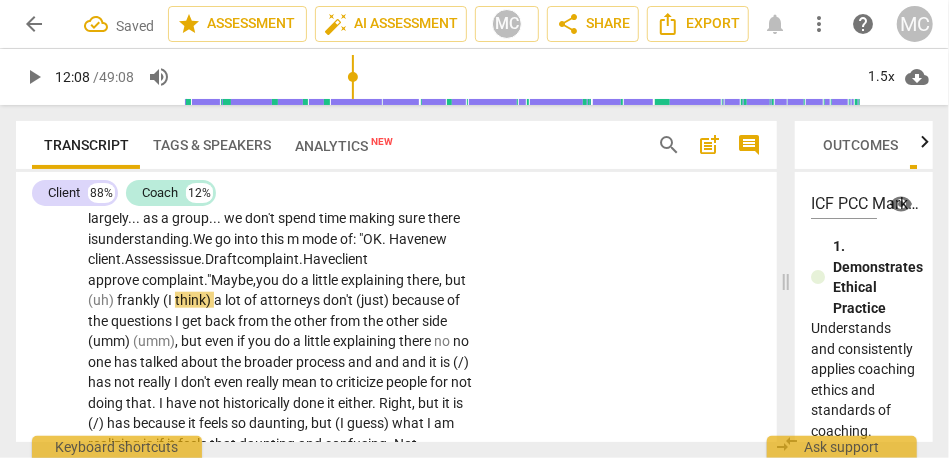 click on "frankly" at bounding box center [140, 300] 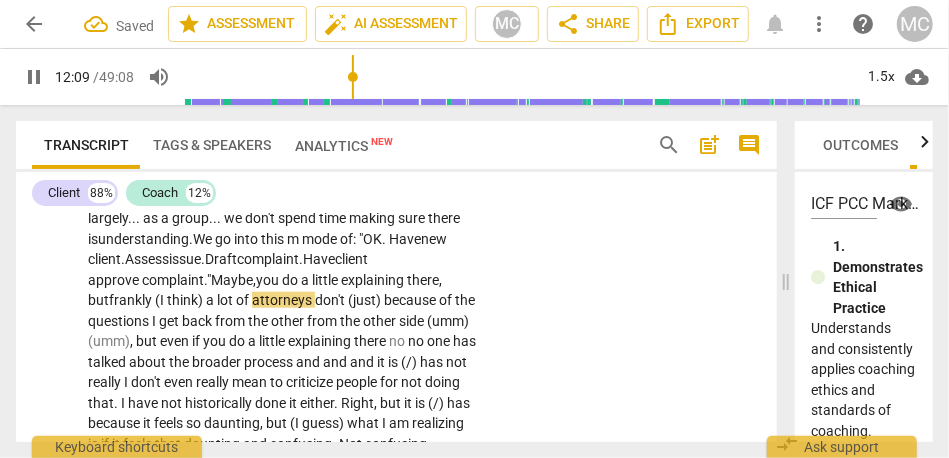 click on "a" at bounding box center (211, 300) 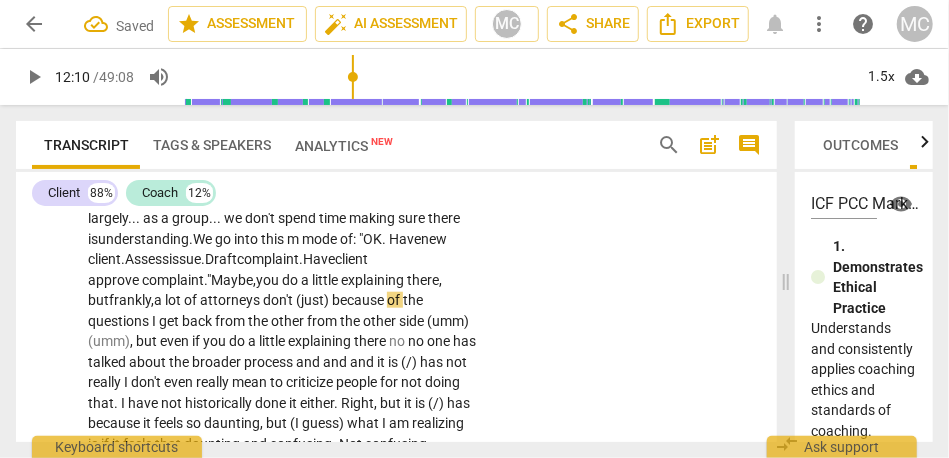 click on "explaining" at bounding box center (374, 280) 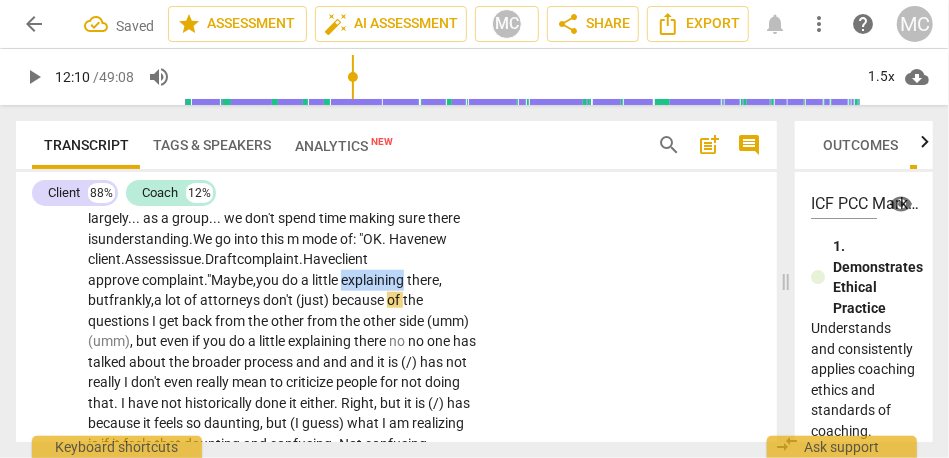click on "explaining" at bounding box center (374, 280) 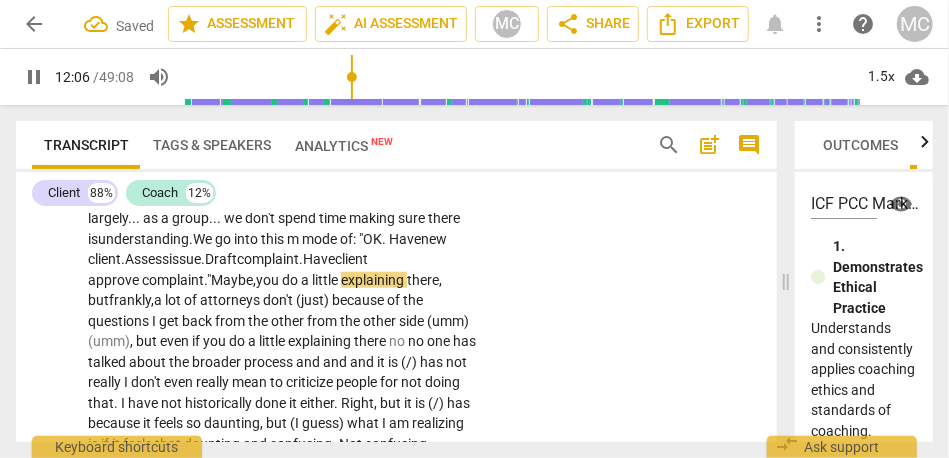 scroll, scrollTop: 3686, scrollLeft: 0, axis: vertical 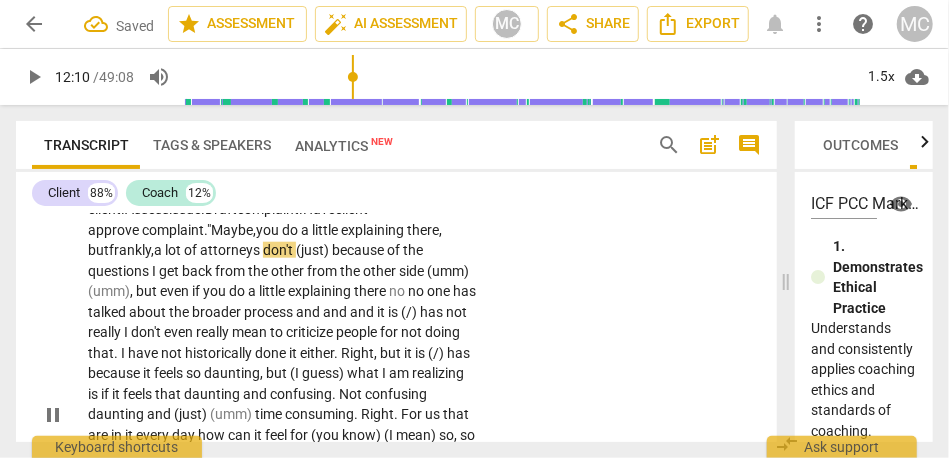 click on "frankly," at bounding box center [131, 250] 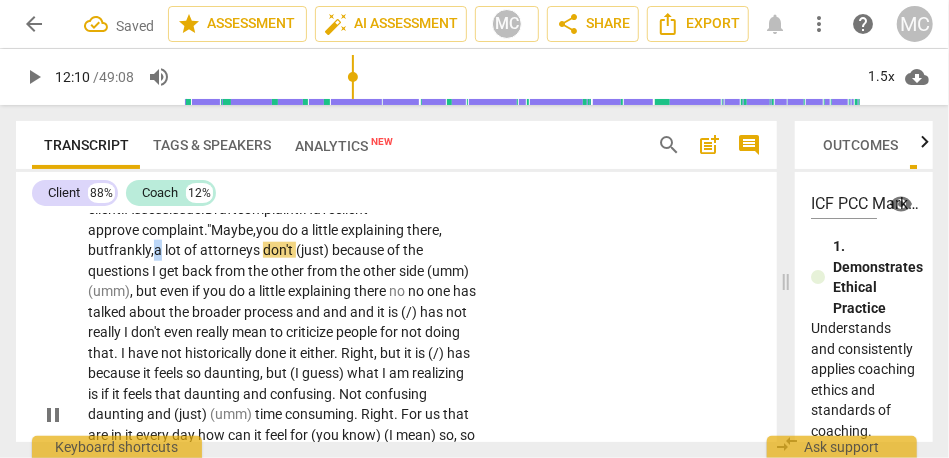 click on "frankly," at bounding box center (131, 250) 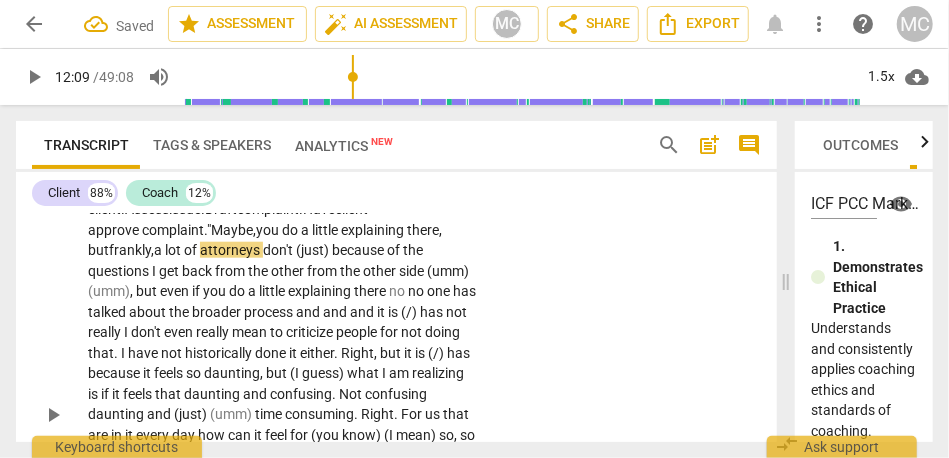 click on "lot" at bounding box center (174, 250) 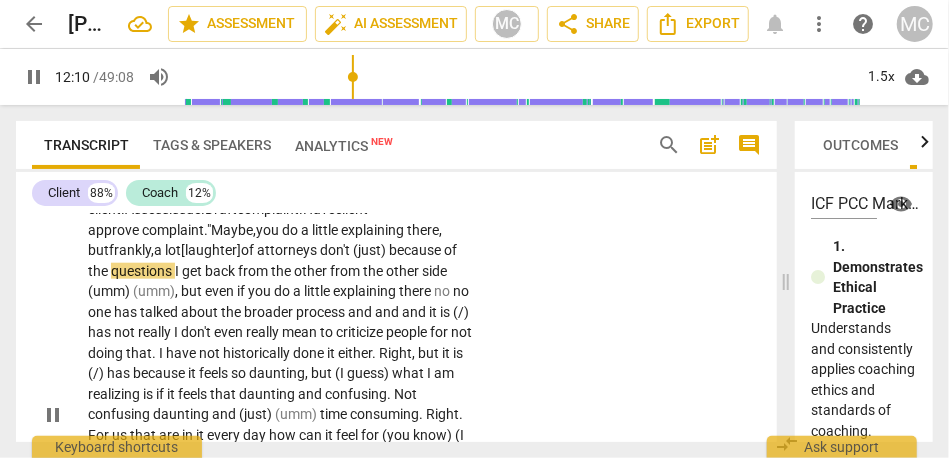 click on "because" at bounding box center (416, 250) 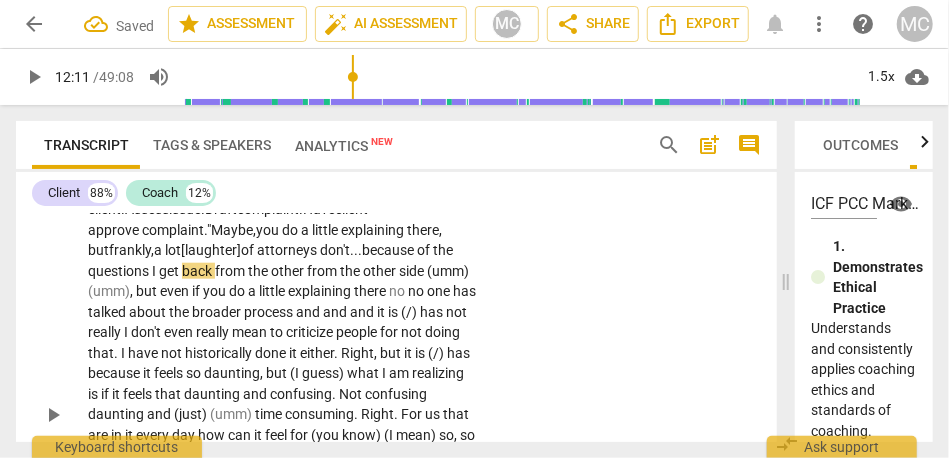 click on "because" at bounding box center (389, 250) 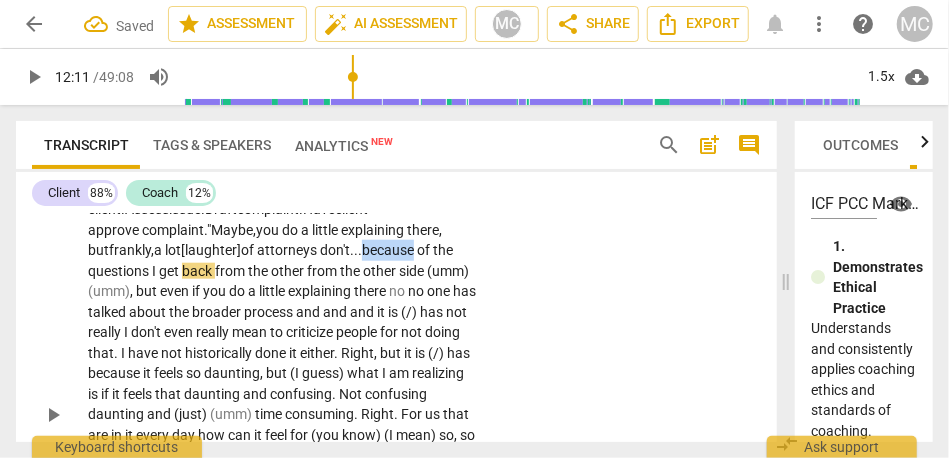click on "because" at bounding box center (389, 250) 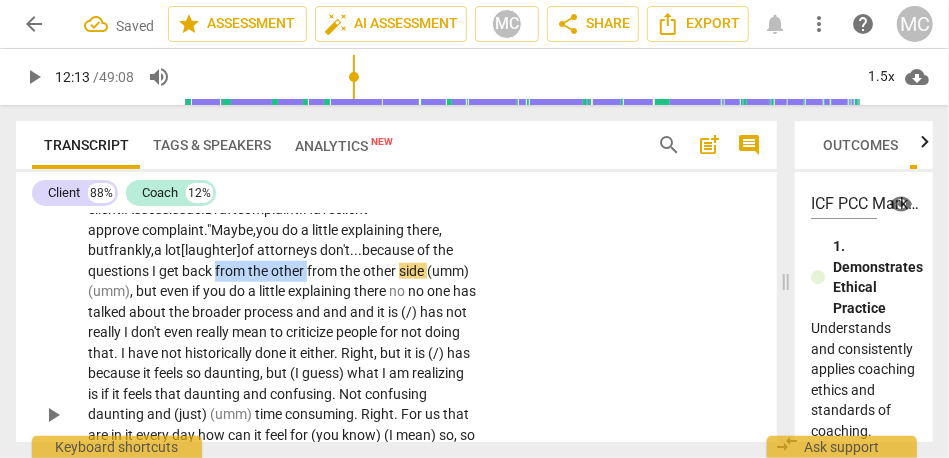 drag, startPoint x: 311, startPoint y: 311, endPoint x: 216, endPoint y: 310, distance: 95.005264 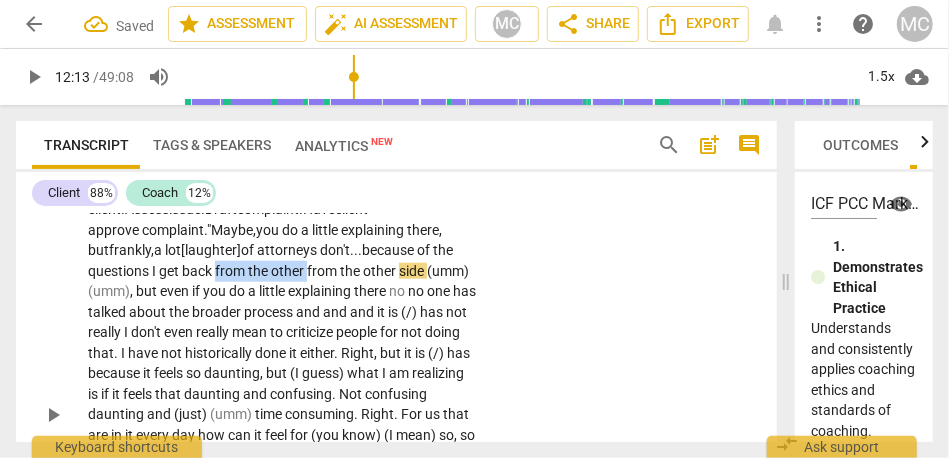 click on "What   has   been   coming   up   a   lot :   It   does   not   have   to   be   so   hard . . .   and   by   hard ,   I   don't   even   mean   difficult .   We ,   as   practitioners ,   are   so   bogged   down   in   our   own   stress   [laughter]   and   in   our   own . . .   «autopilot»   is   the   word   that   always   comes   up . . .   or   the   phrase   that   always   comes   up . . .   that   we   are   churning   from   one   thing   to   the   next .   Some   of   that   is   a   self-defense   survival   mechanism .   [laughter]   {11:22   "hmm"}   I   feel   that . . .   now   that   I   have   broken   out   of   that . . .   and   I   can   take   time   and   space   to   really   look   at   the   processes   of   what   we   do . . .   we   don't   make   it   easier ,   but   largely . . .   as   a   group . . .   again ,   very   largely . . .   as   a   group . . .   we   don't   spend   time   making   sure   there   is  understanding .  W e   go   into   this   m   mode" at bounding box center (282, 414) 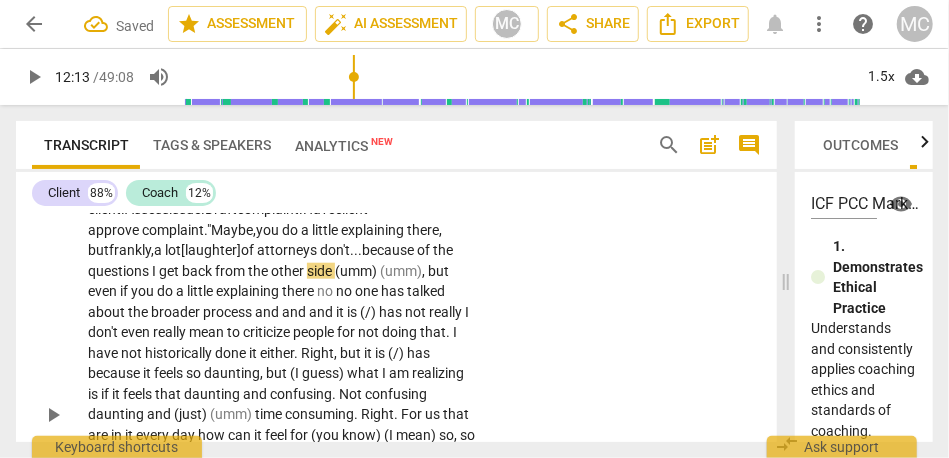 click on "CL play_arrow pause 10:39 + Add competency keyboard_arrow_right What   has   been   coming   up   a   lot :   It   does   not   have   to   be   so   hard . . .   and   by   hard ,   I   don't   even   mean   difficult .   We ,   as   practitioners ,   are   so   bogged   down   in   our   own   stress   [laughter]   and   in   our   own . . .   «autopilot»   is   the   word   that   always   comes   up . . .   or   the   phrase   that   always   comes   up . . .   that   we   are   churning   from   one   thing   to   the   next .   Some   of   that   is   a   self-defense   survival   mechanism .   [laughter]   {11:22   "hmm"}   I   feel   that . . .   now   that   I   have   broken   out   of   that . . .   and   I   can   take   time   and   space   to   really   look   at   the   processes   of   what   we   do . . .   we   don't   make   it   easier ,   but   largely . . .   as   a   group . . .   again ,   very   largely . . .   as   a   group . . .   we   don't   spend   time   making   sure   there" at bounding box center [396, 398] 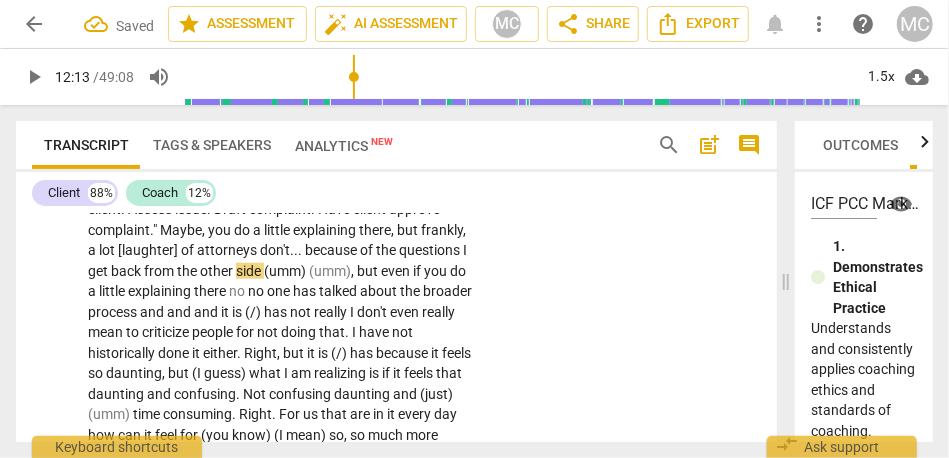 click on "," at bounding box center [394, 230] 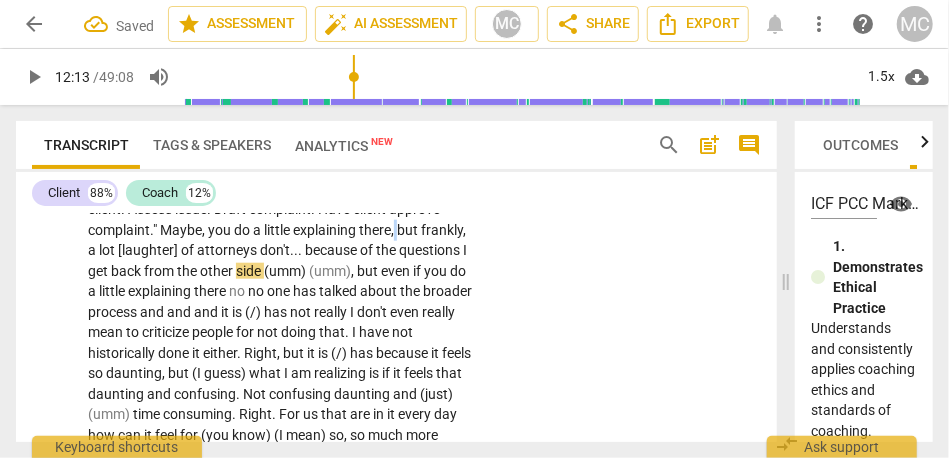 click on "," at bounding box center [394, 230] 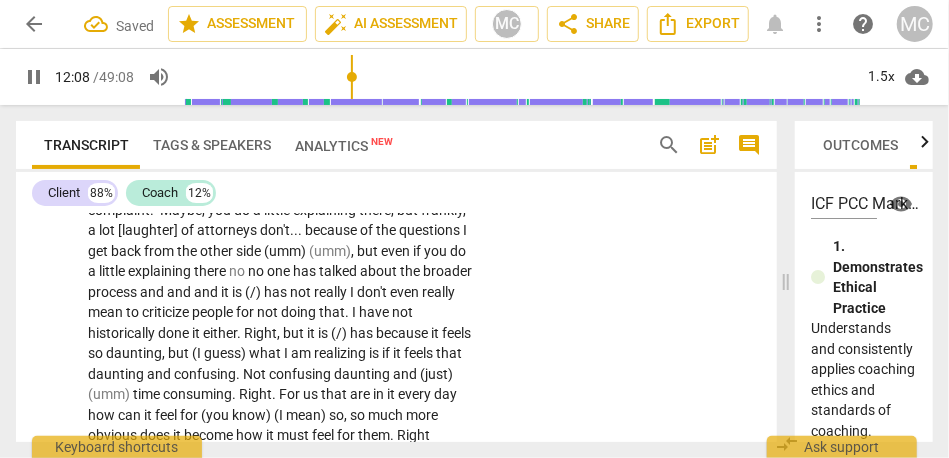 scroll, scrollTop: 3708, scrollLeft: 0, axis: vertical 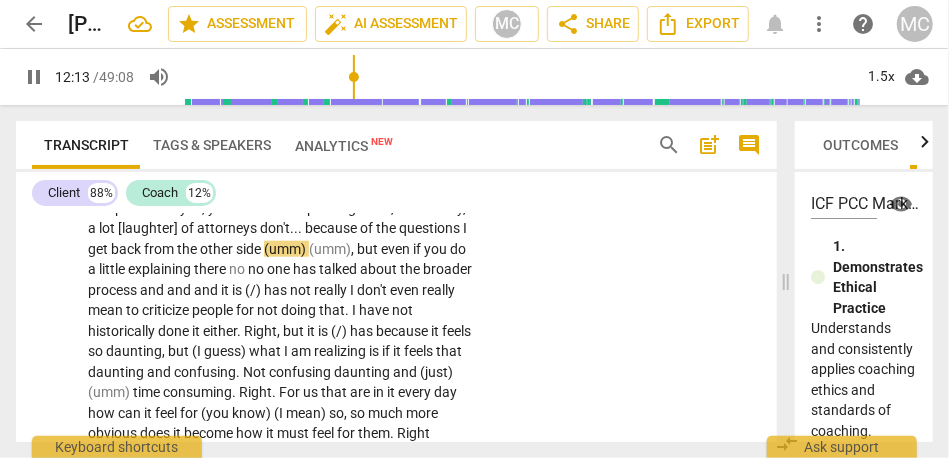 click on "because" at bounding box center (332, 228) 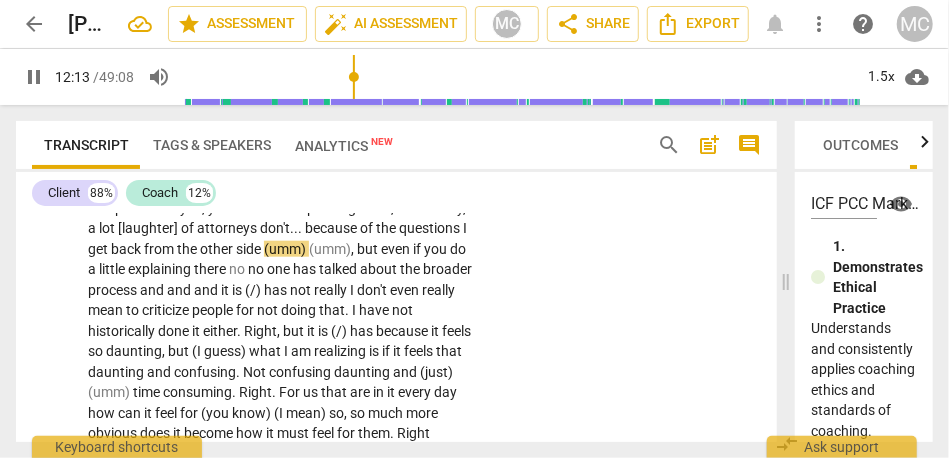 click on "because" at bounding box center [332, 228] 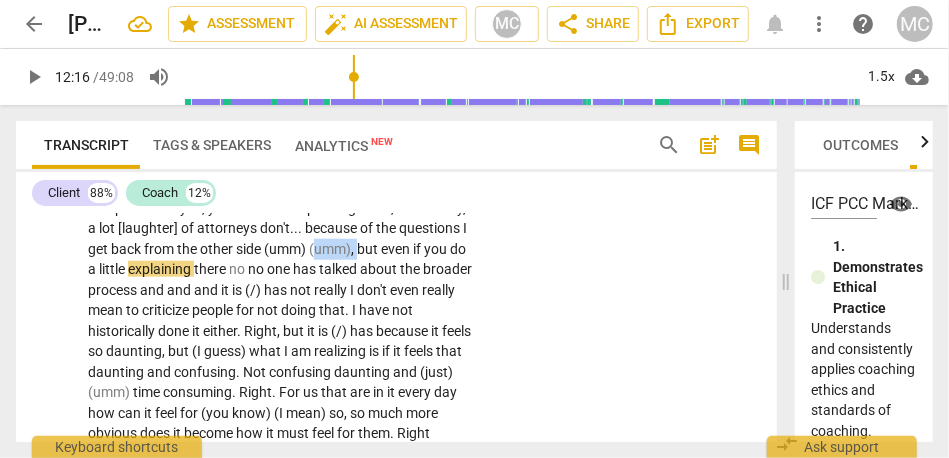 type on "736" 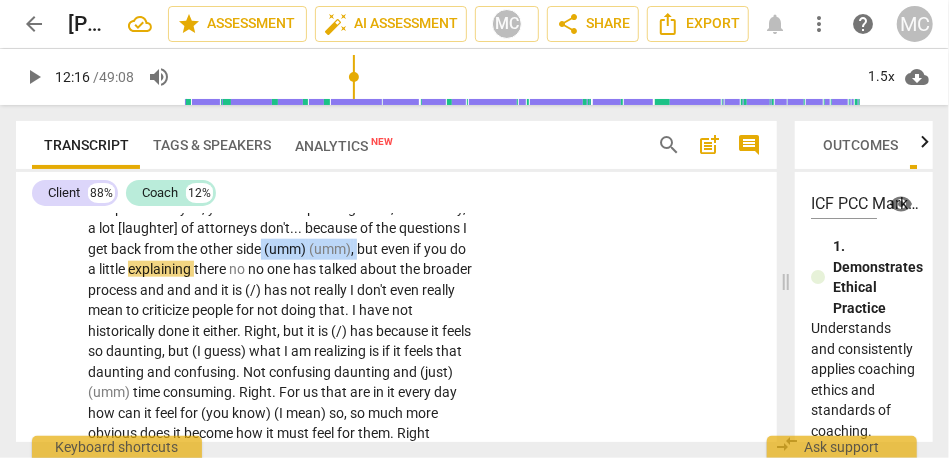 drag, startPoint x: 359, startPoint y: 291, endPoint x: 263, endPoint y: 289, distance: 96.02083 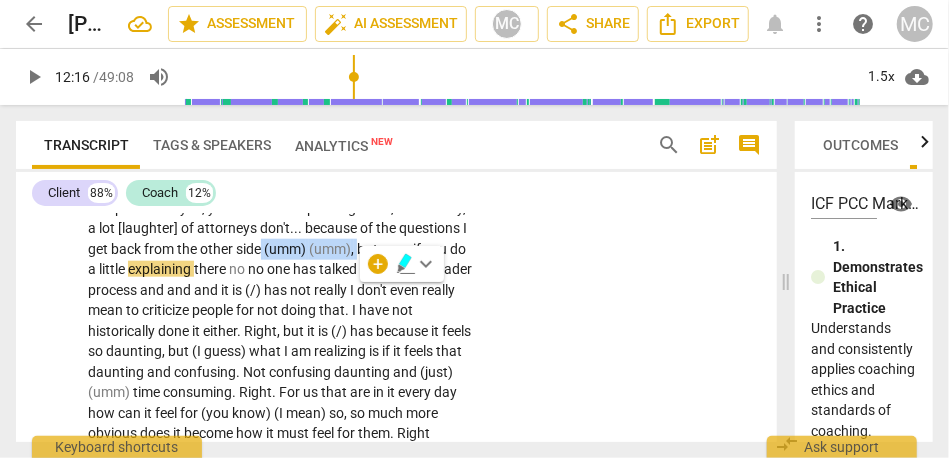 paste 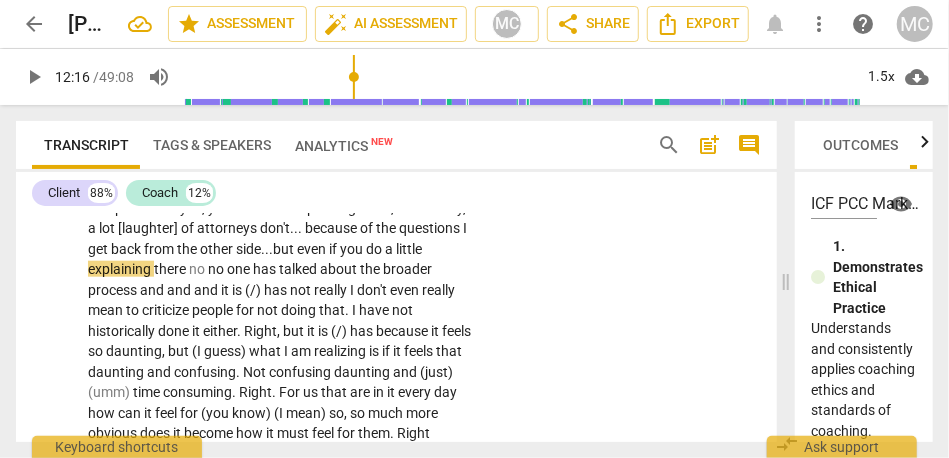 click on "What   has   been   coming   up   a   lot :   It   does   not   have   to   be   so   hard . . .   and   by   hard ,   I   don't   even   mean   difficult .   We ,   as   practitioners ,   are   so   bogged   down   in   our   own   stress   [laughter]   and   in   our   own . . .   «autopilot»   is   the   word   that   always   comes   up . . .   or   the   phrase   that   always   comes   up . . .   that   we   are   churning   from   one   thing   to   the   next .   Some   of   that   is   a   self-defense   survival   mechanism .   [laughter]   {11:22   "hmm"}   I   feel   that . . .   now   that   I   have   broken   out   of   that . . .   and   I   can   take   time   and   space   to   really   look   at   the   processes   of   what   we   do . . .   we   don't   make   it   easier ,   but   largely . . .   as   a   group . . .   again ,   very   largely . . .   as   a   group . . .   we   don't   spend   time   making   sure   there   is   understanding .   We   go   into   this   m   mode   of" at bounding box center (282, 392) 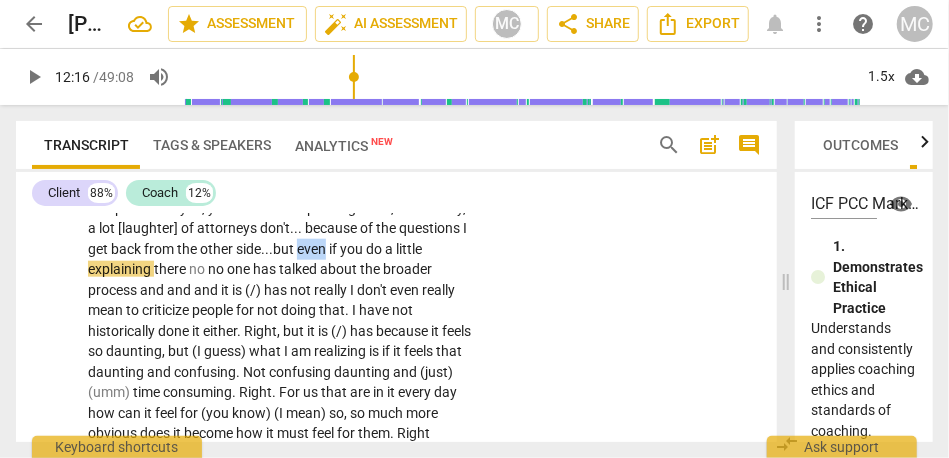 click on "even" at bounding box center (313, 249) 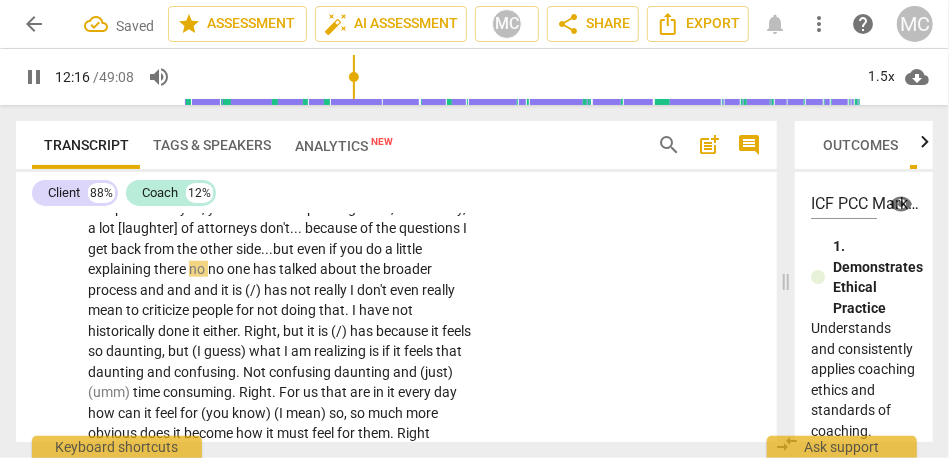 click on "there" at bounding box center [171, 269] 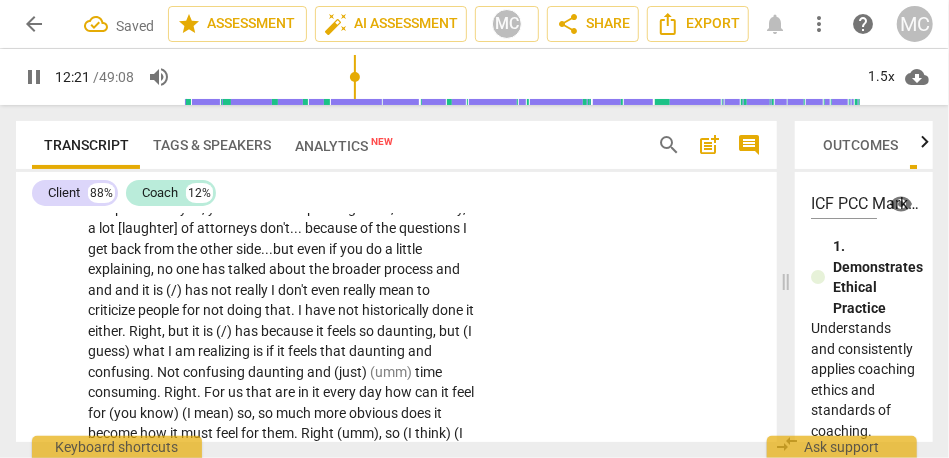 click on "process" at bounding box center [410, 269] 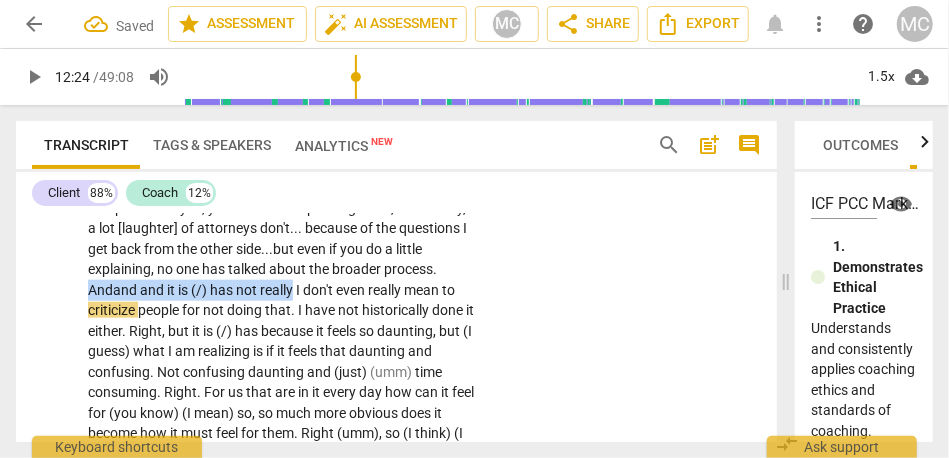 click on "really" at bounding box center [278, 290] 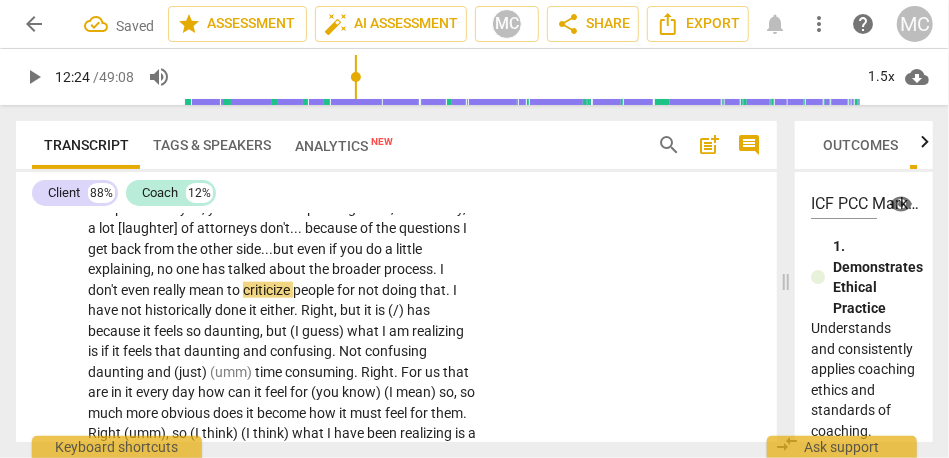 click on "CL play_arrow pause 10:39 + Add competency keyboard_arrow_right What   has   been   coming   up   a   lot :   It   does   not   have   to   be   so   hard . . .   and   by   hard ,   I   don't   even   mean   difficult .   We ,   as   practitioners ,   are   so   bogged   down   in   our   own   stress   [laughter]   and   in   our   own . . .   «autopilot»   is   the   word   that   always   comes   up . . .   or   the   phrase   that   always   comes   up . . .   that   we   are   churning   from   one   thing   to   the   next .   Some   of   that   is   a   self-defense   survival   mechanism .   [laughter]   {11:22   "hmm"}   I   feel   that . . .   now   that   I   have   broken   out   of   that . . .   and   I   can   take   time   and   space   to   really   look   at   the   processes   of   what   we   do . . .   we   don't   make   it   easier ,   but   largely . . .   as   a   group . . .   again ,   very   largely . . .   as   a   group . . .   we   don't   spend   time   making   sure   there" at bounding box center (396, 365) 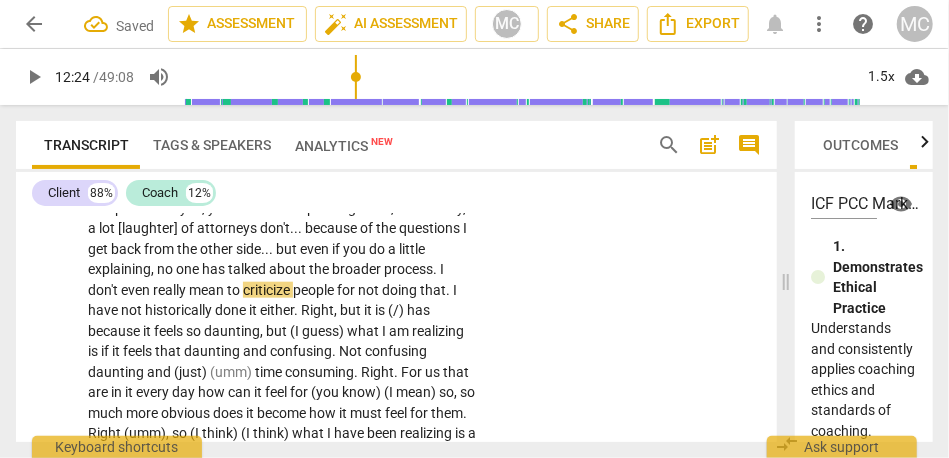 click on "." at bounding box center [436, 269] 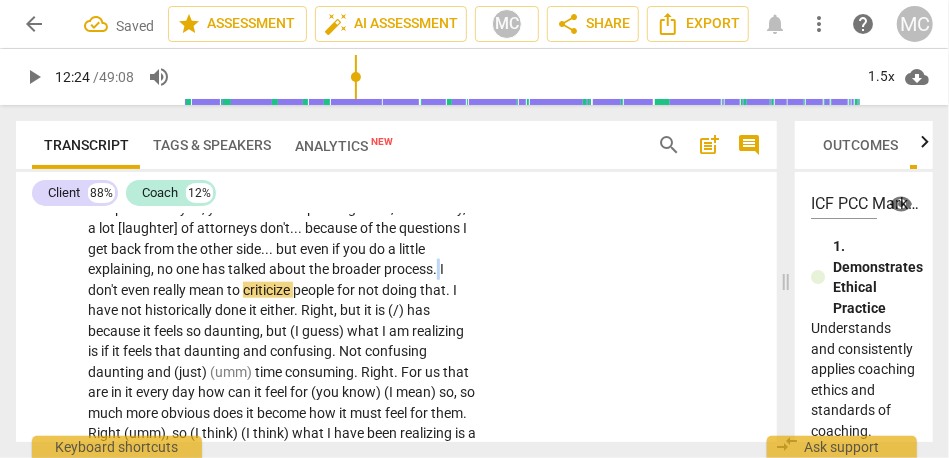 click on "." at bounding box center [436, 269] 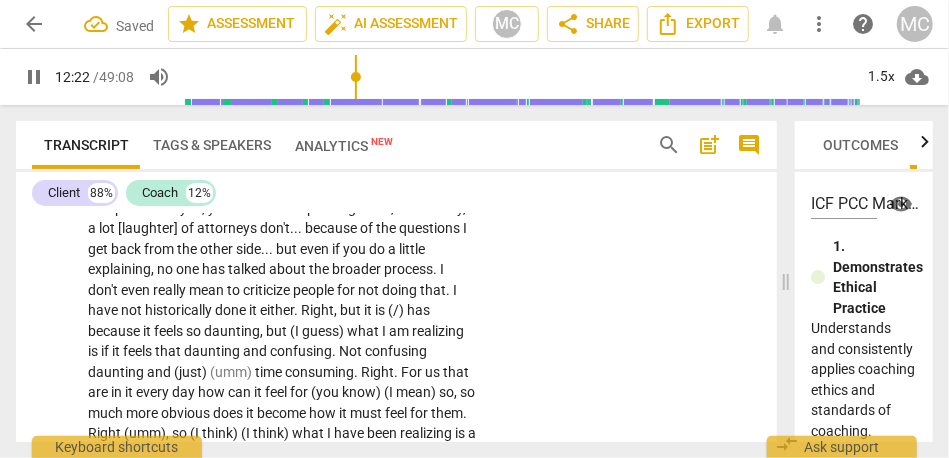 scroll, scrollTop: 3753, scrollLeft: 0, axis: vertical 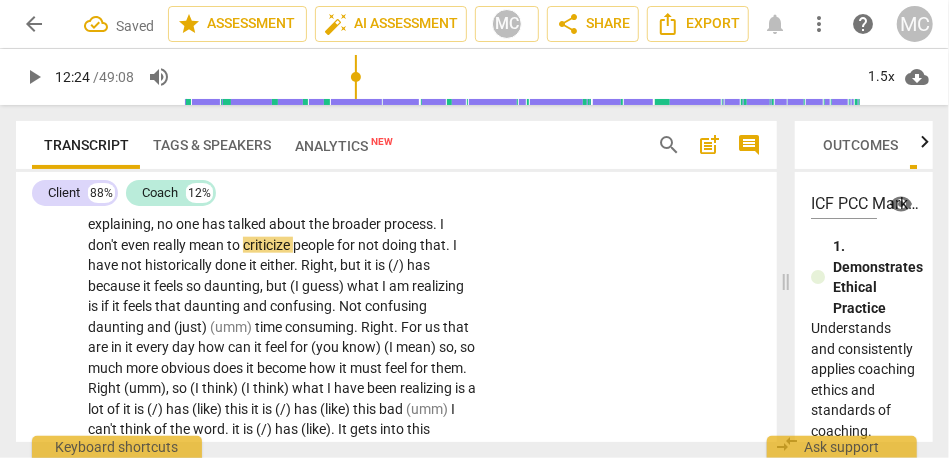 click on "even" at bounding box center (137, 245) 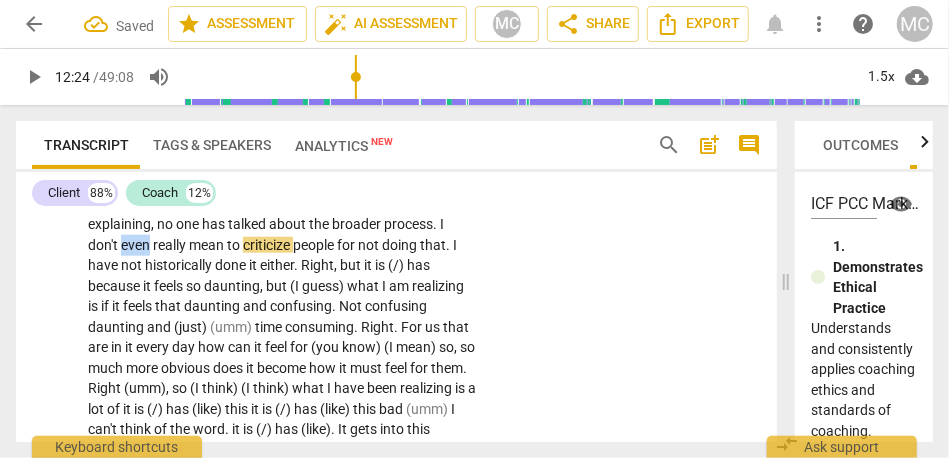 click on "even" at bounding box center [137, 245] 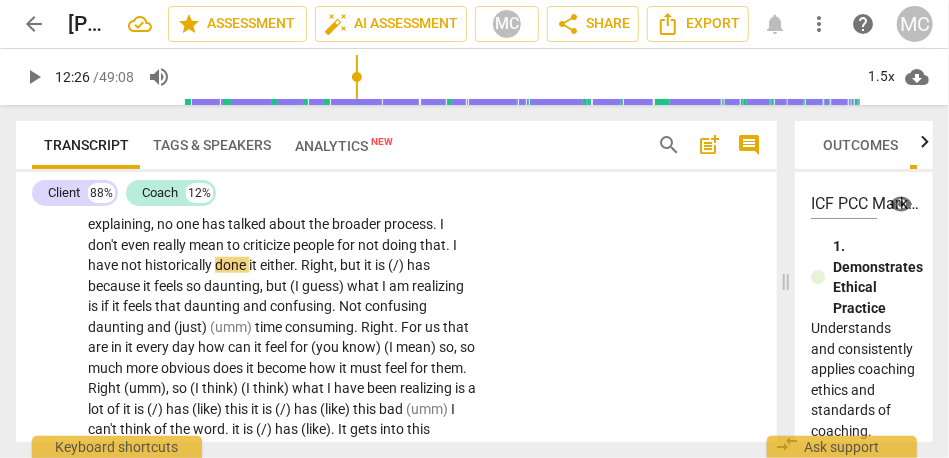 click on "people" at bounding box center [315, 245] 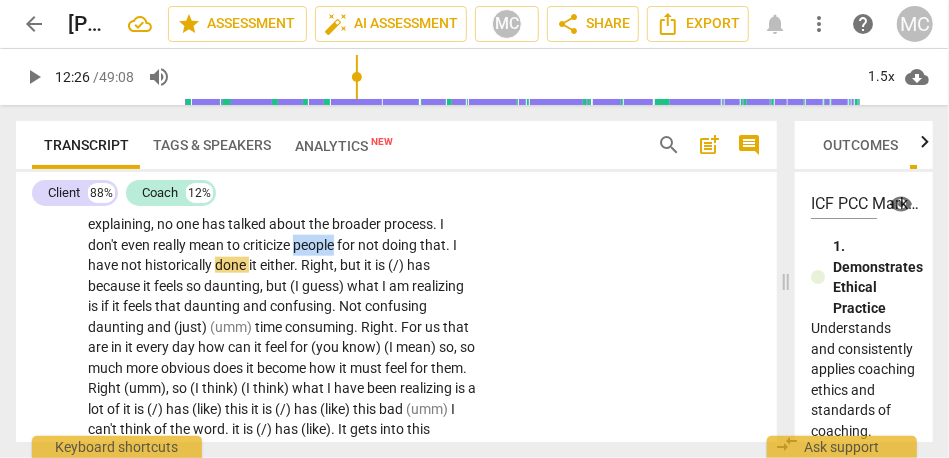 click on "people" at bounding box center (315, 245) 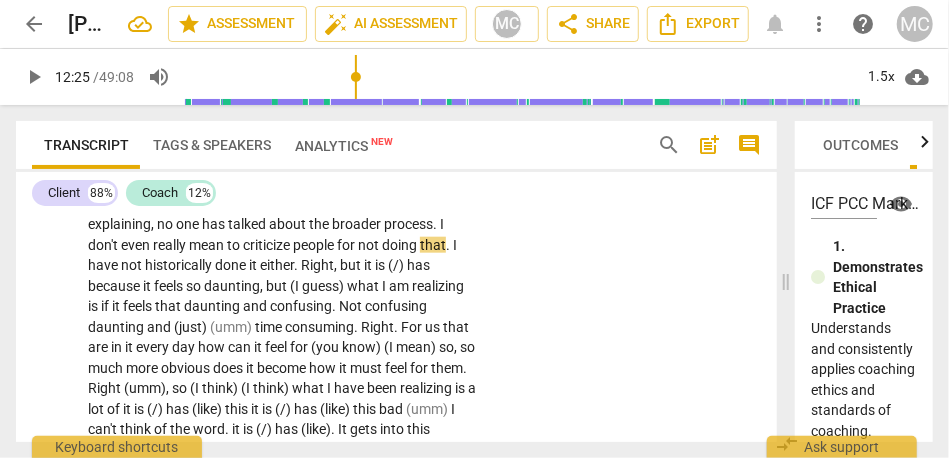 click on "process" at bounding box center (408, 224) 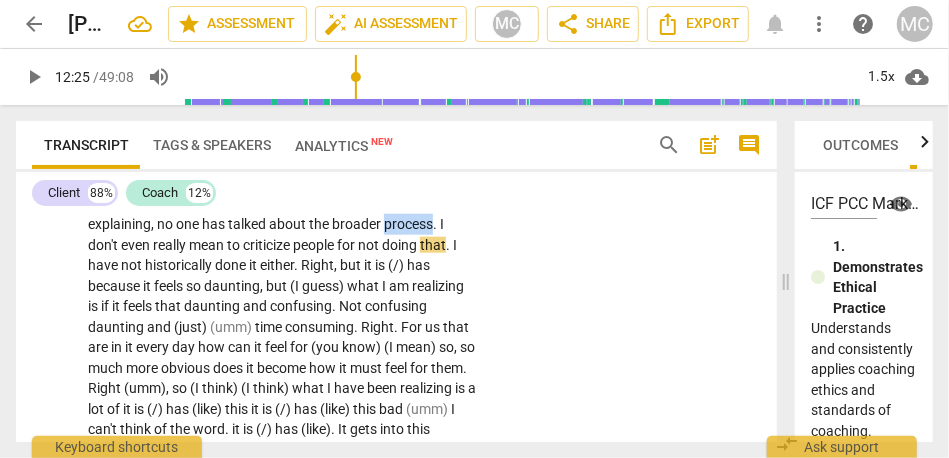click on "process" at bounding box center [408, 224] 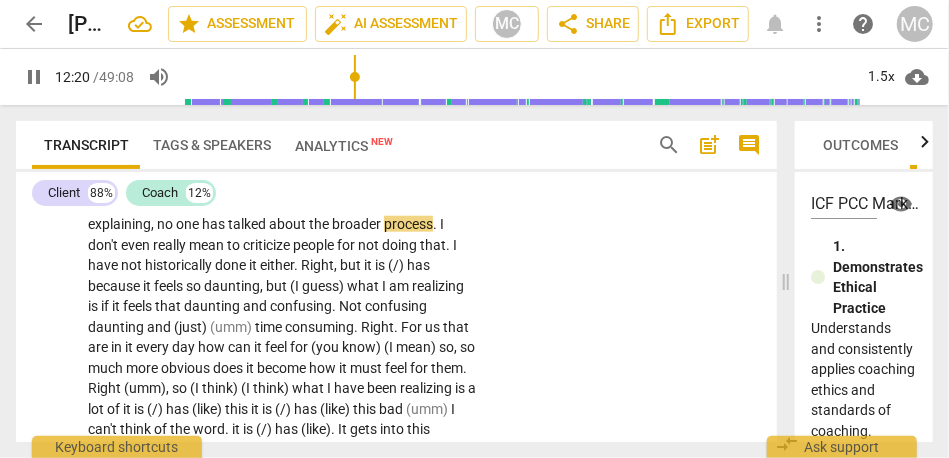 scroll, scrollTop: 3780, scrollLeft: 0, axis: vertical 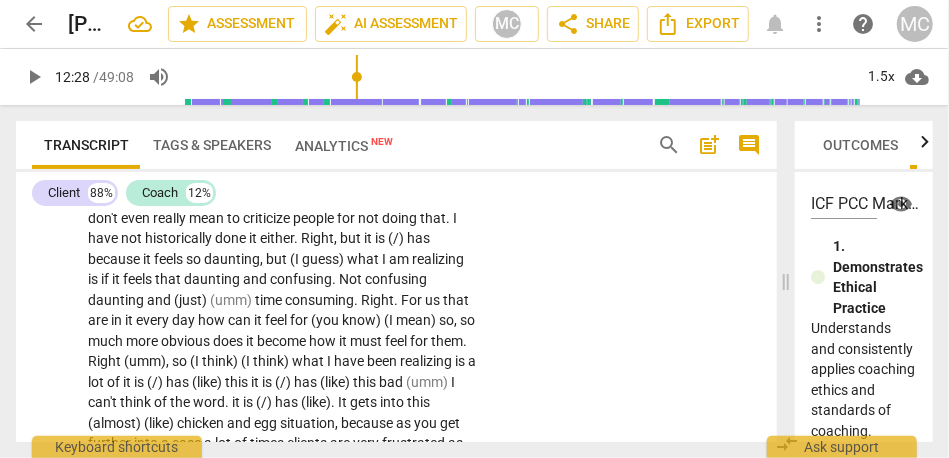 click on "either" at bounding box center [277, 238] 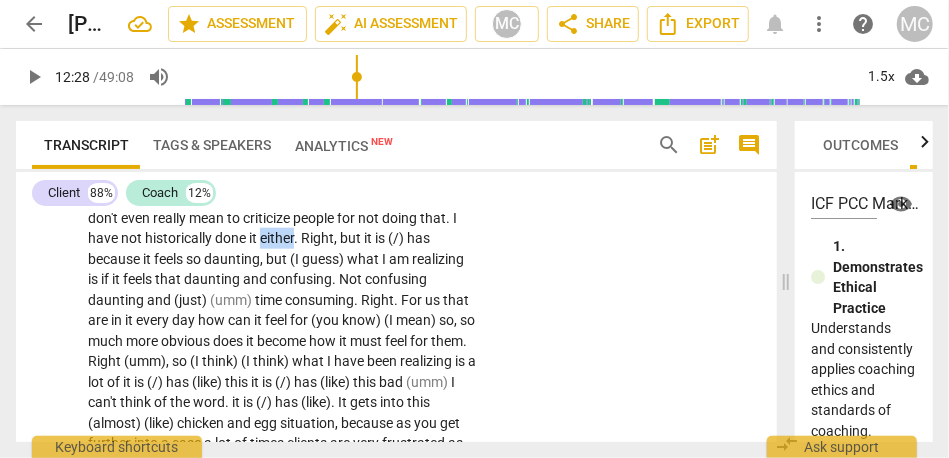 click on "either" at bounding box center [277, 238] 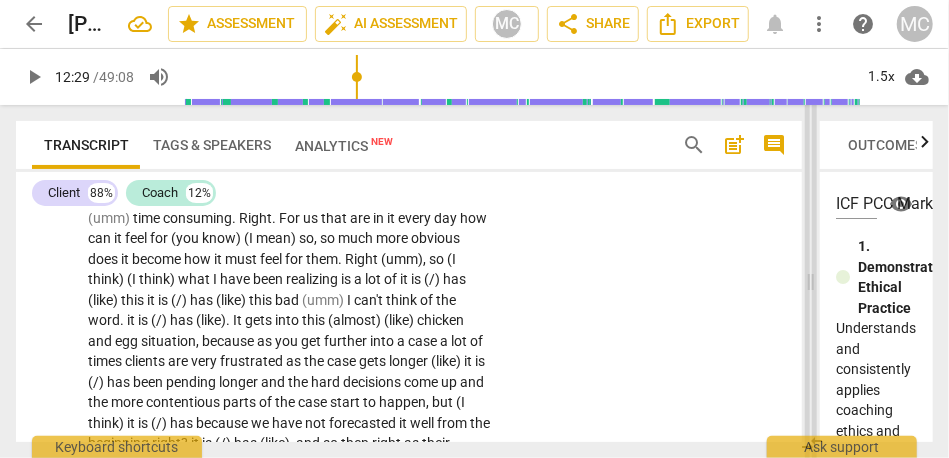 scroll, scrollTop: 3667, scrollLeft: 0, axis: vertical 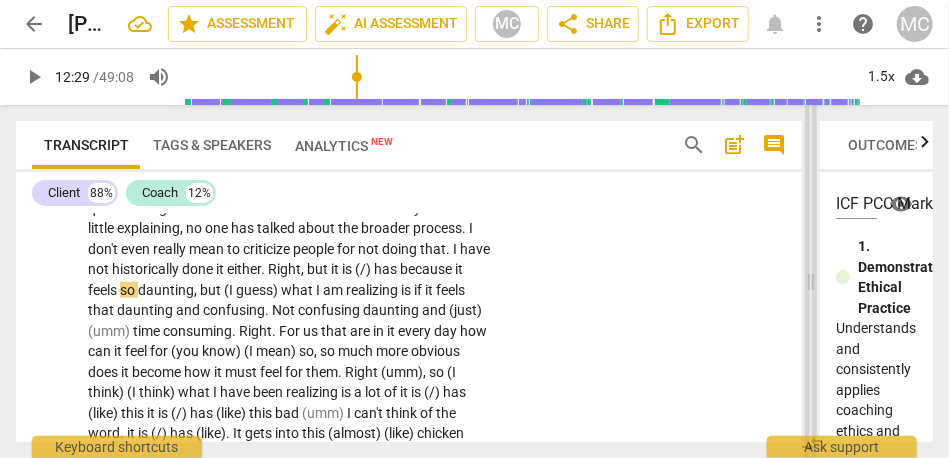 drag, startPoint x: 788, startPoint y: 286, endPoint x: 813, endPoint y: 285, distance: 25.019993 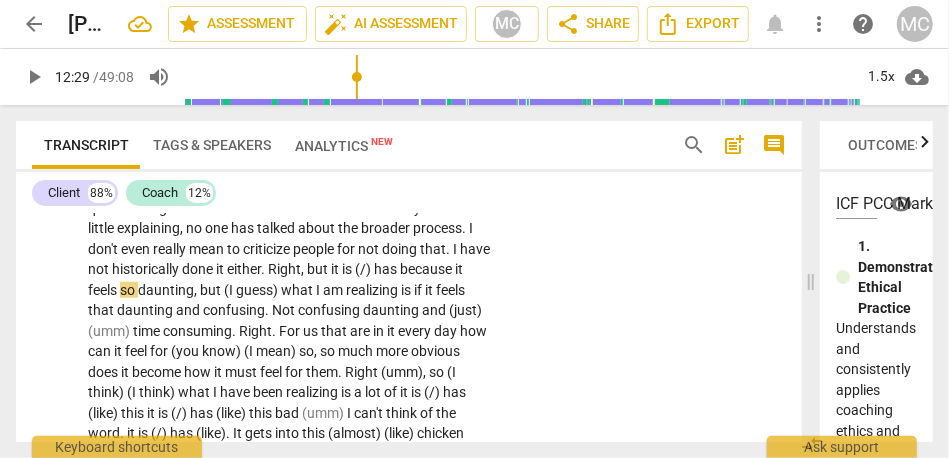 click on "that" at bounding box center (433, 249) 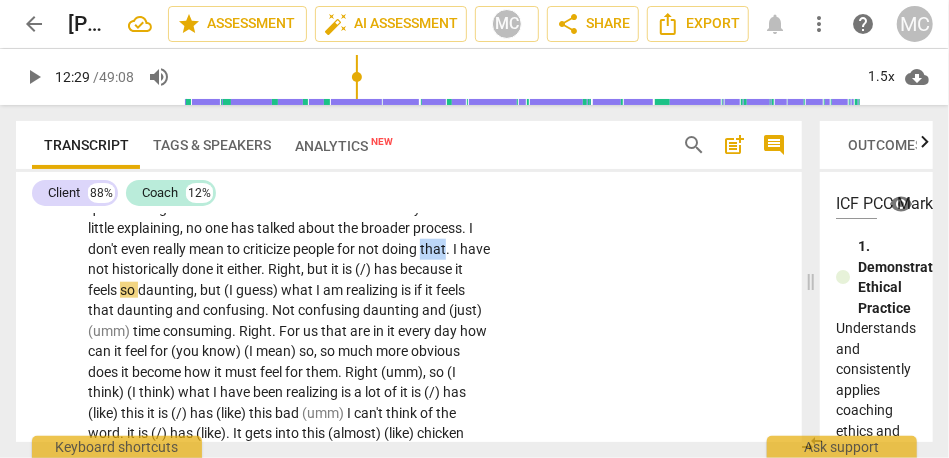 click on "that" at bounding box center (433, 249) 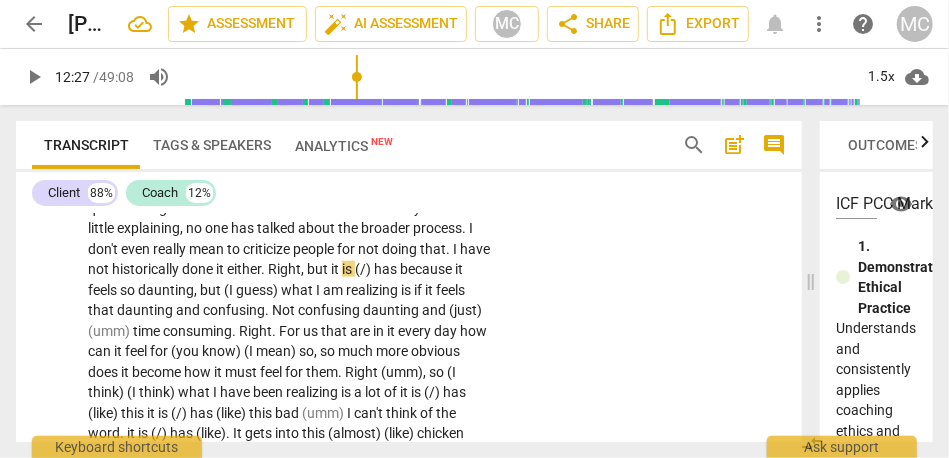 click on "doing" at bounding box center (401, 249) 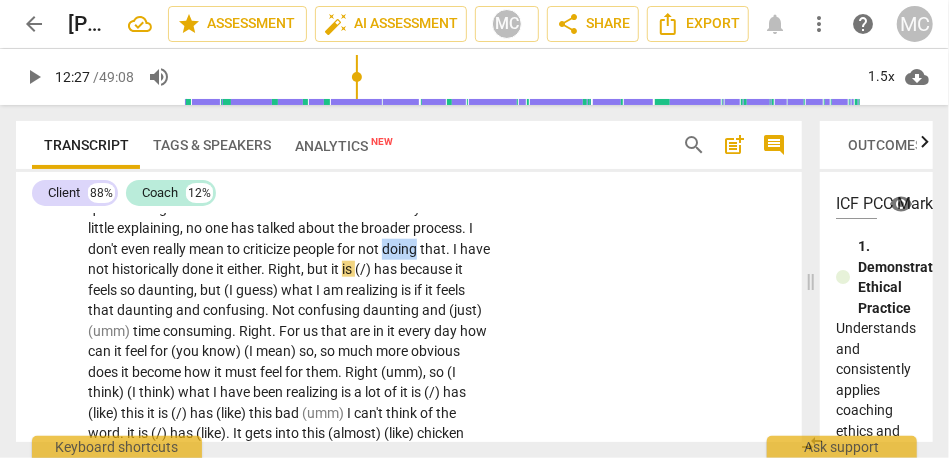 click on "doing" at bounding box center [401, 249] 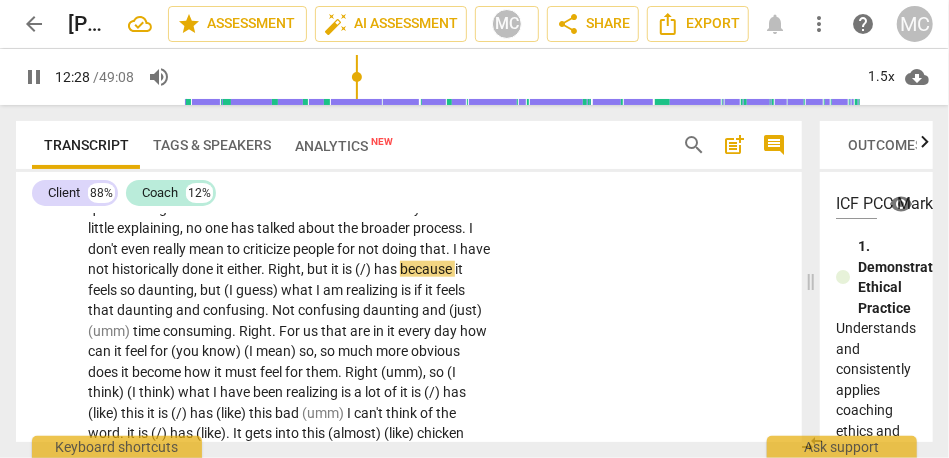 click on "pause" at bounding box center (34, 77) 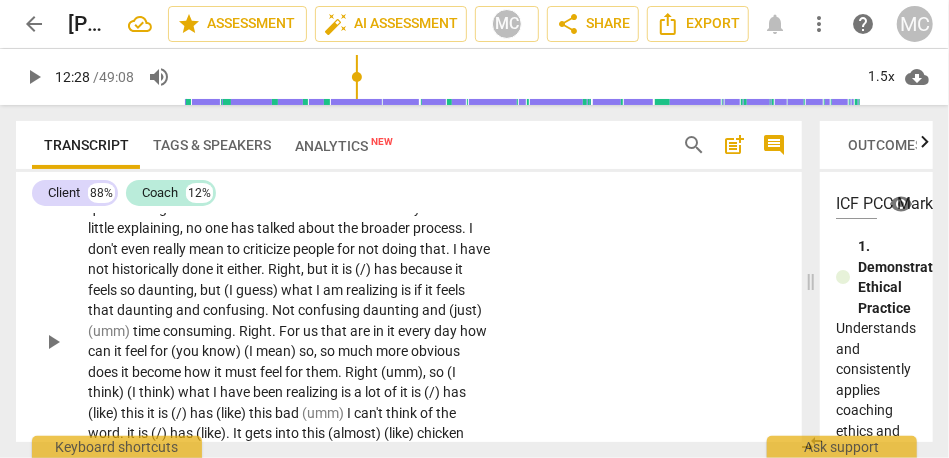 click on "for" at bounding box center [347, 249] 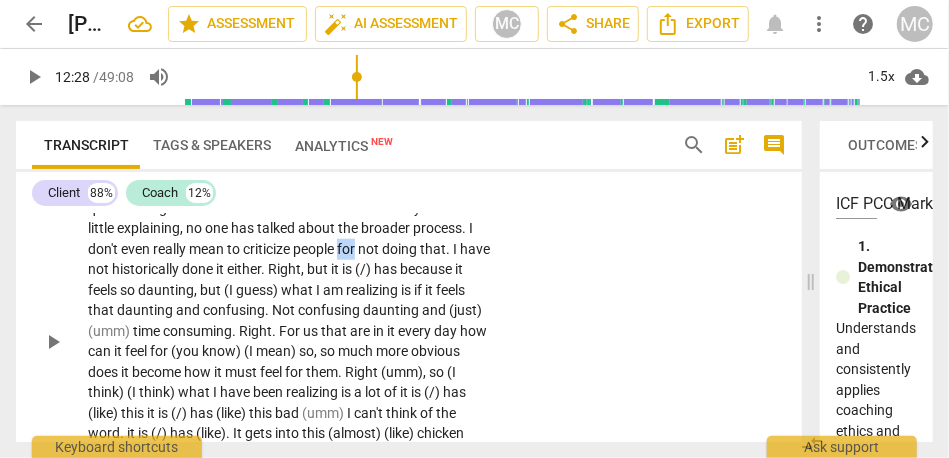 click on "for" at bounding box center [347, 249] 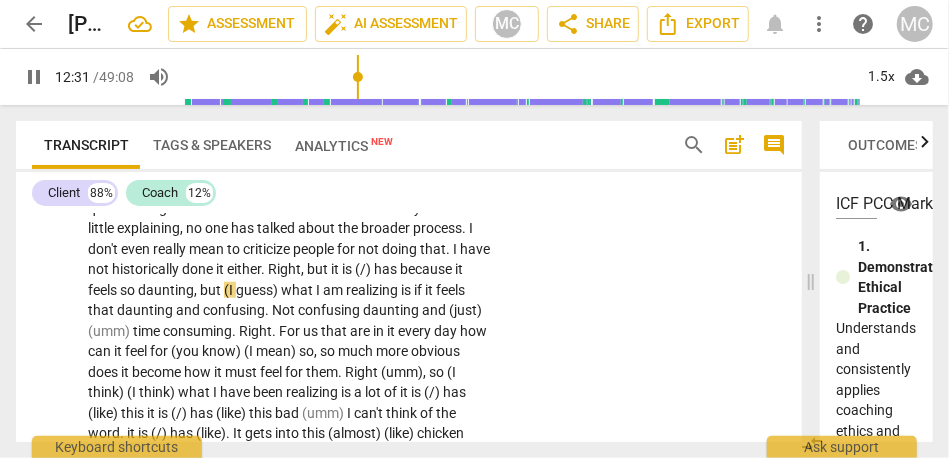 click on "pause" at bounding box center [34, 77] 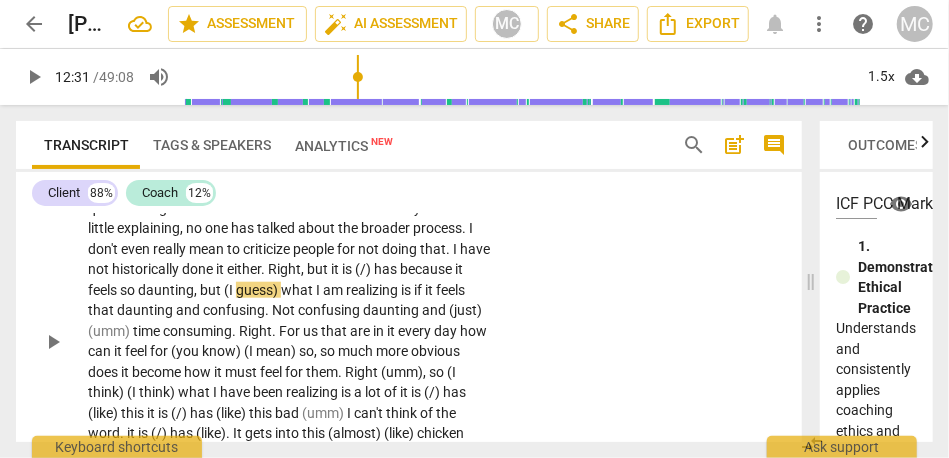 click on "What   has   been   coming   up   a   lot :   It   does   not   have   to   be   so   hard . . .   and   by   hard ,   I   don't   even   mean   difficult .   We ,   as   practitioners ,   are   so   bogged   down   in   our   own   stress   [laughter]   and   in   our   own . . .   «autopilot»   is   the   word   that   always   comes   up . . .   or   the   phrase   that   always   comes   up . . .   that   we   are   churning   from   one   thing   to   the   next .   Some   of   that   is   a   self-defense   survival   mechanism .   [laughter]   {11:22   "hmm"}   I   feel   that . . .   now   that   I   have   broken   out   of   that . . .   and   I   can   take   time   and   space   to   really   look   at   the   processes   of   what   we   do . . .   we   don't   make   it   easier ,   but   largely . . .   as   a   group . . .   again ,   very   largely . . .   as   a   group . . .   we   don't   spend   time   making   sure   there   is   understanding .   We   go   into   this   m   mode   of" at bounding box center [289, 341] 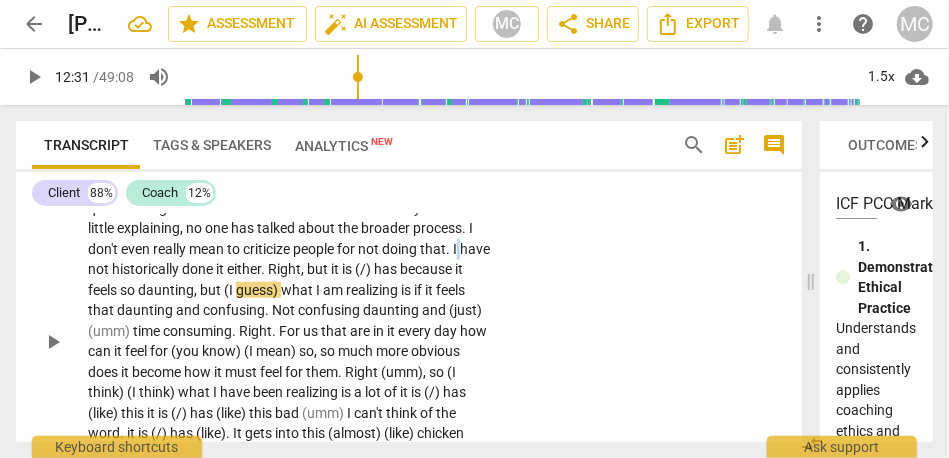 click on "What   has   been   coming   up   a   lot :   It   does   not   have   to   be   so   hard . . .   and   by   hard ,   I   don't   even   mean   difficult .   We ,   as   practitioners ,   are   so   bogged   down   in   our   own   stress   [laughter]   and   in   our   own . . .   «autopilot»   is   the   word   that   always   comes   up . . .   or   the   phrase   that   always   comes   up . . .   that   we   are   churning   from   one   thing   to   the   next .   Some   of   that   is   a   self-defense   survival   mechanism .   [laughter]   {11:22   "hmm"}   I   feel   that . . .   now   that   I   have   broken   out   of   that . . .   and   I   can   take   time   and   space   to   really   look   at   the   processes   of   what   we   do . . .   we   don't   make   it   easier ,   but   largely . . .   as   a   group . . .   again ,   very   largely . . .   as   a   group . . .   we   don't   spend   time   making   sure   there   is   understanding .   We   go   into   this   m   mode   of" at bounding box center (289, 341) 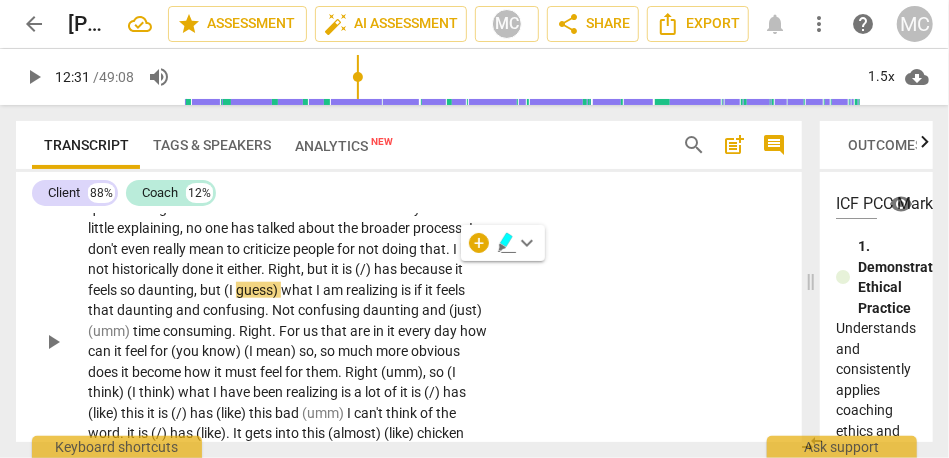 click on "that" at bounding box center [433, 249] 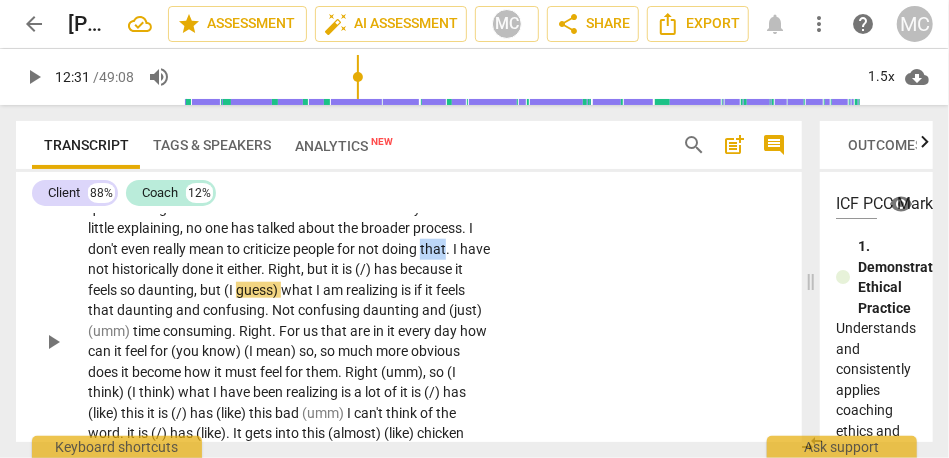 click on "that" at bounding box center [433, 249] 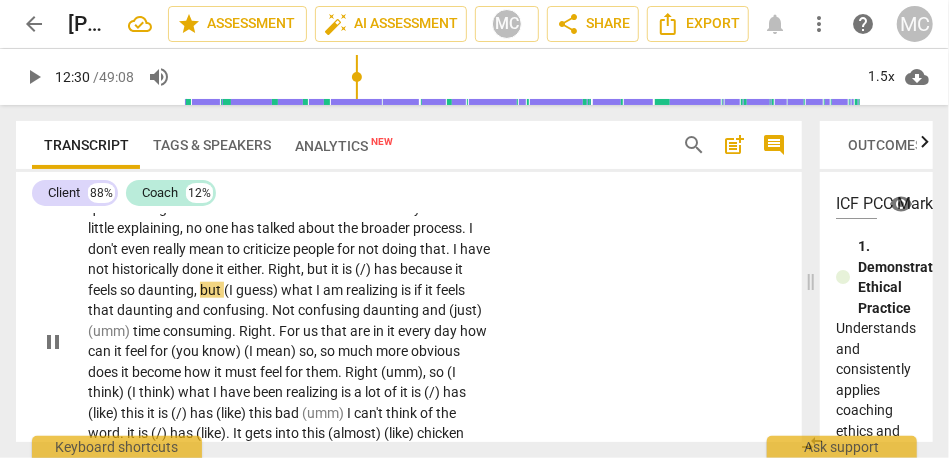 type on "750" 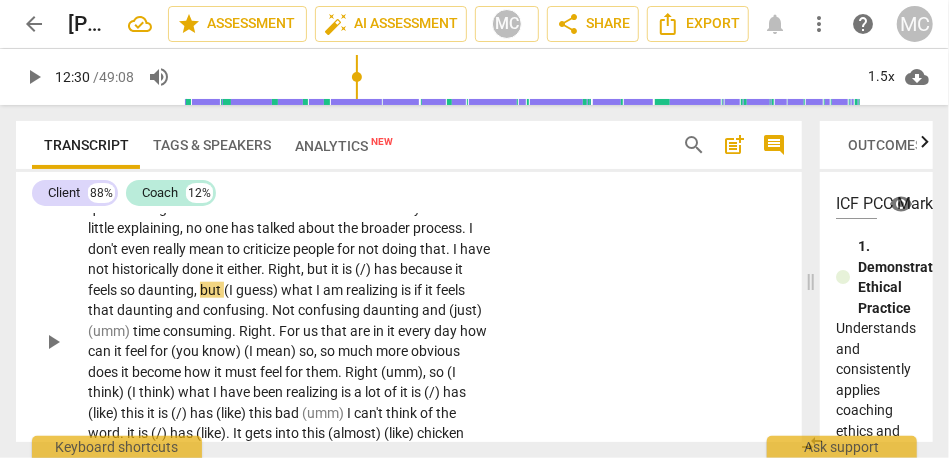 click on "." at bounding box center [264, 269] 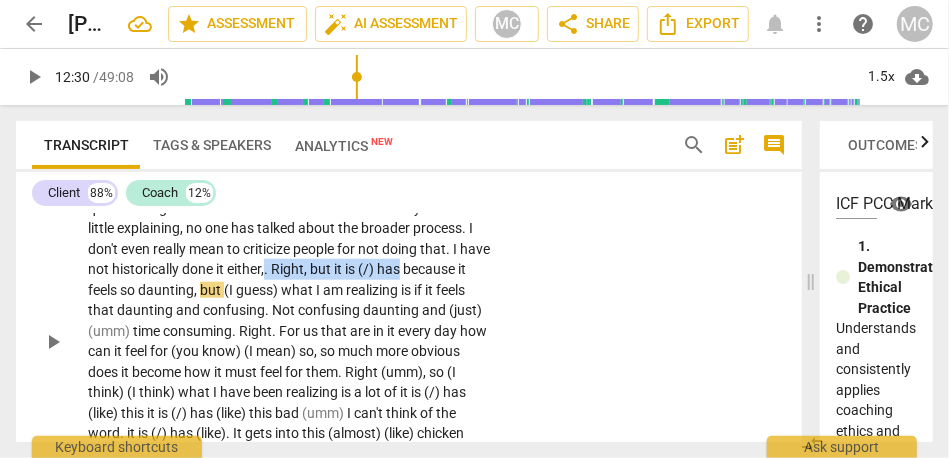 click on "What   has   been   coming   up   a   lot :   It   does   not   have   to   be   so   hard . . .   and   by   hard ,   I   don't   even   mean   difficult .   We ,   as   practitioners ,   are   so   bogged   down   in   our   own   stress   [laughter]   and   in   our   own . . .   «autopilot»   is   the   word   that   always   comes   up . . .   or   the   phrase   that   always   comes   up . . .   that   we   are   churning   from   one   thing   to   the   next .   Some   of   that   is   a   self-defense   survival   mechanism .   [laughter]   {11:22   "hmm"}   I   feel   that . . .   now   that   I   have   broken   out   of   that . . .   and   I   can   take   time   and   space   to   really   look   at   the   processes   of   what   we   do . . .   we   don't   make   it   easier ,   but   largely . . .   as   a   group . . .   again ,   very   largely . . .   as   a   group . . .   we   don't   spend   time   making   sure   there   is   understanding .   We   go   into   this   m   mode   of" at bounding box center [289, 341] 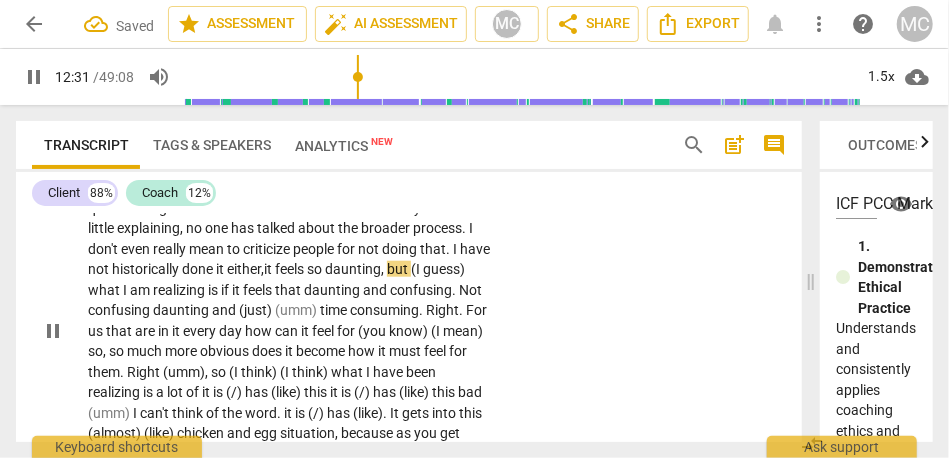 click on "feels" at bounding box center (291, 269) 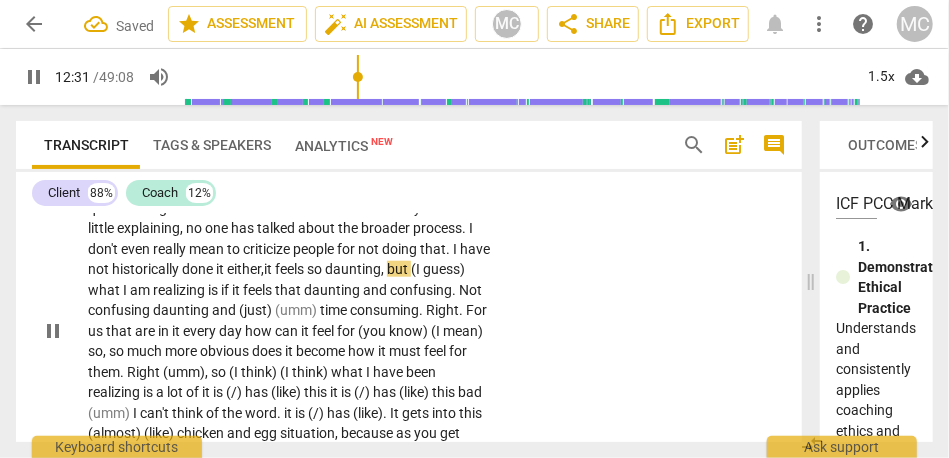 click on "feels" at bounding box center (291, 269) 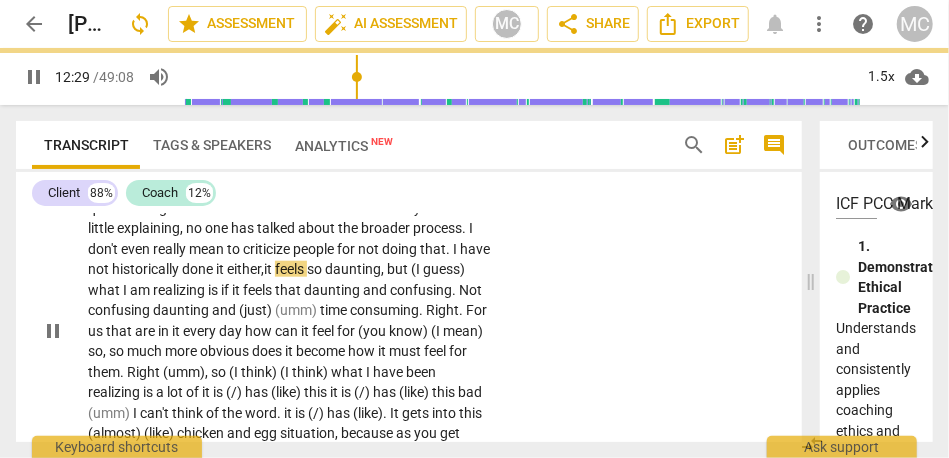 click on "it" at bounding box center [221, 269] 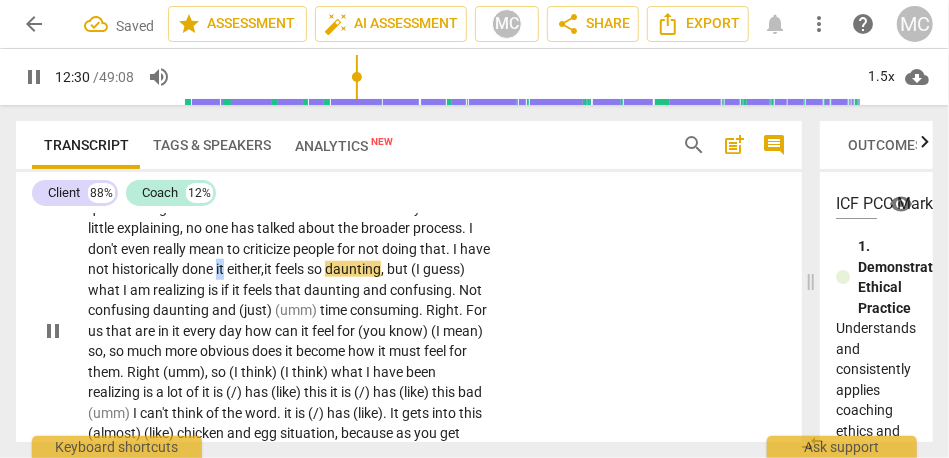 click on "it" at bounding box center (221, 269) 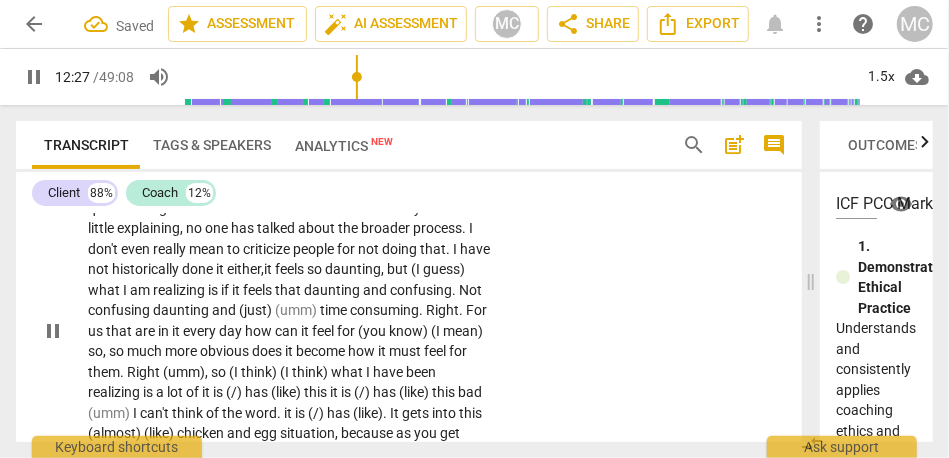 click on "either," at bounding box center (245, 269) 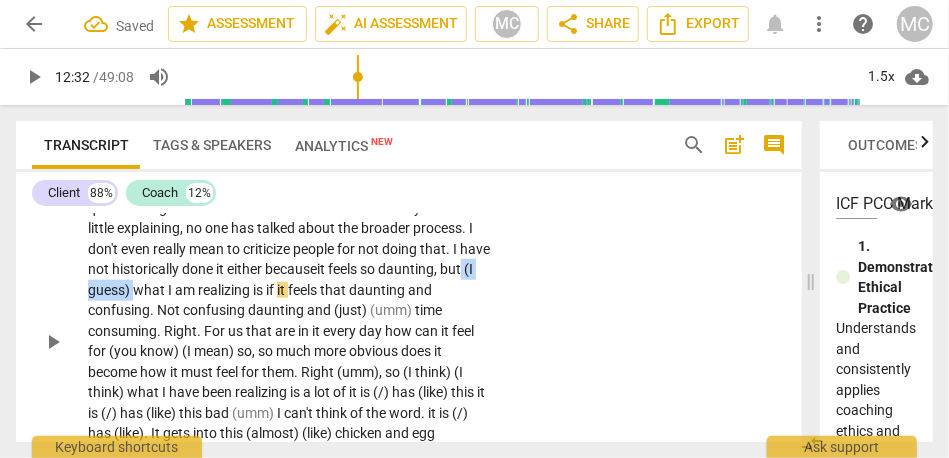 drag, startPoint x: 169, startPoint y: 307, endPoint x: 108, endPoint y: 304, distance: 61.073727 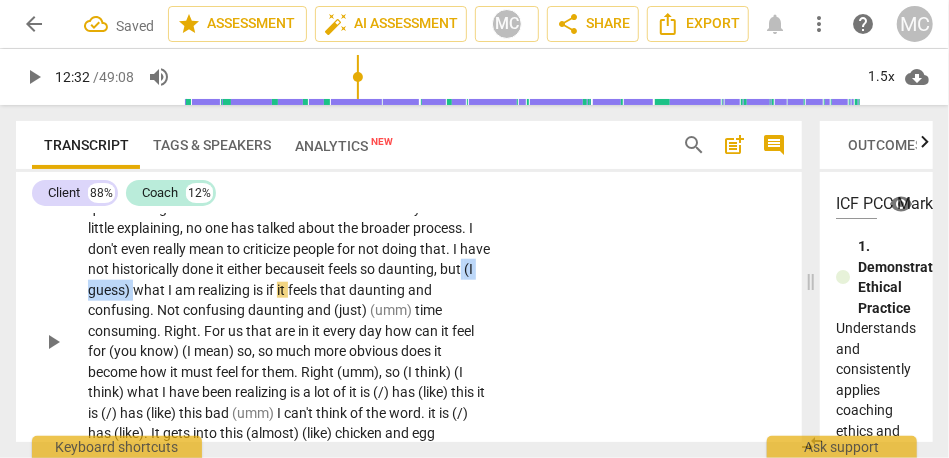 click on "What   has   been   coming   up   a   lot :   It   does   not   have   to   be   so   hard . . .   and   by   hard ,   I   don't   even   mean   difficult .   We ,   as   practitioners ,   are   so   bogged   down   in   our   own   stress   [laughter]   and   in   our   own . . .   «autopilot»   is   the   word   that   always   comes   up . . .   or   the   phrase   that   always   comes   up . . .   that   we   are   churning   from   one   thing   to   the   next .   Some   of   that   is   a   self-defense   survival   mechanism .   [laughter]   {11:22   "hmm"}   I   feel   that . . .   now   that   I   have   broken   out   of   that . . .   and   I   can   take   time   and   space   to   really   look   at   the   processes   of   what   we   do . . .   we   don't   make   it   easier ,   but   largely . . .   as   a   group . . .   again ,   very   largely . . .   as   a   group . . .   we   don't   spend   time   making   sure   there   is   understanding .   We   go   into   this   m   mode   of" at bounding box center (289, 341) 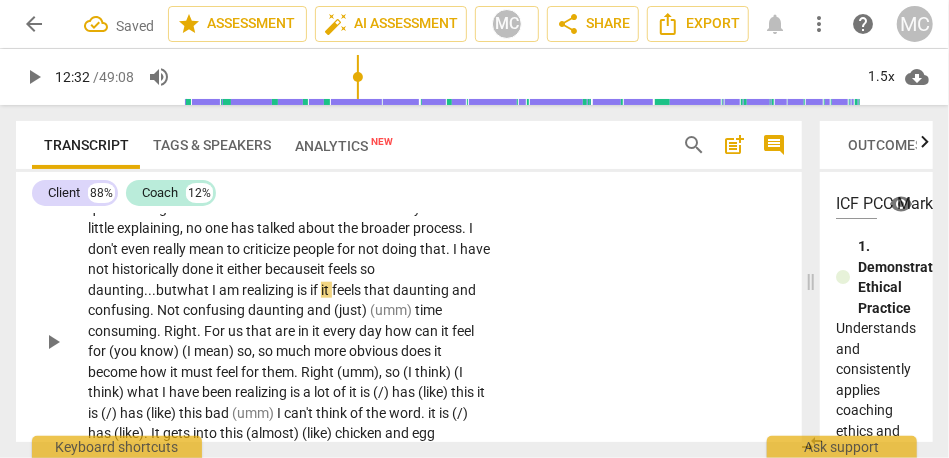 click on "what" at bounding box center [194, 290] 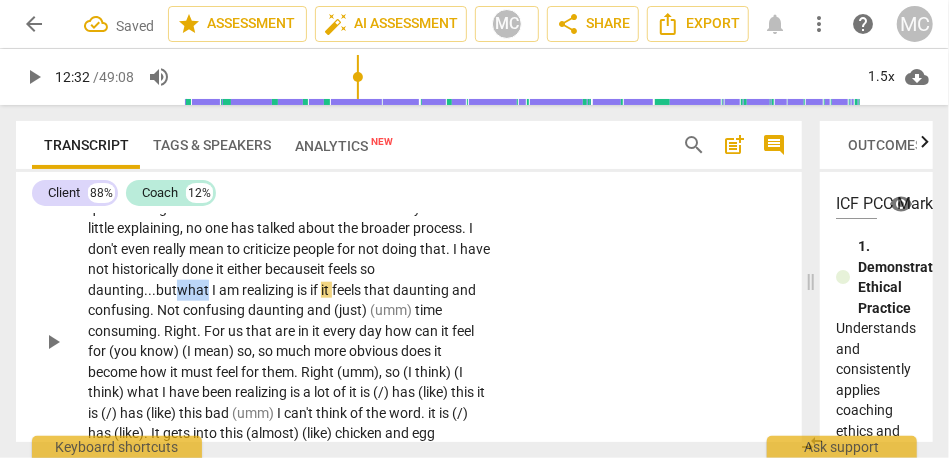 click on "what" at bounding box center [194, 290] 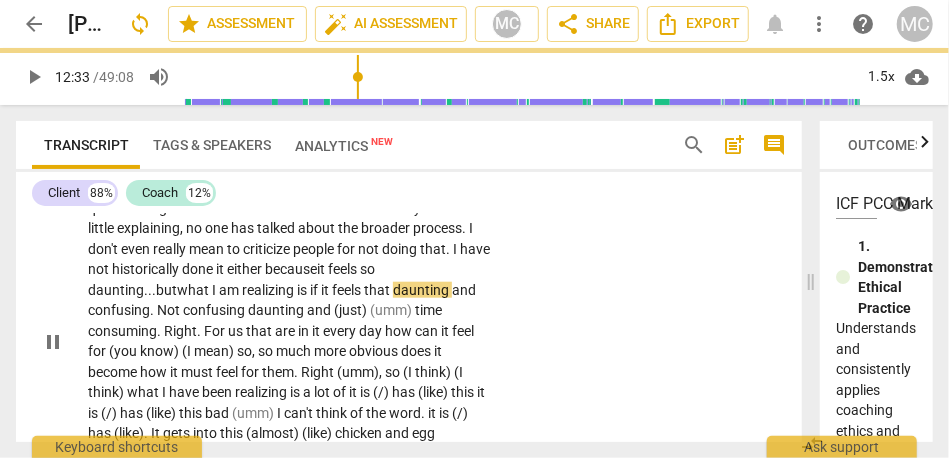 click on "realizing" at bounding box center [269, 290] 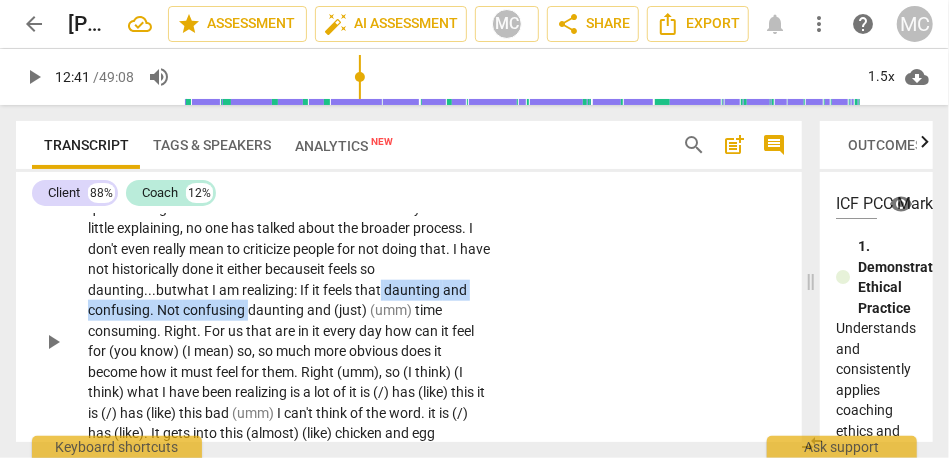 drag, startPoint x: 387, startPoint y: 310, endPoint x: 250, endPoint y: 340, distance: 140.24622 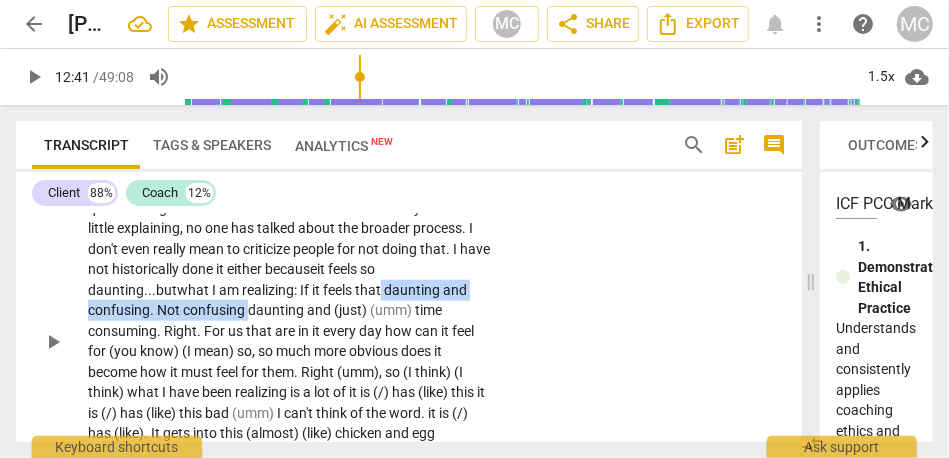 click on "What   has   been   coming   up   a   lot :   It   does   not   have   to   be   so   hard . . .   and   by   hard ,   I   don't   even   mean   difficult .   We ,   as   practitioners ,   are   so   bogged   down   in   our   own   stress   [laughter]   and   in   our   own . . .   «autopilot»   is   the   word   that   always   comes   up . . .   or   the   phrase   that   always   comes   up . . .   that   we   are   churning   from   one   thing   to   the   next .   Some   of   that   is   a   self-defense   survival   mechanism .   [laughter]   {11:22   "hmm"}   I   feel   that . . .   now   that   I   have   broken   out   of   that . . .   and   I   can   take   time   and   space   to   really   look   at   the   processes   of   what   we   do . . .   we   don't   make   it   easier ,   but   largely . . .   as   a   group . . .   again ,   very   largely . . .   as   a   group . . .   we   don't   spend   time   making   sure   there   is   understanding .   We   go   into   this   m   mode   of" at bounding box center (289, 341) 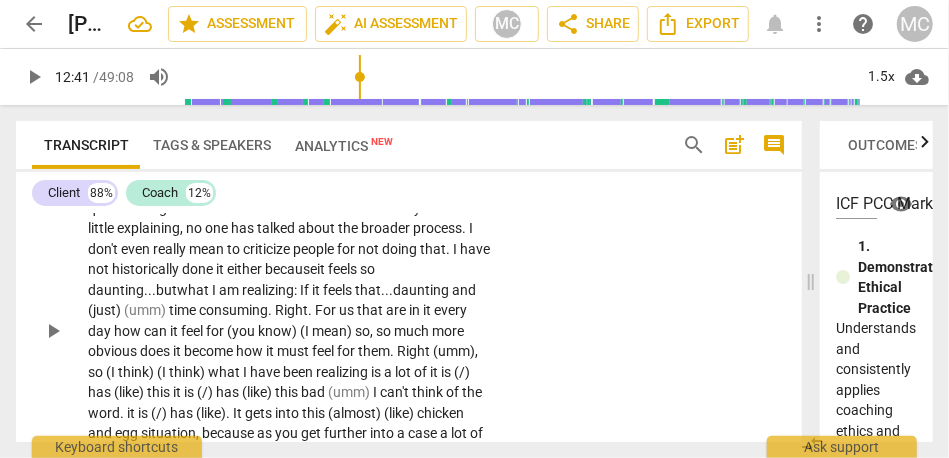 click on "and" at bounding box center [464, 290] 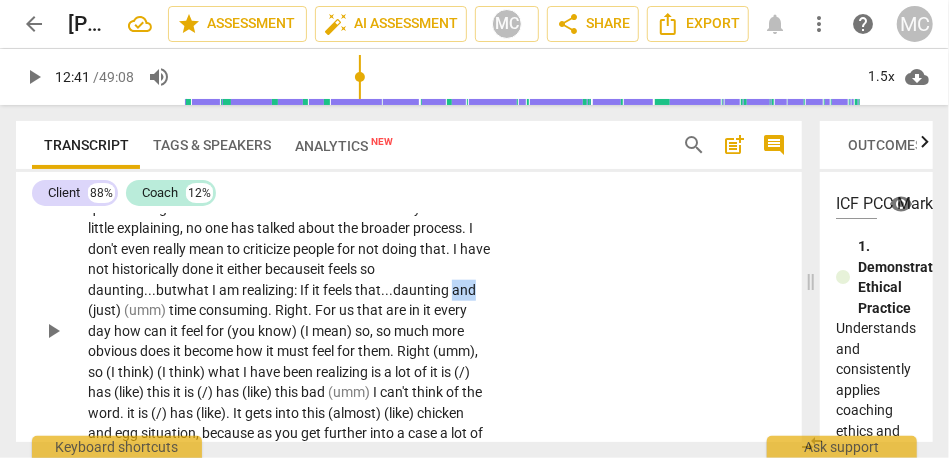 click on "and" at bounding box center [464, 290] 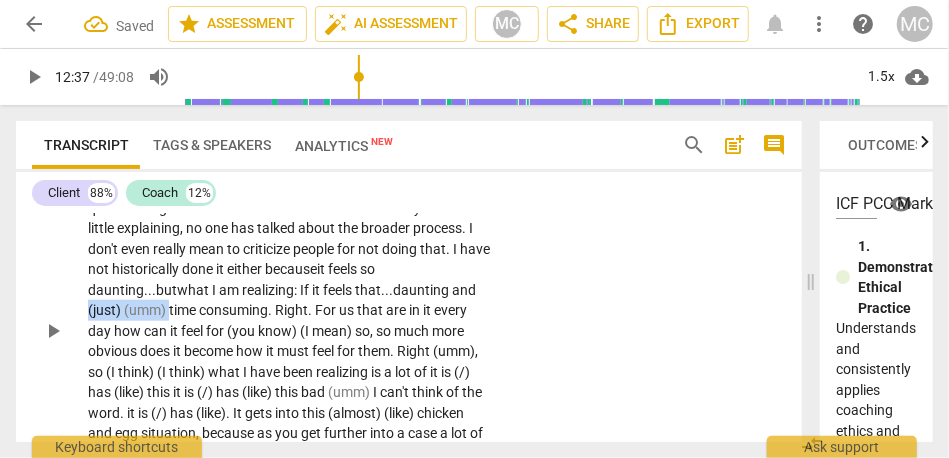 drag, startPoint x: 169, startPoint y: 331, endPoint x: 67, endPoint y: 332, distance: 102.0049 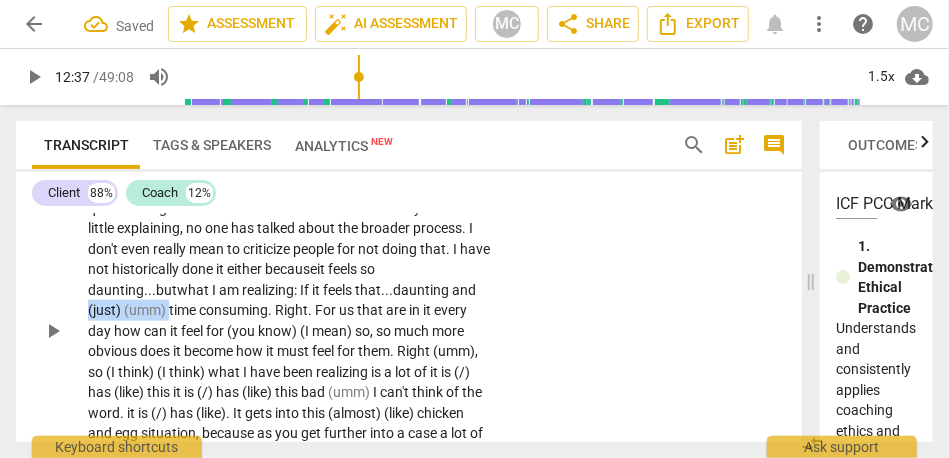click on "CL play_arrow pause 10:39 + Add competency keyboard_arrow_right What   has   been   coming   up   a   lot :   It   does   not   have   to   be   so   hard . . .   and   by   hard ,   I   don't   even   mean   difficult .   We ,   as   practitioners ,   are   so   bogged   down   in   our   own   stress   [laughter]   and   in   our   own . . .   «autopilot»   is   the   word   that   always   comes   up . . .   or   the   phrase   that   always   comes   up . . .   that   we   are   churning   from   one   thing   to   the   next .   Some   of   that   is   a   self-defense   survival   mechanism .   [laughter]   {11:22   "hmm"}   I   feel   that . . .   now   that   I   have   broken   out   of   that . . .   and   I   can   take   time   and   space   to   really   look   at   the   processes   of   what   we   do . . .   we   don't   make   it   easier ,   but   largely . . .   as   a   group . . .   again ,   very   largely . . .   as   a   group . . .   we   don't   spend   time   making   sure   there" at bounding box center [409, 315] 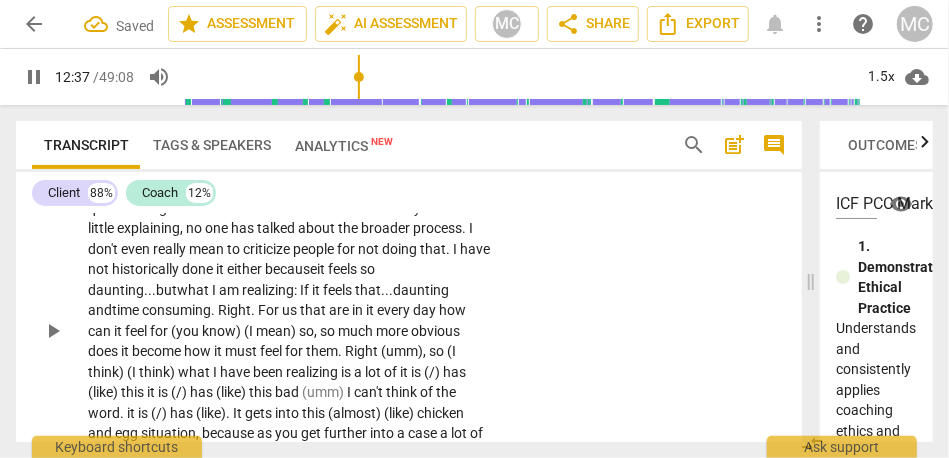 click on "CL play_arrow pause 10:39 + Add competency keyboard_arrow_right What   has   been   coming   up   a   lot :   It   does   not   have   to   be   so   hard . . .   and   by   hard ,   I   don't   even   mean   difficult .   We ,   as   practitioners ,   are   so   bogged   down   in   our   own   stress   [laughter]   and   in   our   own . . .   «autopilot»   is   the   word   that   always   comes   up . . .   or   the   phrase   that   always   comes   up . . .   that   we   are   churning   from   one   thing   to   the   next .   Some   of   that   is   a   self-defense   survival   mechanism .   [laughter]   {11:22   "hmm"}   I   feel   that . . .   now   that   I   have   broken   out   of   that . . .   and   I   can   take   time   and   space   to   really   look   at   the   processes   of   what   we   do . . .   we   don't   make   it   easier ,   but   largely . . .   as   a   group . . .   again ,   very   largely . . .   as   a   group . . .   we   don't   spend   time   making   sure   there" at bounding box center [409, 315] 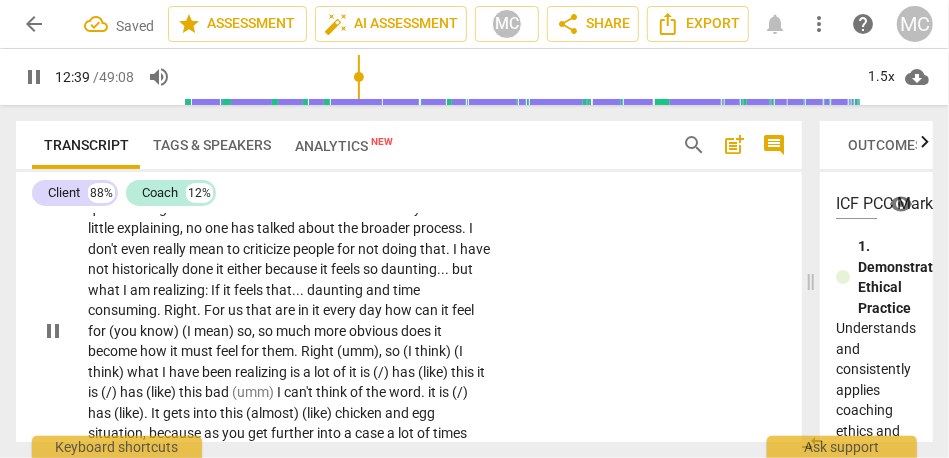 click on "and" at bounding box center [379, 290] 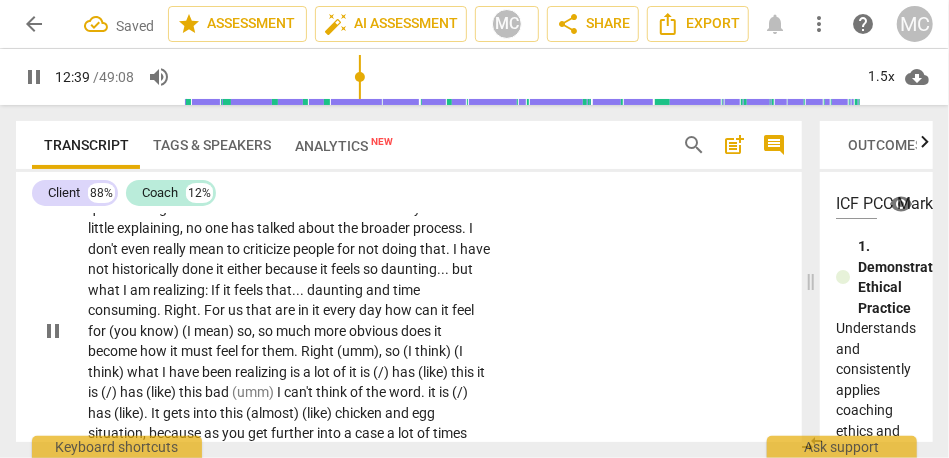 click on "and" at bounding box center (379, 290) 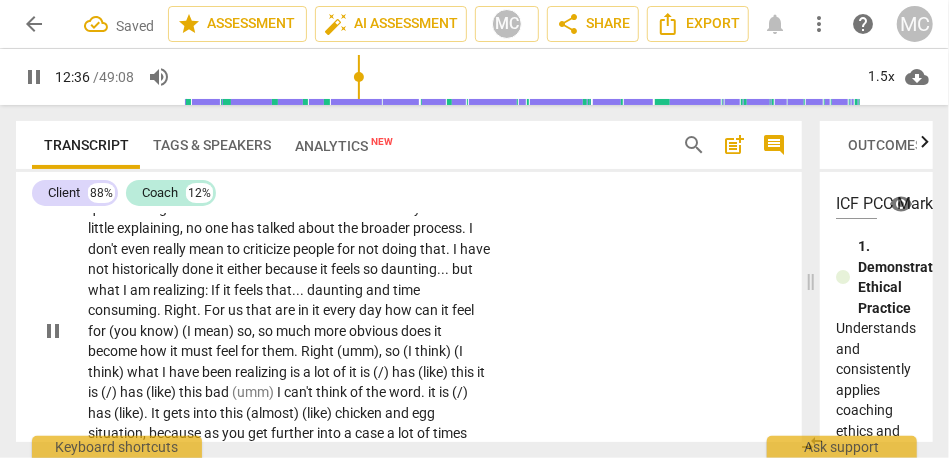 scroll, scrollTop: 3712, scrollLeft: 0, axis: vertical 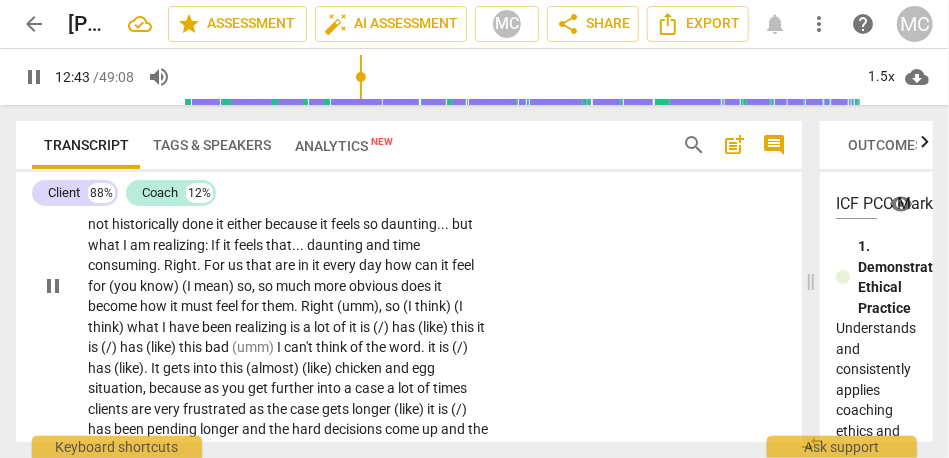 click on "daunting" at bounding box center [336, 245] 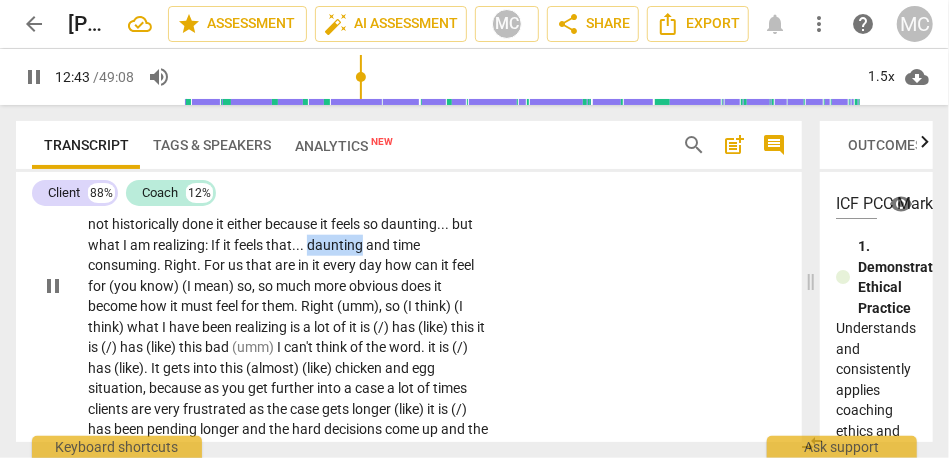 click on "daunting" at bounding box center [336, 245] 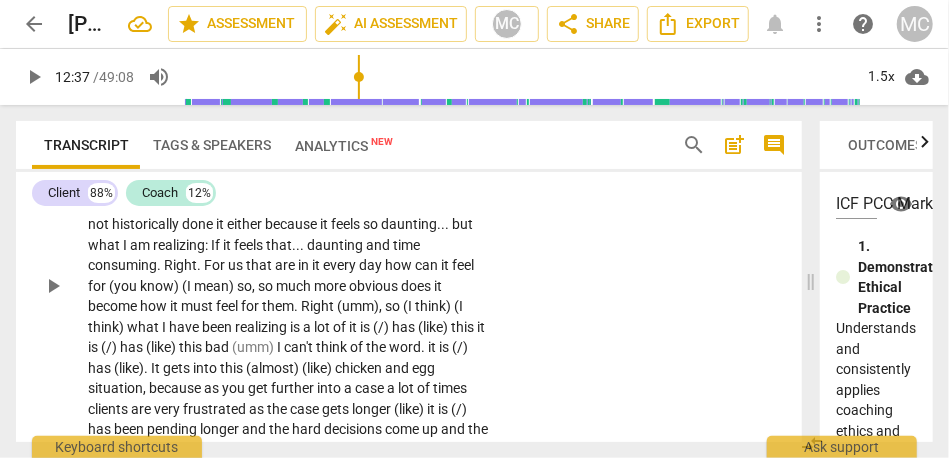 click on "feels" at bounding box center [250, 245] 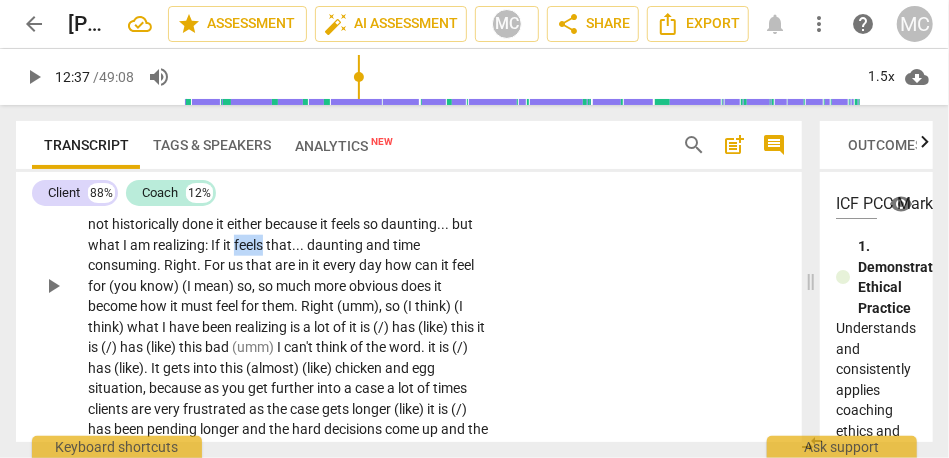 click on "feels" at bounding box center (250, 245) 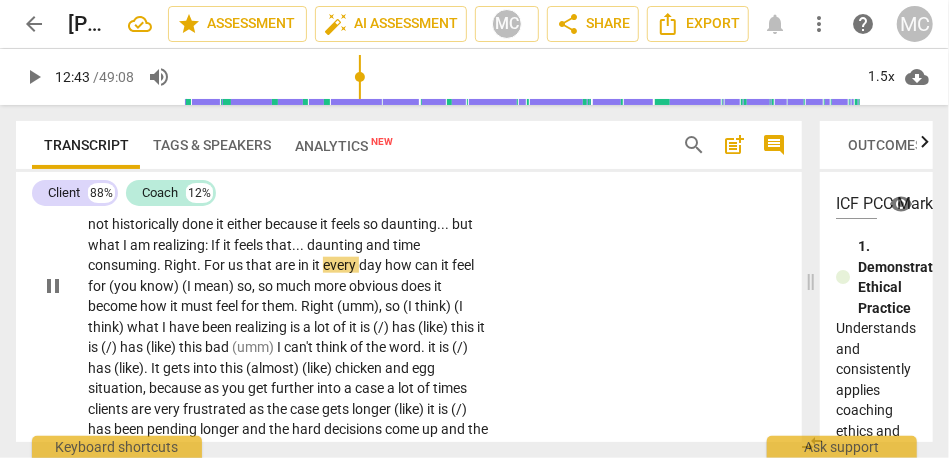 click on "daunting" at bounding box center [336, 245] 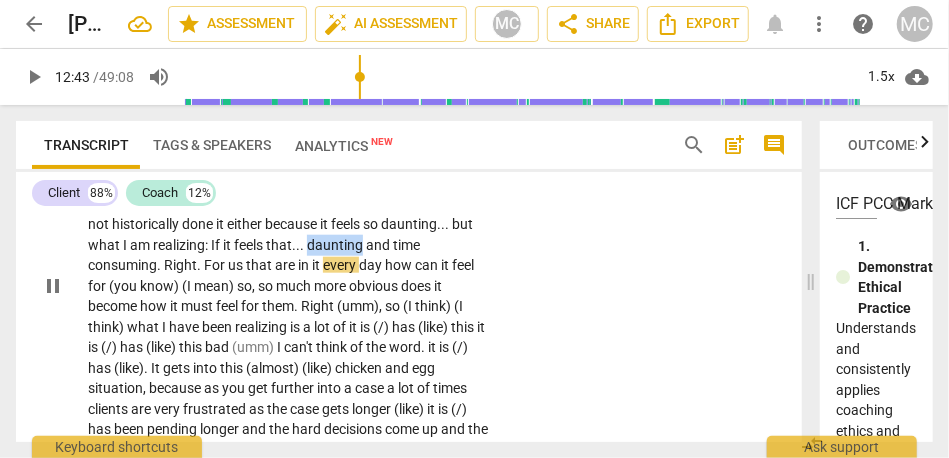 click on "daunting" at bounding box center [336, 245] 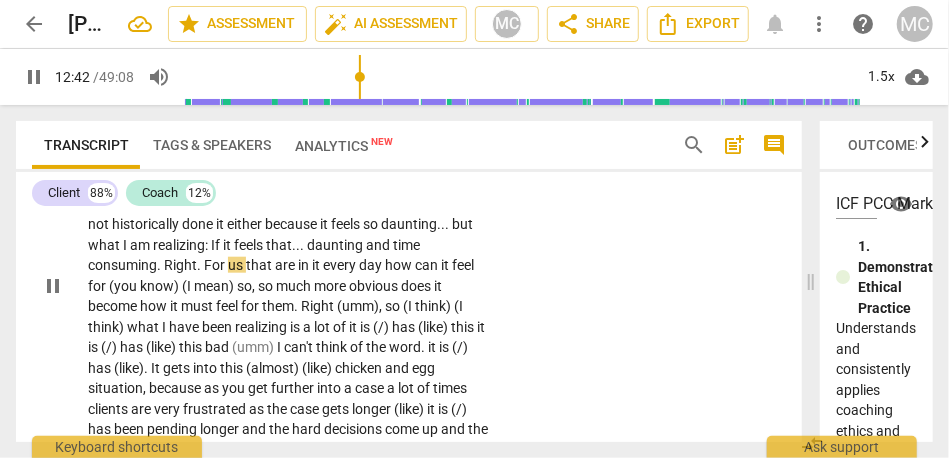 click on "daunting" at bounding box center [336, 245] 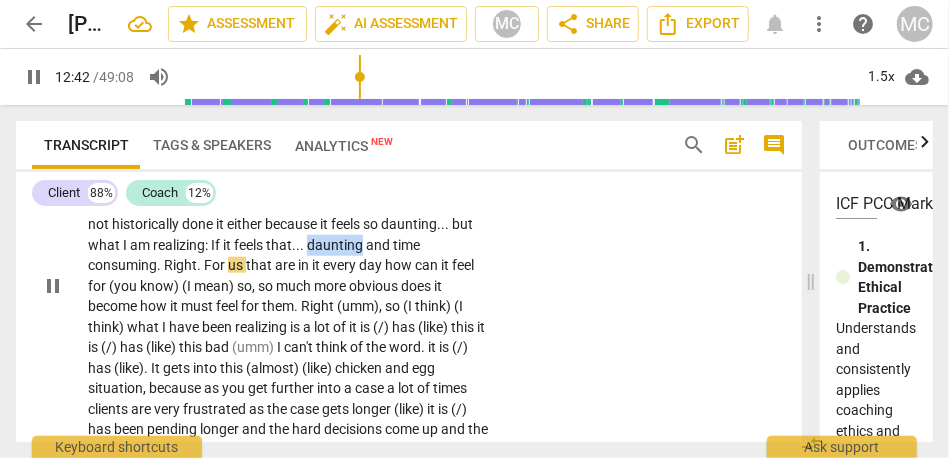 click on "daunting" at bounding box center (336, 245) 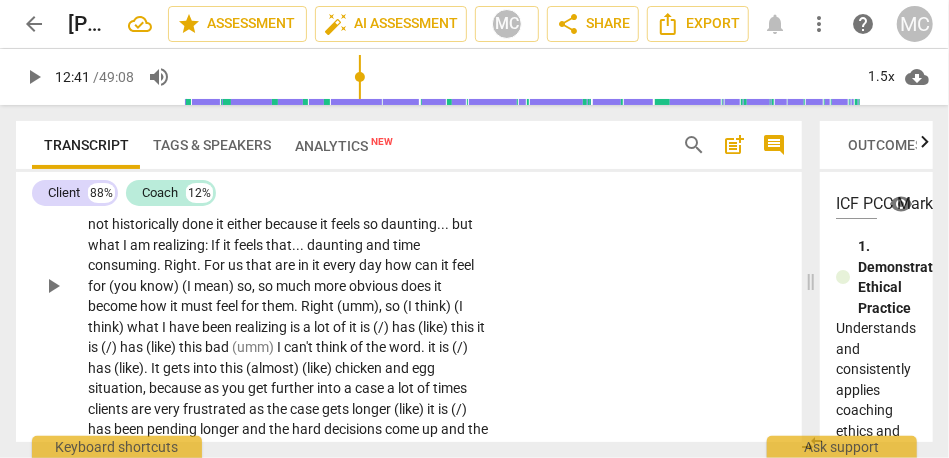 click on "that" at bounding box center (279, 245) 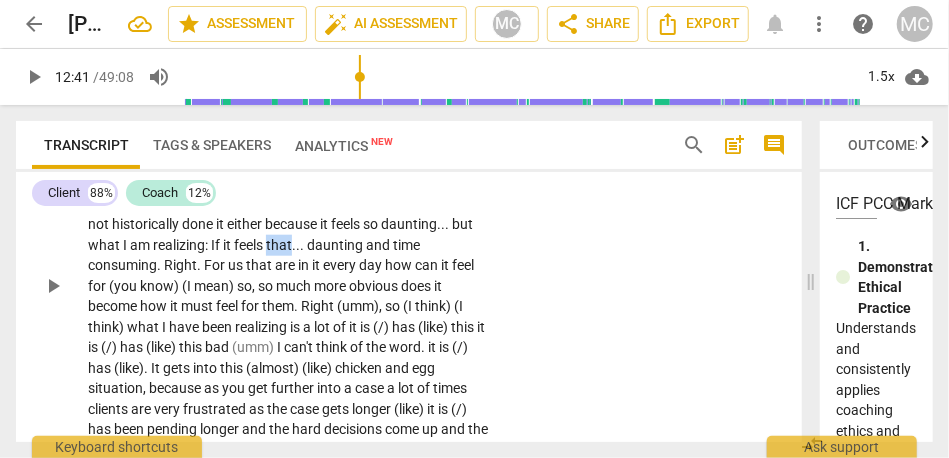 click on "that" at bounding box center [279, 245] 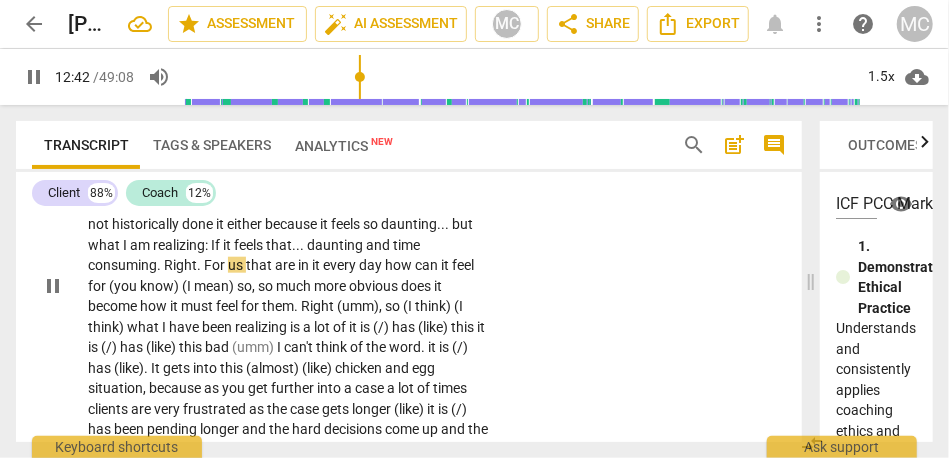 click on "For" at bounding box center (216, 265) 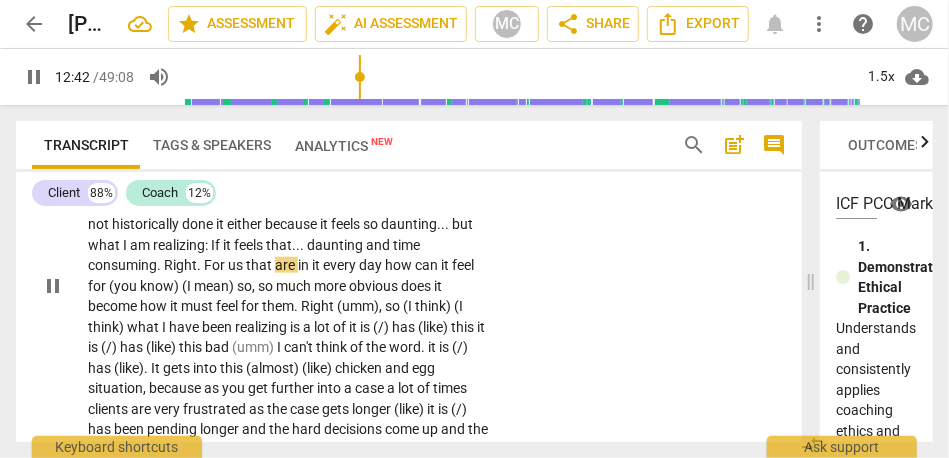 type on "763" 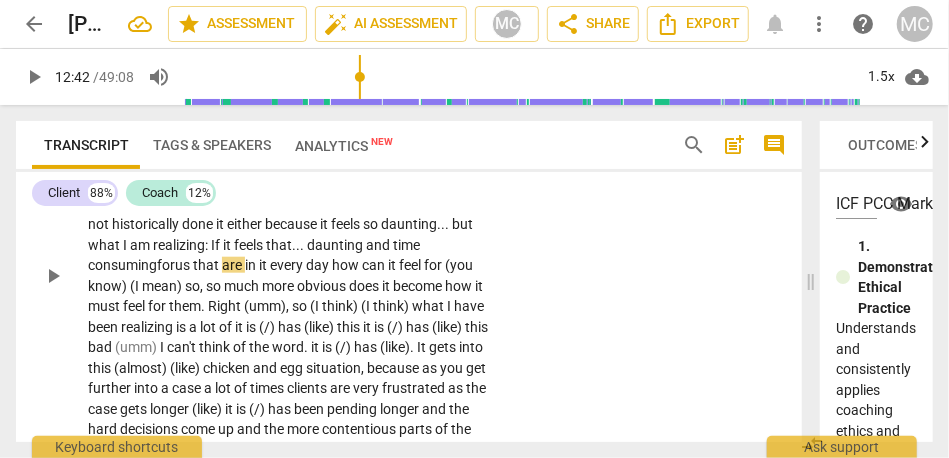 click on "consuming" at bounding box center [122, 265] 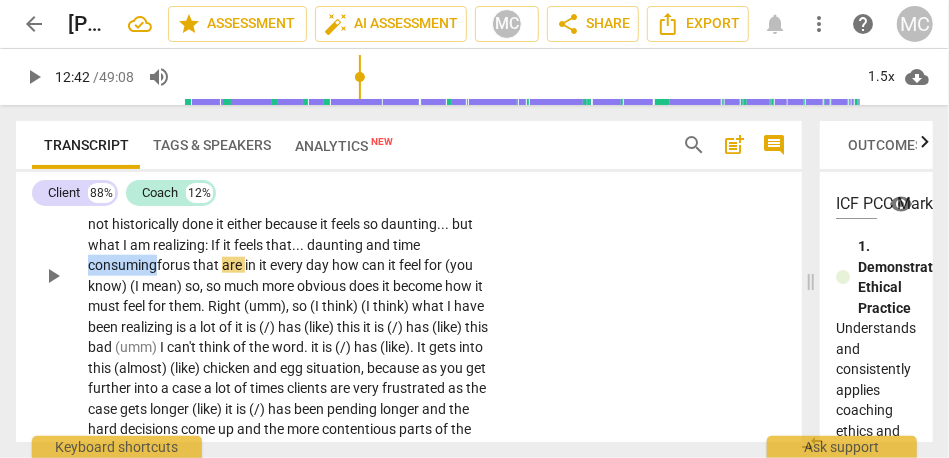 click on "consuming" at bounding box center [122, 265] 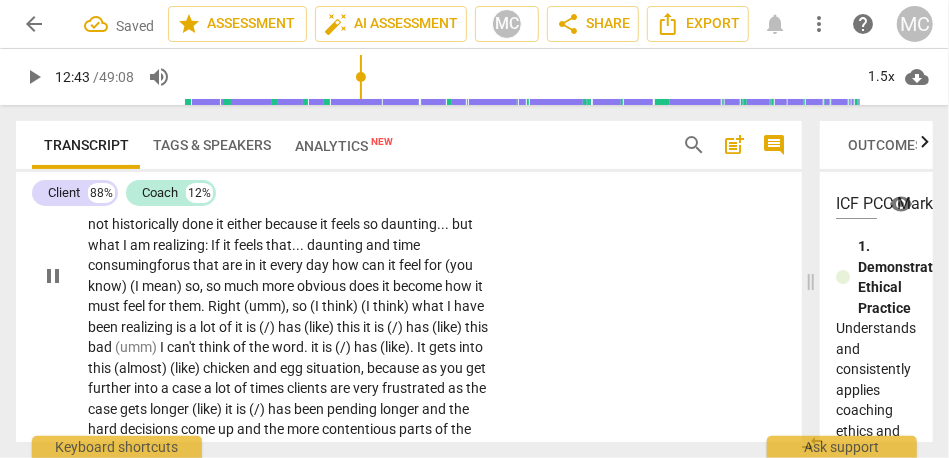 click on "daunting" at bounding box center [336, 245] 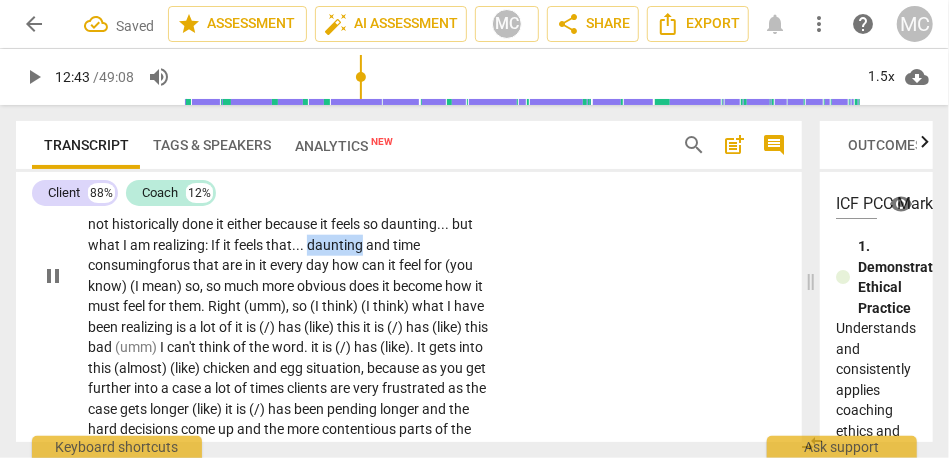 click on "daunting" at bounding box center [336, 245] 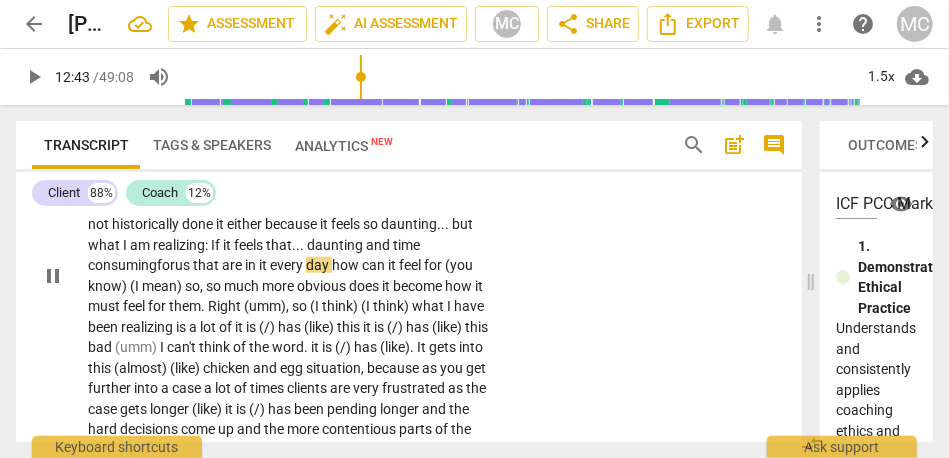 click on "that" at bounding box center (207, 265) 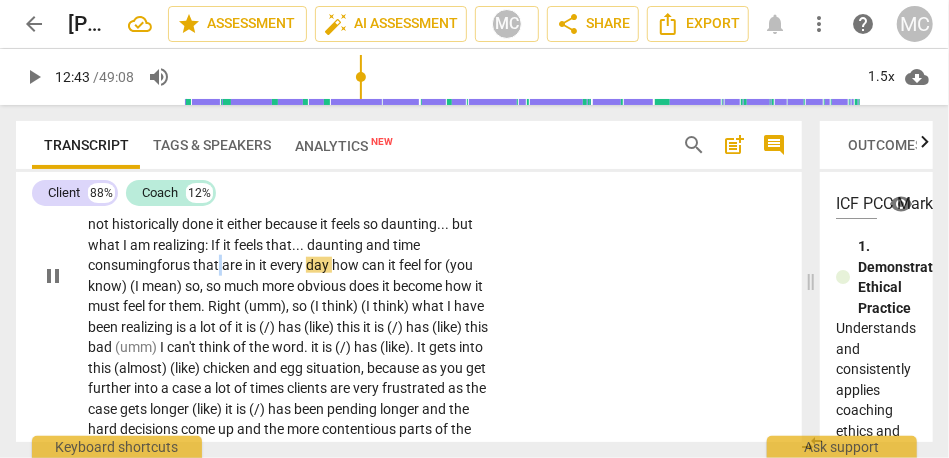 click on "that" at bounding box center (207, 265) 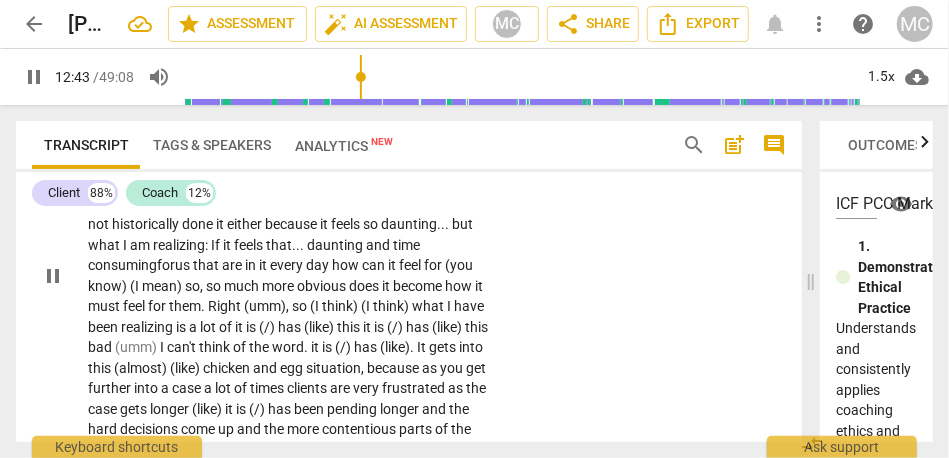 click on "how" at bounding box center [347, 265] 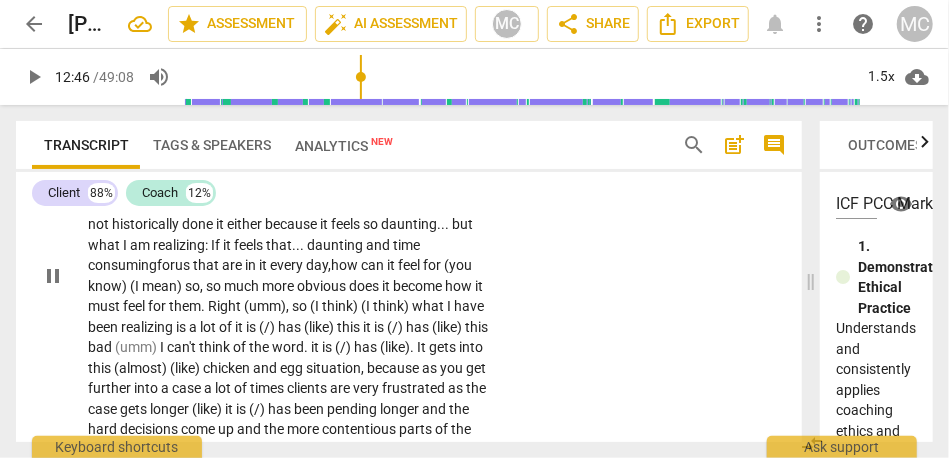 click on "how" at bounding box center (346, 265) 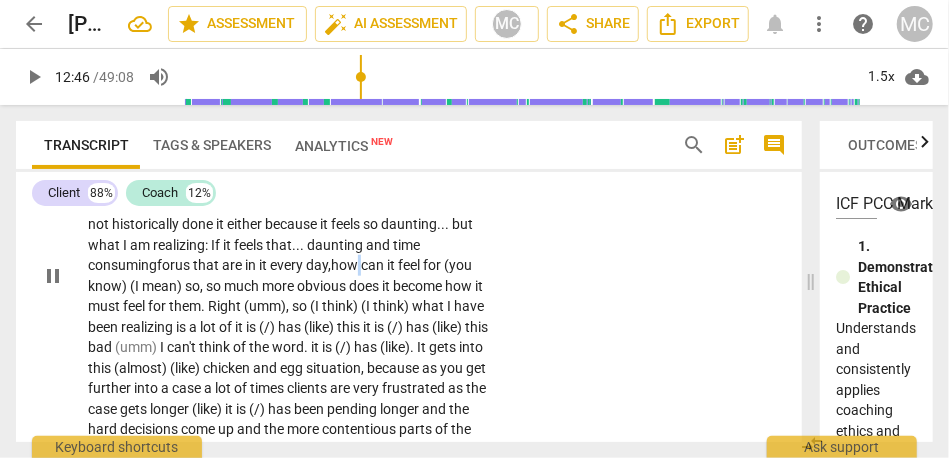 click on "how" at bounding box center [346, 265] 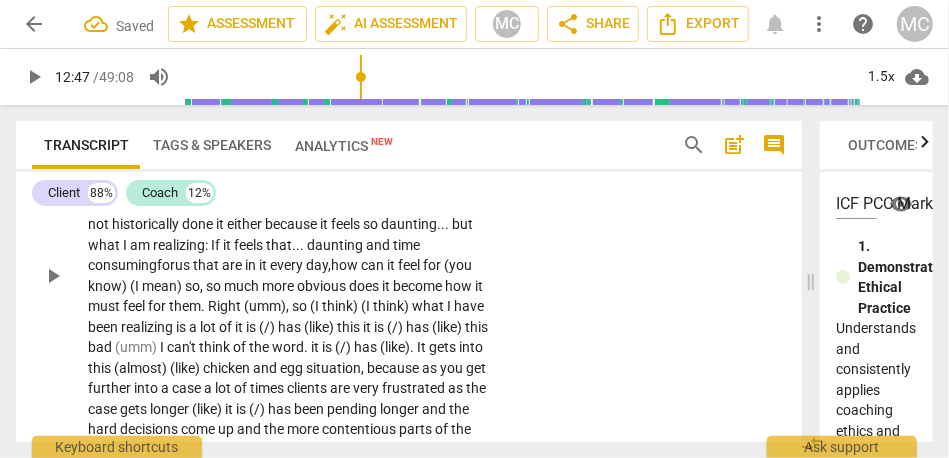 click on "feel" at bounding box center (410, 265) 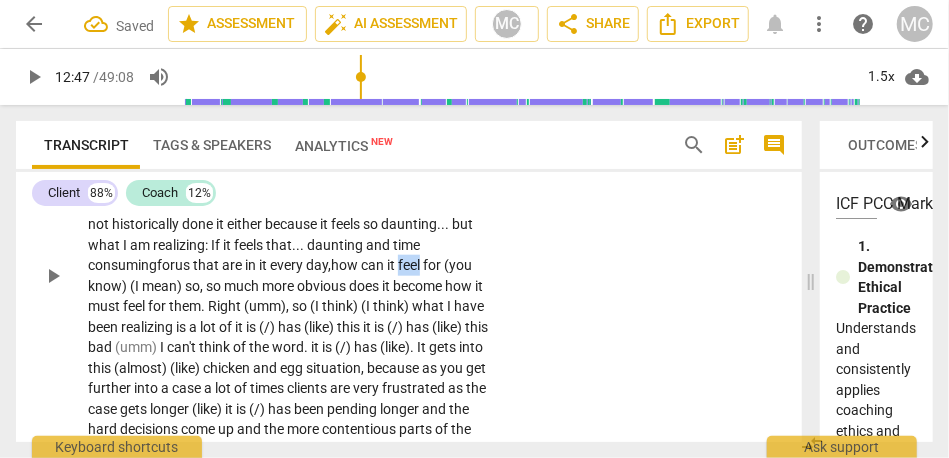 click on "feel" at bounding box center (410, 265) 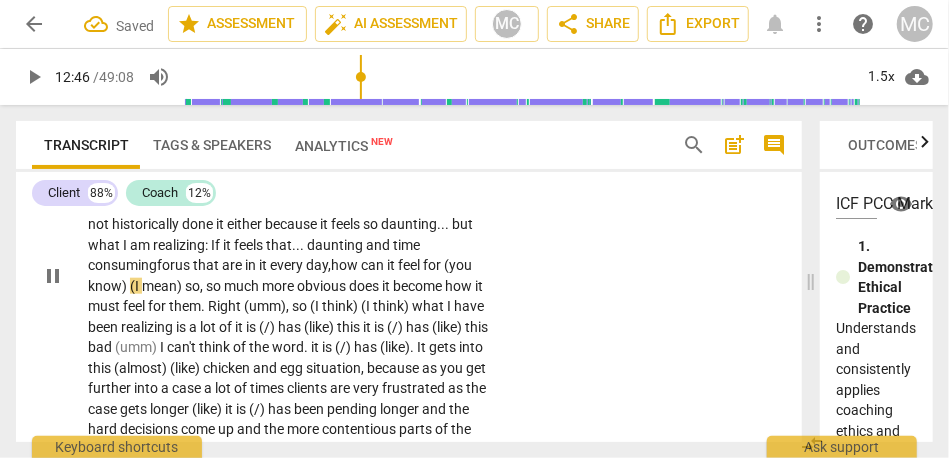 click on "for" at bounding box center (433, 265) 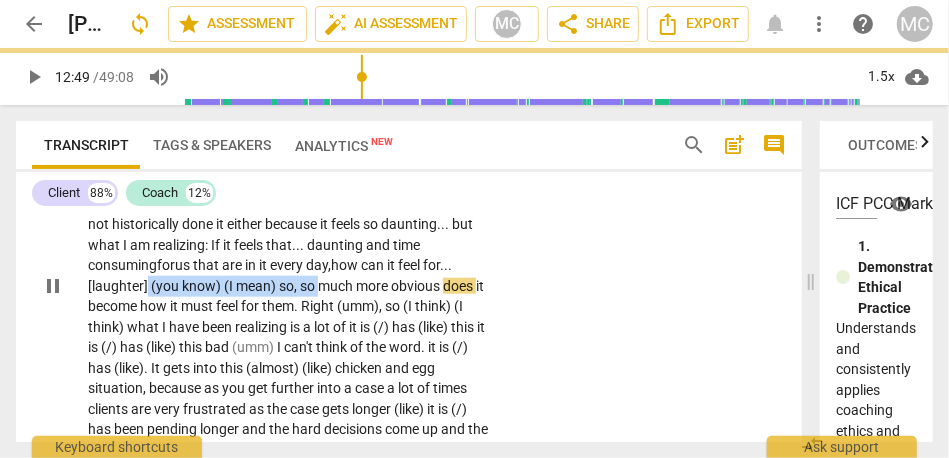 click on "much" at bounding box center [337, 286] 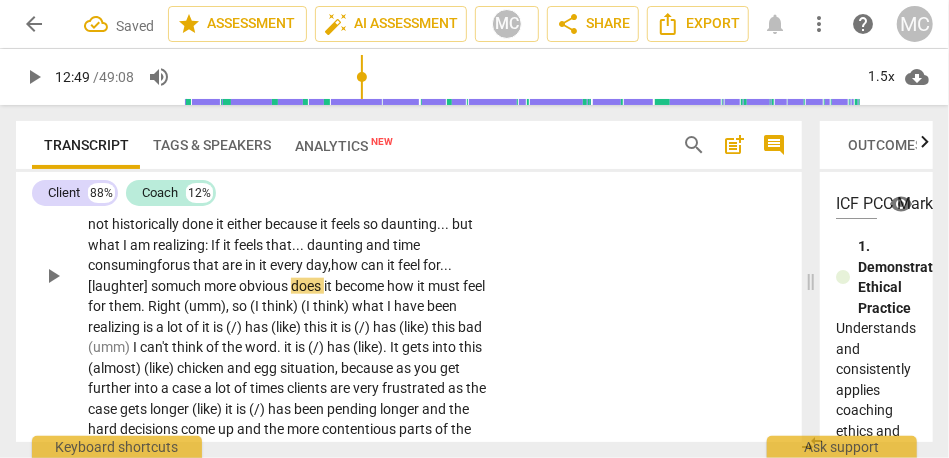click on "CL play_arrow pause 10:39 + Add competency keyboard_arrow_right What   has   been   coming   up   a   lot :   It   does   not   have   to   be   so   hard . . .   and   by   hard ,   I   don't   even   mean   difficult .   We ,   as   practitioners ,   are   so   bogged   down   in   our   own   stress   [laughter]   and   in   our   own . . .   «autopilot»   is   the   word   that   always   comes   up . . .   or   the   phrase   that   always   comes   up . . .   that   we   are   churning   from   one   thing   to   the   next .   Some   of   that   is   a   self-defense   survival   mechanism .   [laughter]   {11:22   "hmm"}   I   feel   that . . .   now   that   I   have   broken   out   of   that . . .   and   I   can   take   time   and   space   to   really   look   at   the   processes   of   what   we   do . . .   we   don't   make   it   easier ,   but   largely . . .   as   a   group . . .   again ,   very   largely . . .   as   a   group . . .   we   don't   spend   time   making   sure   there" at bounding box center (409, 259) 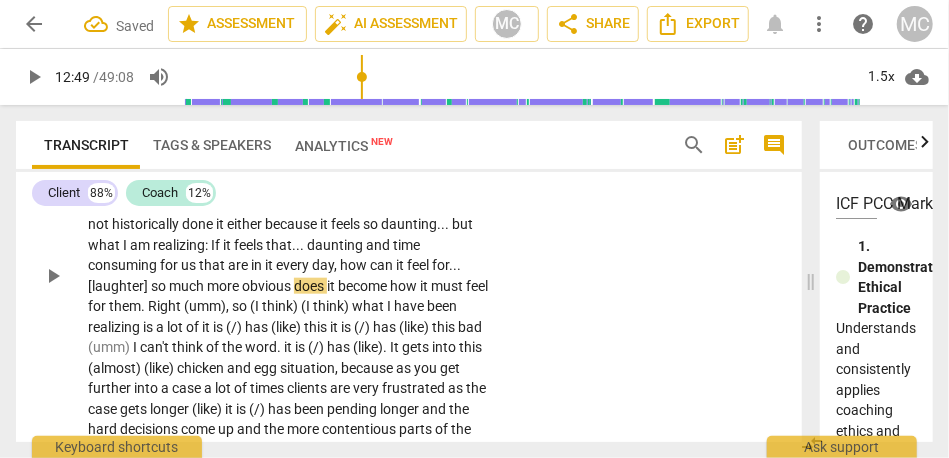 click on "feel" at bounding box center (419, 265) 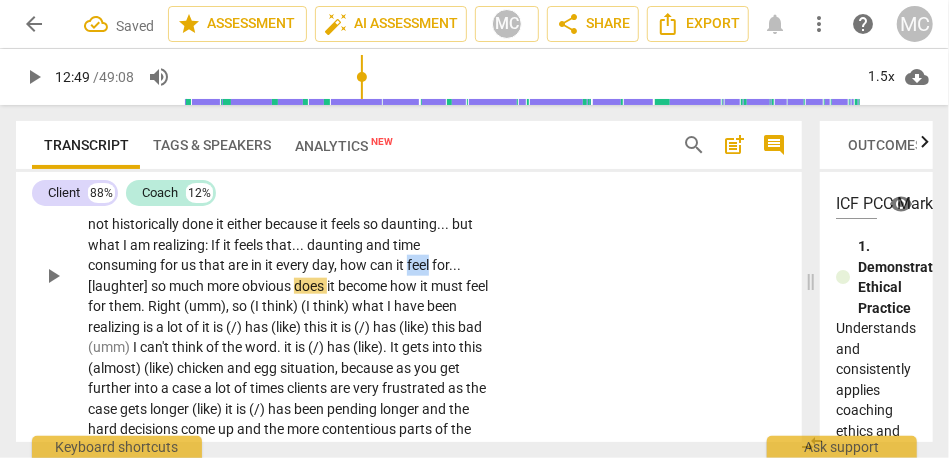 click on "feel" at bounding box center (419, 265) 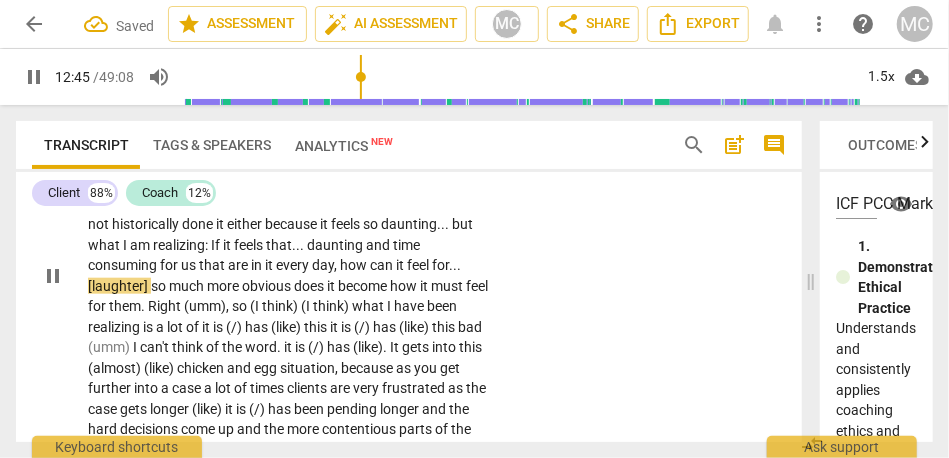 scroll, scrollTop: 3738, scrollLeft: 0, axis: vertical 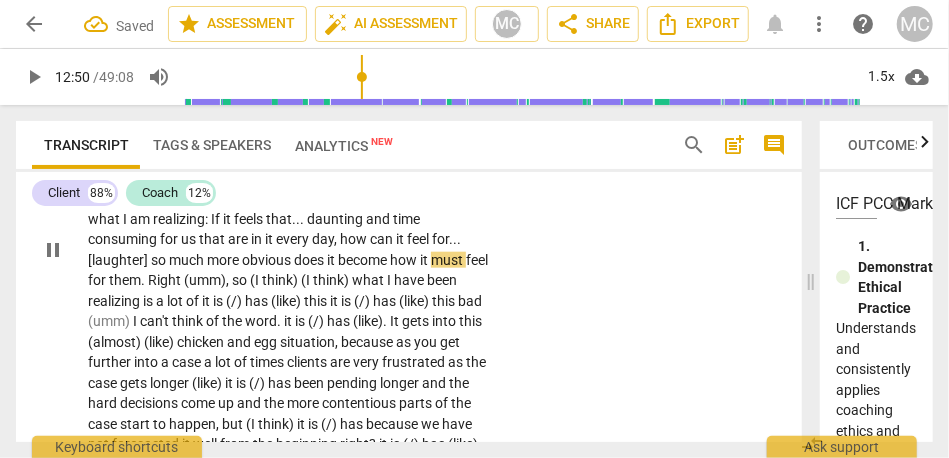 click on "much" at bounding box center (188, 260) 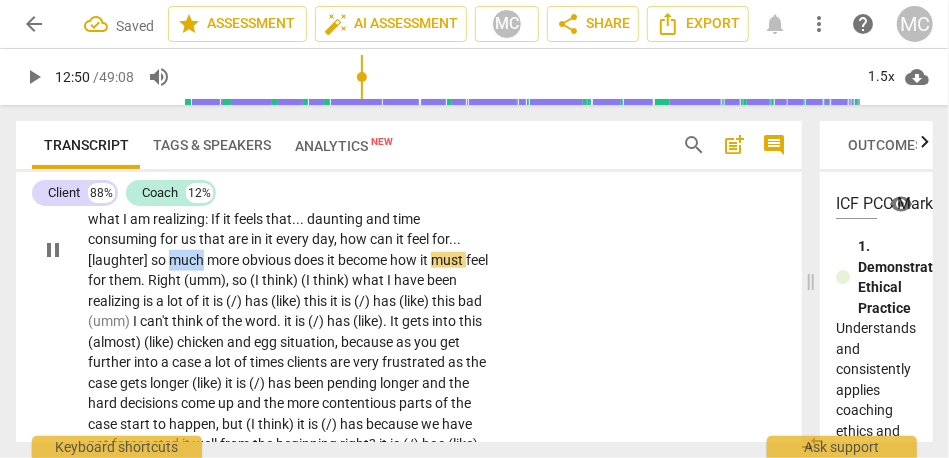 click on "much" at bounding box center [188, 260] 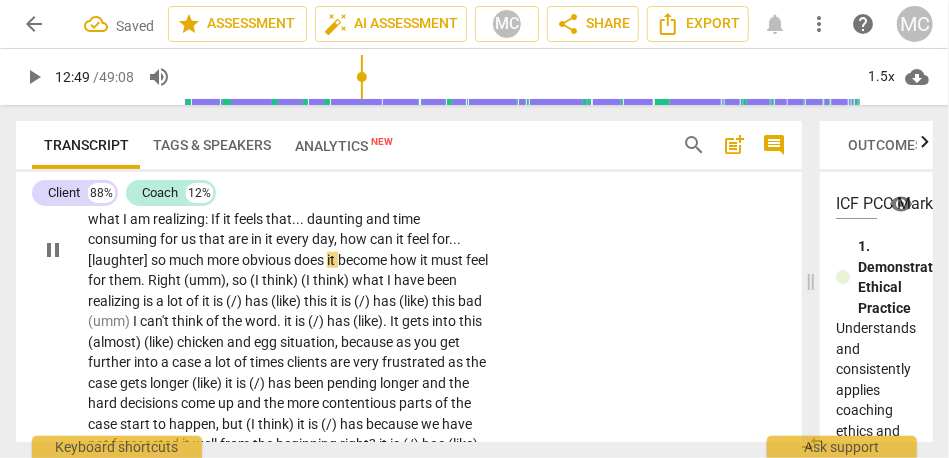 click on "does" at bounding box center (310, 260) 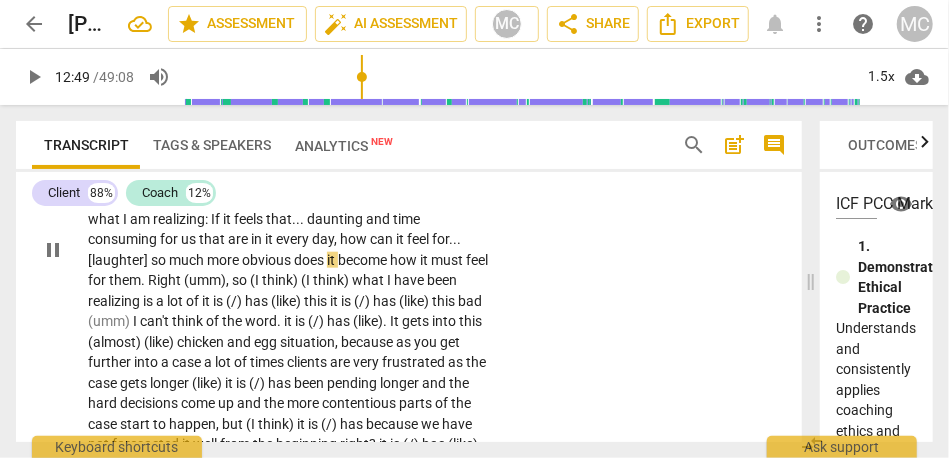 type on "769" 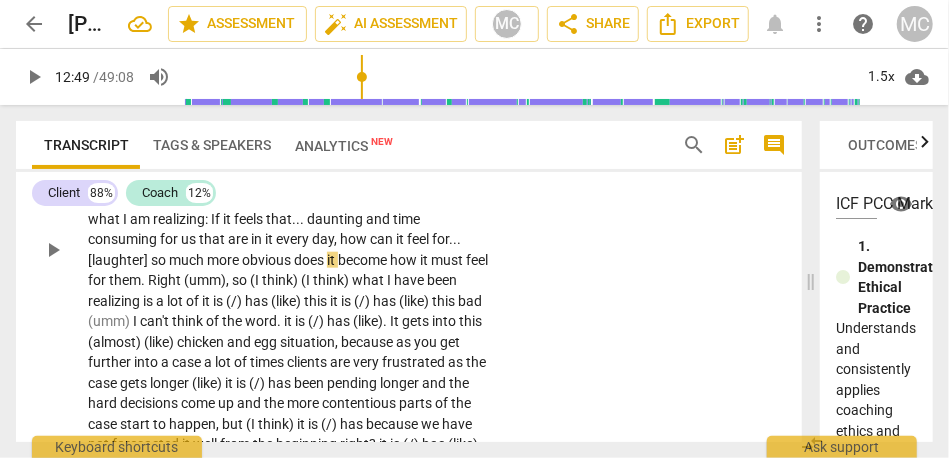 type 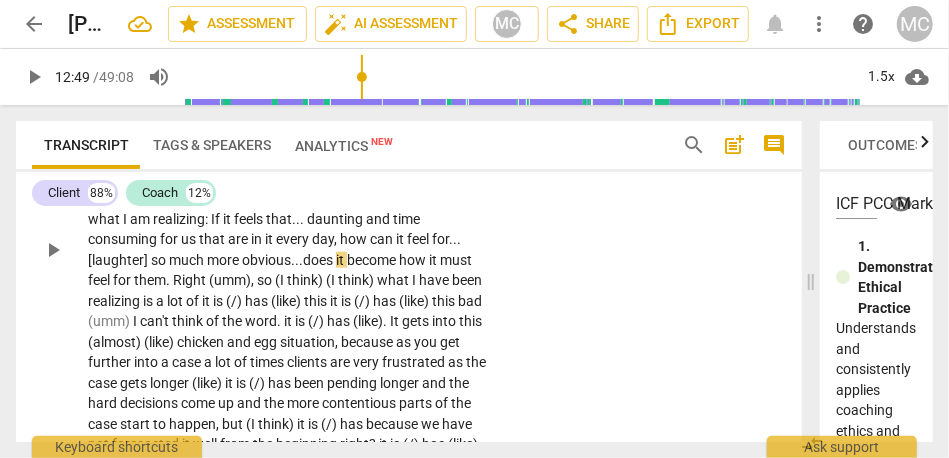 click on "it" at bounding box center [341, 260] 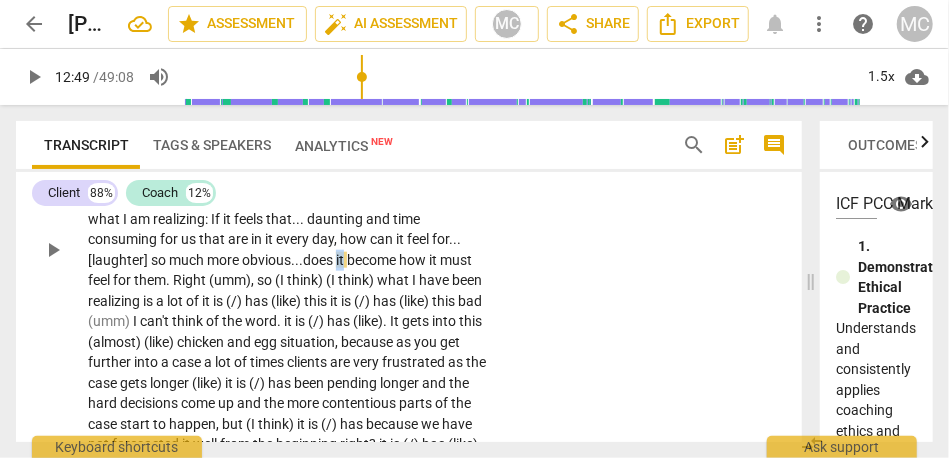 click on "it" at bounding box center [341, 260] 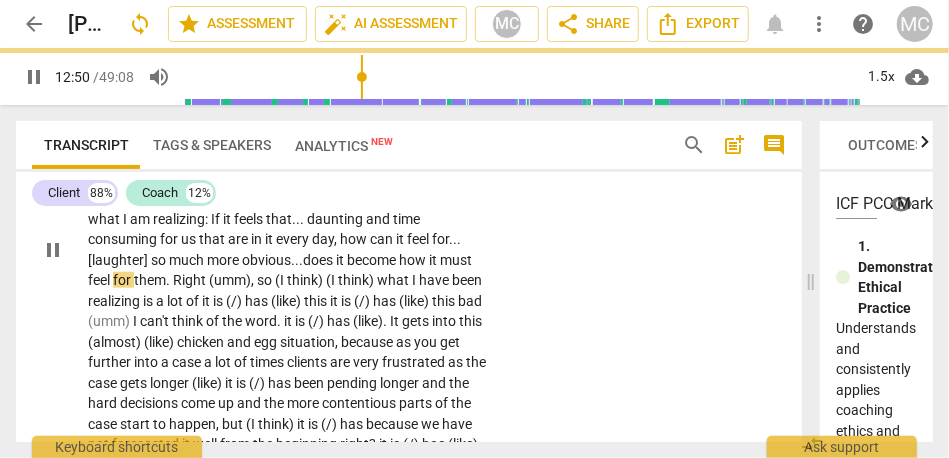 click on "how" at bounding box center (414, 260) 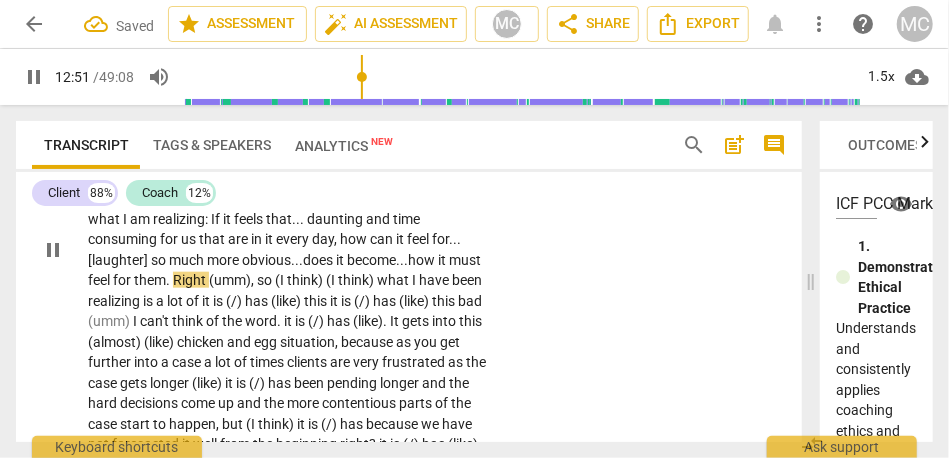 click on "how" at bounding box center [423, 260] 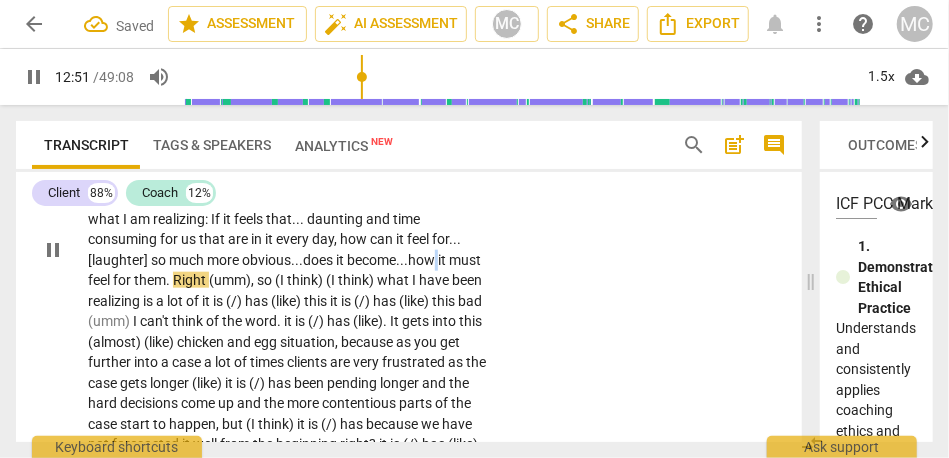 click on "how" at bounding box center (423, 260) 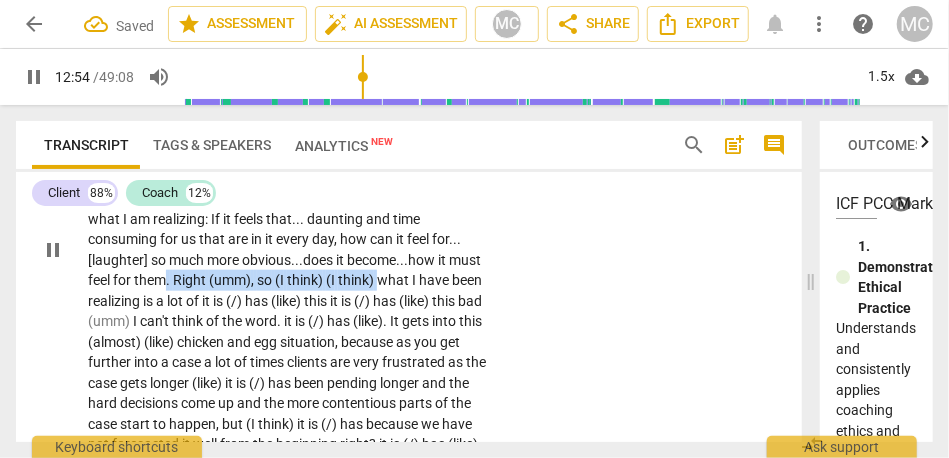 drag, startPoint x: 416, startPoint y: 302, endPoint x: 204, endPoint y: 302, distance: 212 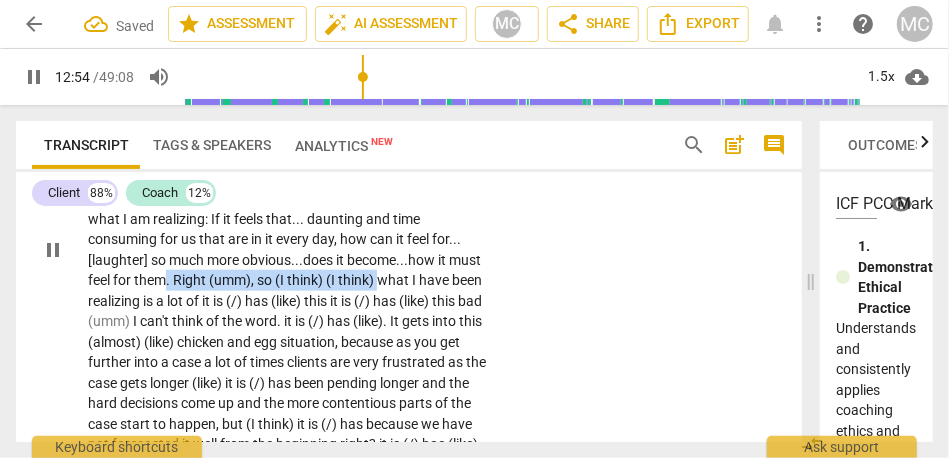 click on "What   has   been   coming   up   a   lot :   It   does   not   have   to   be   so   hard . . .   and   by   hard ,   I   don't   even   mean   difficult .   We ,   as   practitioners ,   are   so   bogged   down   in   our   own   stress   [laughter]   and   in   our   own . . .   «autopilot»   is   the   word   that   always   comes   up . . .   or   the   phrase   that   always   comes   up . . .   that   we   are   churning   from   one   thing   to   the   next .   Some   of   that   is   a   self-defense   survival   mechanism .   [laughter]   {11:22   "hmm"}   I   feel   that . . .   now   that   I   have   broken   out   of   that . . .   and   I   can   take   time   and   space   to   really   look   at   the   processes   of   what   we   do . . .   we   don't   make   it   easier ,   but   largely . . .   as   a   group . . .   again ,   very   largely . . .   as   a   group . . .   we   don't   spend   time   making   sure   there   is   understanding .   We   go   into   this   m   mode   of" at bounding box center [289, 250] 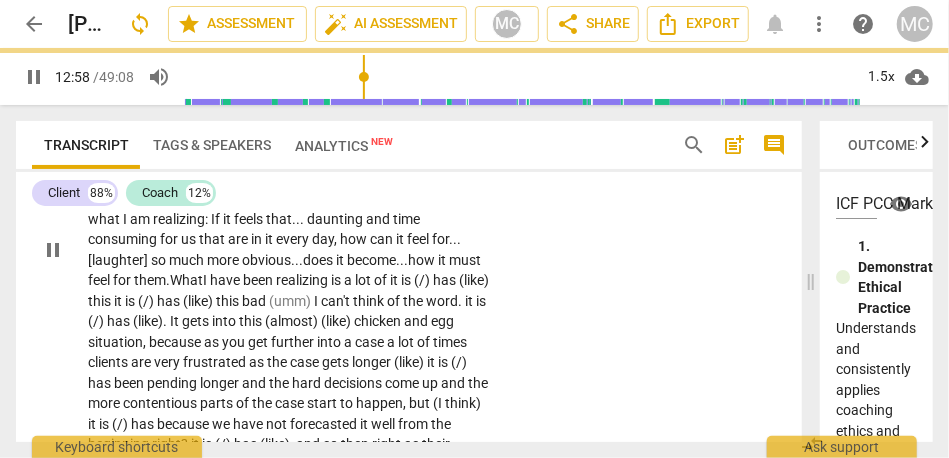 click on "realizing" at bounding box center (303, 280) 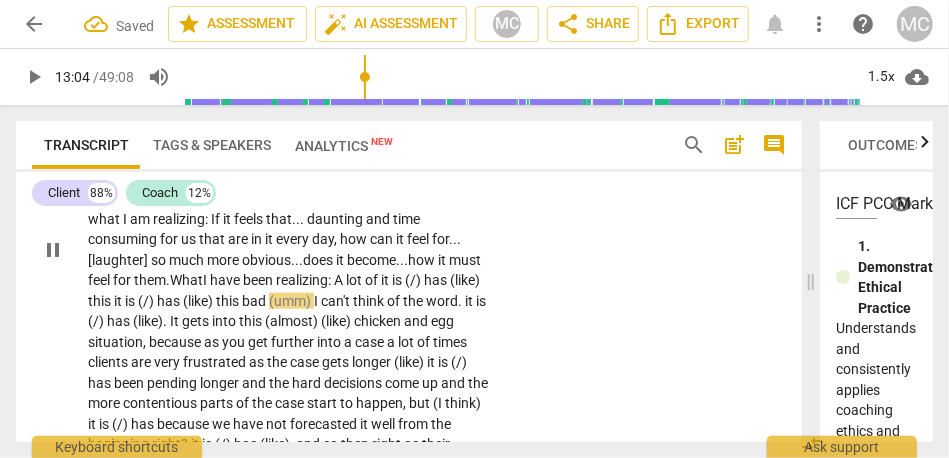 click on "lot" at bounding box center (355, 280) 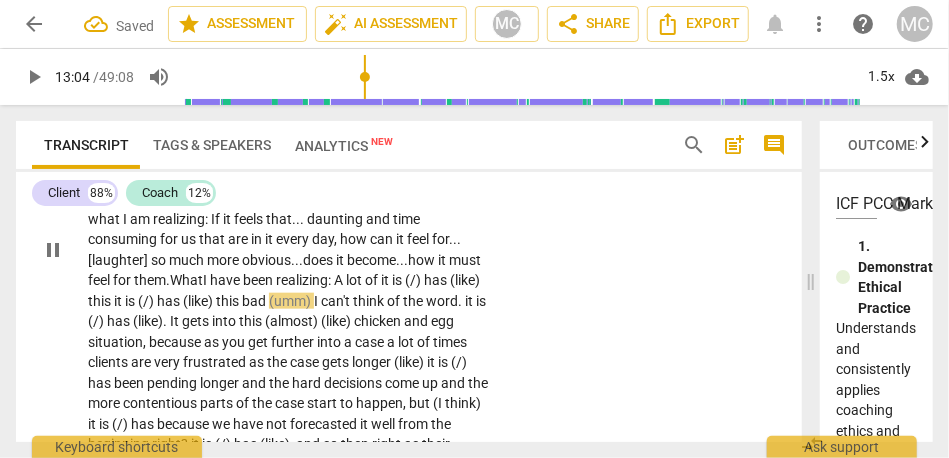 click on "lot" at bounding box center [355, 280] 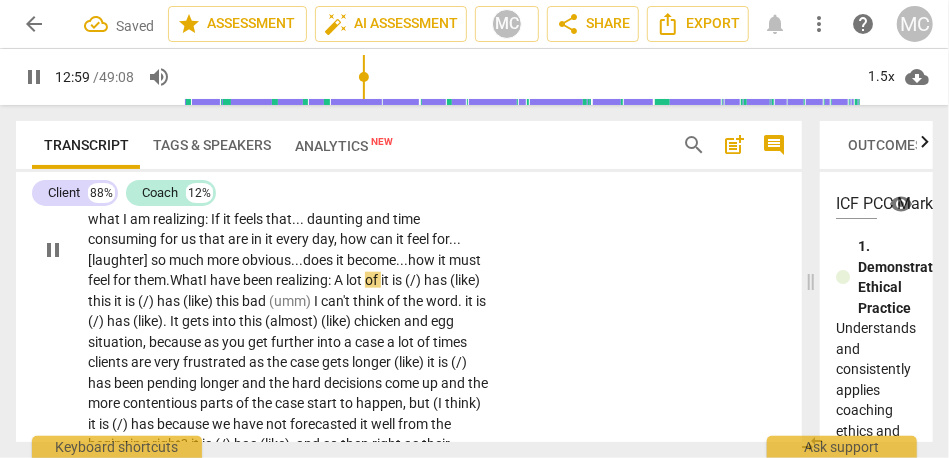 click on "of" at bounding box center (373, 280) 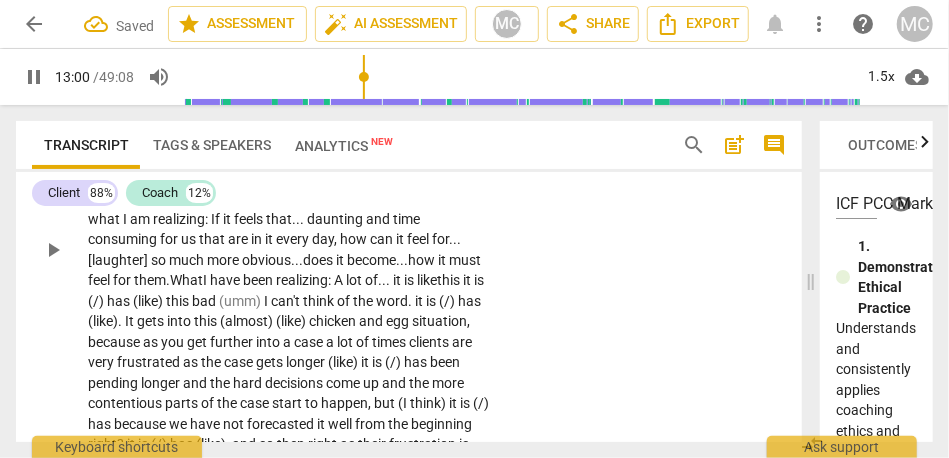 click on "CL play_arrow pause 10:39 + Add competency keyboard_arrow_right What   has   been   coming   up   a   lot :   It   does   not   have   to   be   so   hard . . .   and   by   hard ,   I   don't   even   mean   difficult .   We ,   as   practitioners ,   are   so   bogged   down   in   our   own   stress   [laughter]   and   in   our   own . . .   «autopilot»   is   the   word   that   always   comes   up . . .   or   the   phrase   that   always   comes   up . . .   that   we   are   churning   from   one   thing   to   the   next .   Some   of   that   is   a   self-defense   survival   mechanism .   [laughter]   {11:22   "hmm"}   I   feel   that . . .   now   that   I   have   broken   out   of   that . . .   and   I   can   take   time   and   space   to   really   look   at   the   processes   of   what   we   do . . .   we   don't   make   it   easier ,   but   largely . . .   as   a   group . . .   again ,   very   largely . . .   as   a   group . . .   we   don't   spend   time   making   sure   there" at bounding box center (409, 233) 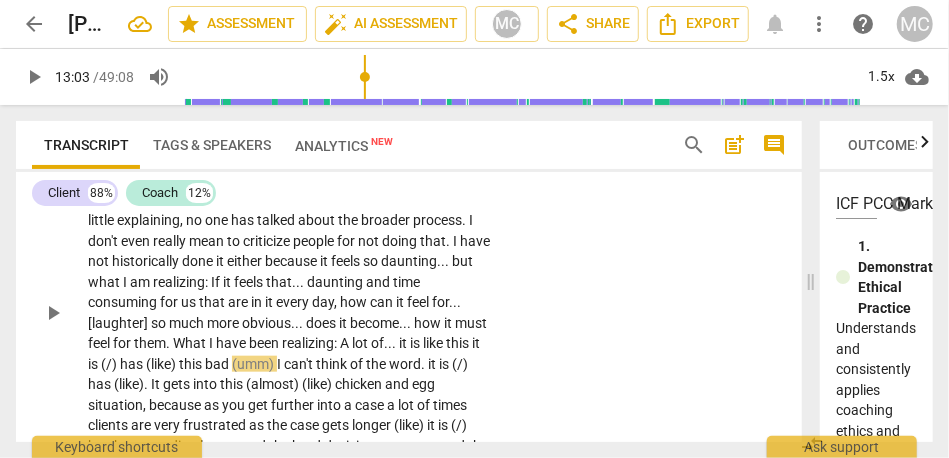 scroll, scrollTop: 3686, scrollLeft: 0, axis: vertical 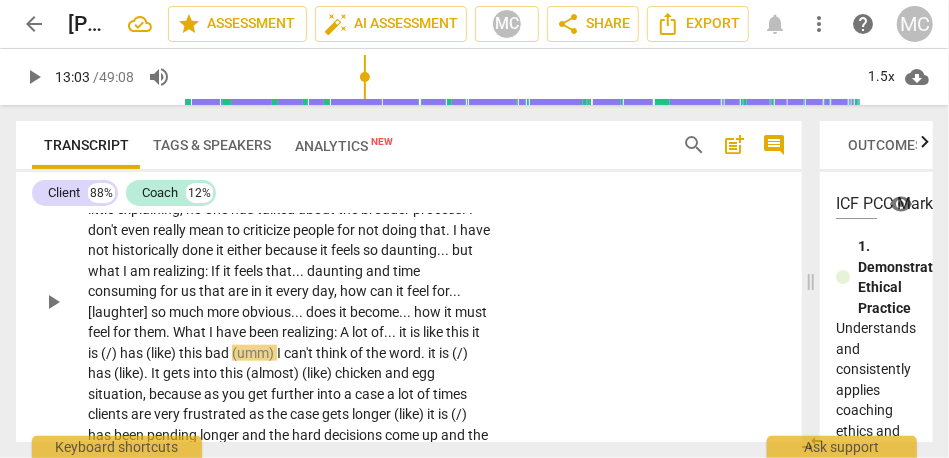 click on "What   has   been   coming   up   a   lot :   It   does   not   have   to   be   so   hard . . .   and   by   hard ,   I   don't   even   mean   difficult .   We ,   as   practitioners ,   are   so   bogged   down   in   our   own   stress   [laughter]   and   in   our   own . . .   «autopilot»   is   the   word   that   always   comes   up . . .   or   the   phrase   that   always   comes   up . . .   that   we   are   churning   from   one   thing   to   the   next .   Some   of   that   is   a   self-defense   survival   mechanism .   [laughter]   {11:22   "hmm"}   I   feel   that . . .   now   that   I   have   broken   out   of   that . . .   and   I   can   take   time   and   space   to   really   look   at   the   processes   of   what   we   do . . .   we   don't   make   it   easier ,   but   largely . . .   as   a   group . . .   again ,   very   largely . . .   as   a   group . . .   we   don't   spend   time   making   sure   there   is   understanding .   We   go   into   this   m   mode   of" at bounding box center (289, 302) 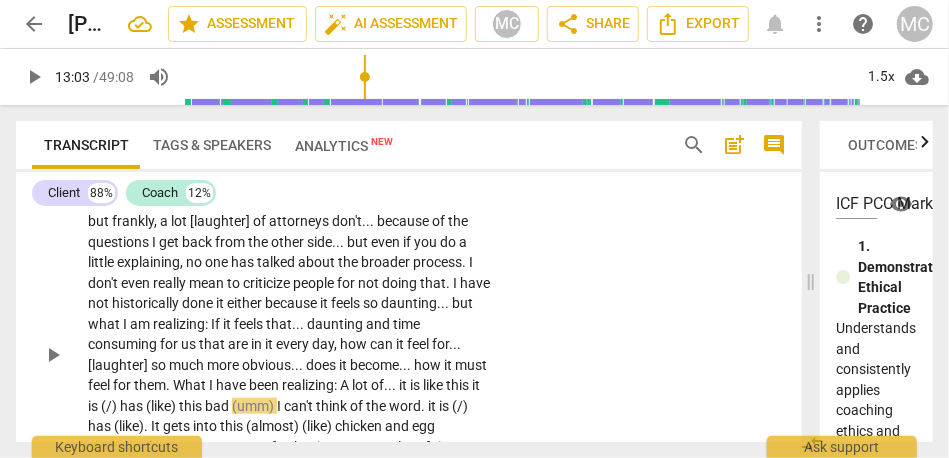 click on "CL play_arrow pause 10:39 + Add competency keyboard_arrow_right What   has   been   coming   up   a   lot :   It   does   not   have   to   be   so   hard . . .   and   by   hard ,   I   don't   even   mean   difficult .   We ,   as   practitioners ,   are   so   bogged   down   in   our   own   stress   [laughter]   and   in   our   own . . .   «autopilot»   is   the   word   that   always   comes   up . . .   or   the   phrase   that   always   comes   up . . .   that   we   are   churning   from   one   thing   to   the   next .   Some   of   that   is   a   self-defense   survival   mechanism .   [laughter]   {11:22   "hmm"}   I   feel   that . . .   now   that   I   have   broken   out   of   that . . .   and   I   can   take   time   and   space   to   really   look   at   the   processes   of   what   we   do . . .   we   don't   make   it   easier ,   but   largely . . .   as   a   group . . .   again ,   very   largely . . .   as   a   group . . .   we   don't   spend   time   making   sure   there" at bounding box center [409, 338] 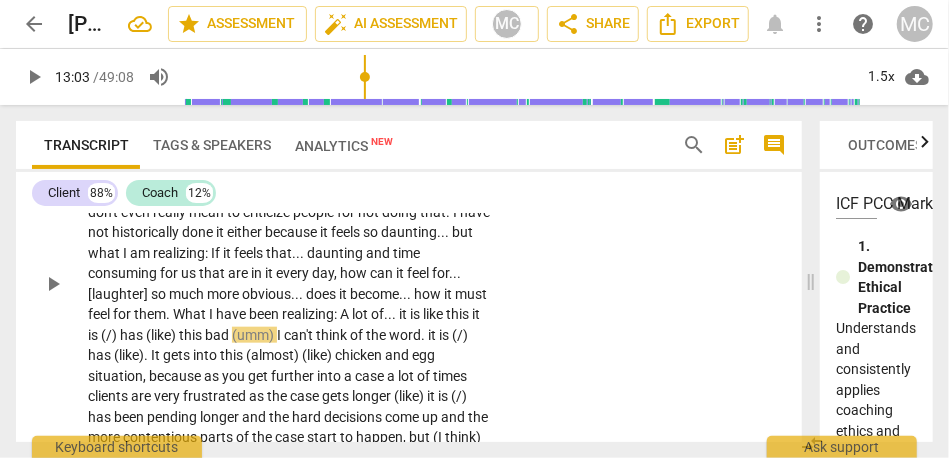 scroll, scrollTop: 3706, scrollLeft: 0, axis: vertical 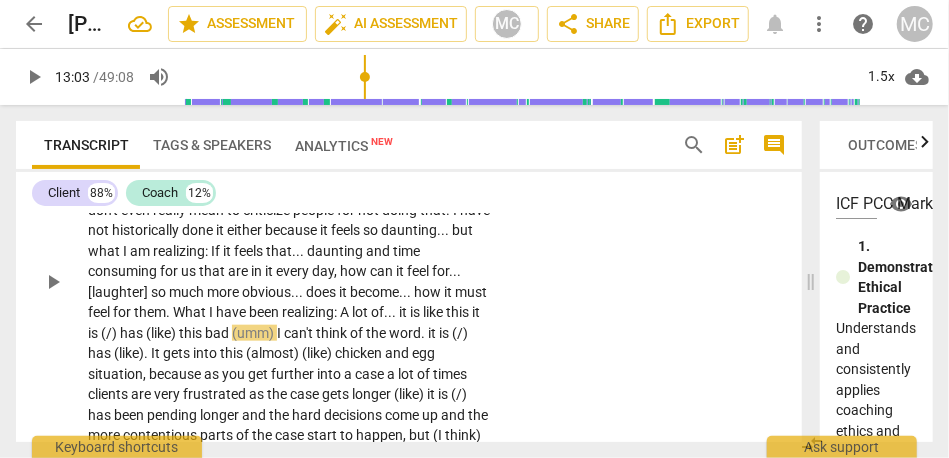 click on "because" at bounding box center (292, 230) 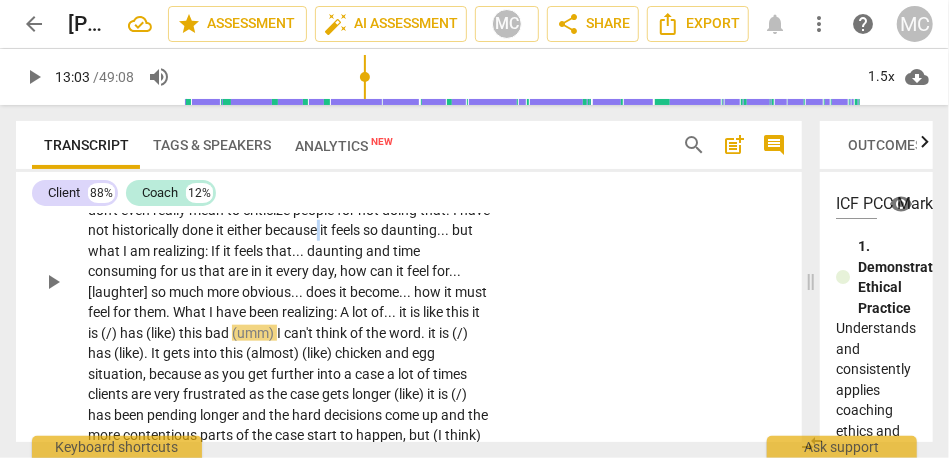 click on "because" at bounding box center [292, 230] 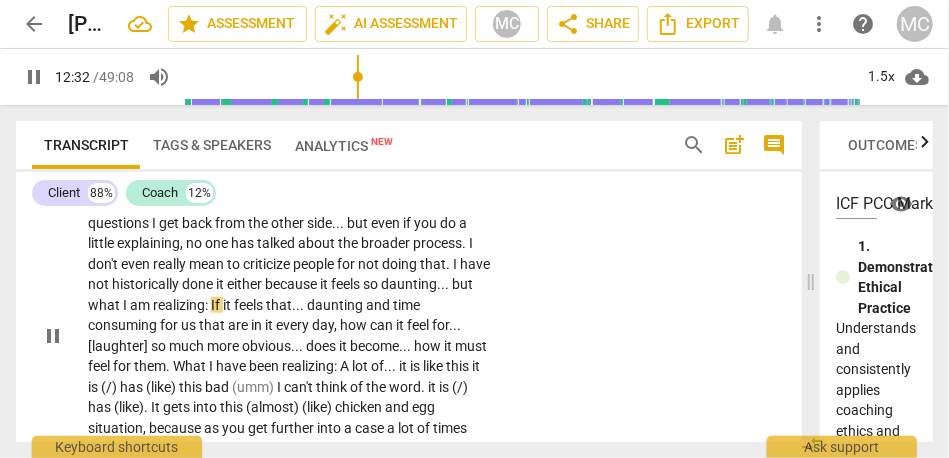 scroll, scrollTop: 3654, scrollLeft: 0, axis: vertical 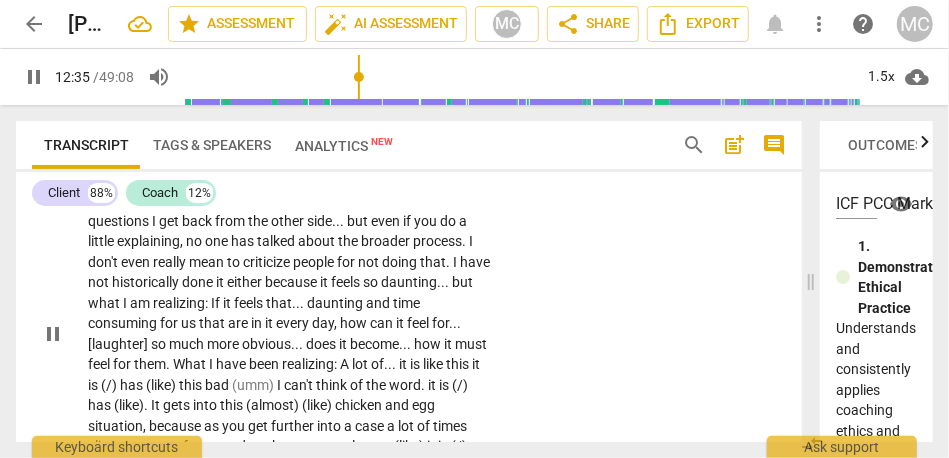 click on "What   has   been   coming   up   a   lot :   It   does   not   have   to   be   so   hard . . .   and   by   hard ,   I   don't   even   mean   difficult .   We ,   as   practitioners ,   are   so   bogged   down   in   our   own   stress   [laughter]   and   in   our   own . . .   «autopilot»   is   the   word   that   always   comes   up . . .   or   the   phrase   that   always   comes   up . . .   that   we   are   churning   from   one   thing   to   the   next .   Some   of   that   is   a   self-defense   survival   mechanism .   [laughter]   {11:22   "hmm"}   I   feel   that . . .   now   that   I   have   broken   out   of   that . . .   and   I   can   take   time   and   space   to   really   look   at   the   processes   of   what   we   do . . .   we   don't   make   it   easier ,   but   largely . . .   as   a   group . . .   again ,   very   largely . . .   as   a   group . . .   we   don't   spend   time   making   sure   there   is   understanding .   We   go   into   this   m   mode   of" at bounding box center [289, 334] 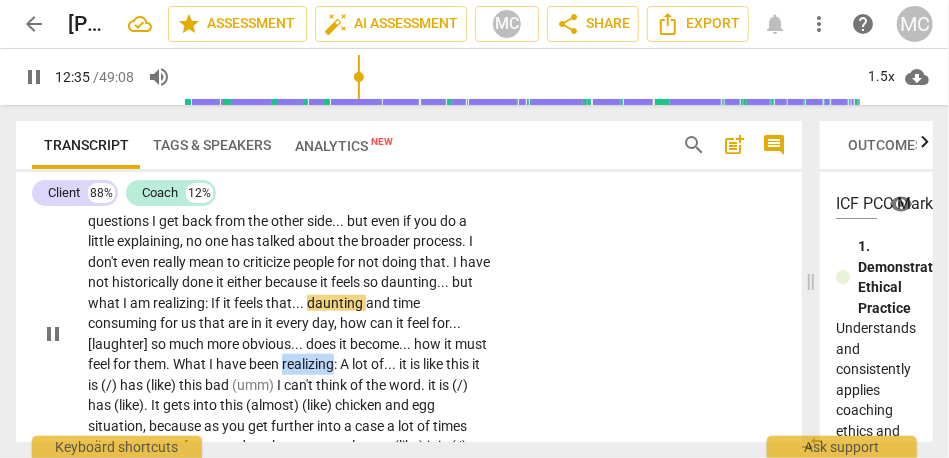 click on "realizing" at bounding box center (308, 364) 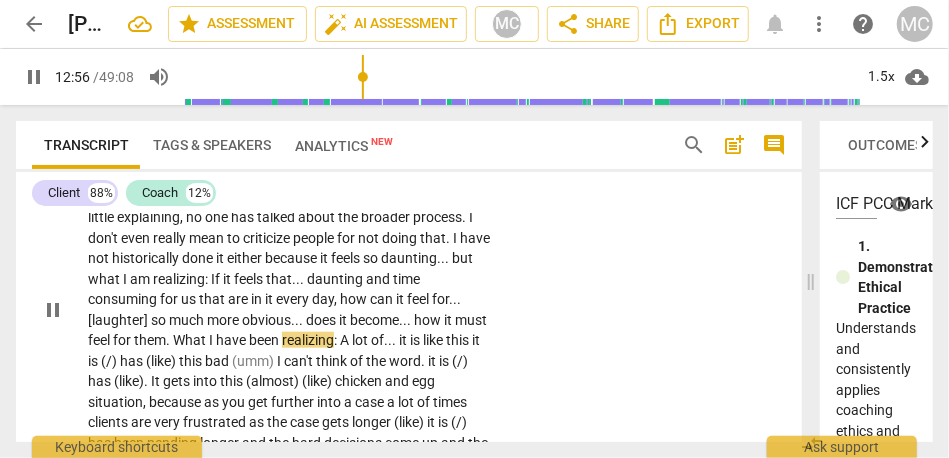 scroll, scrollTop: 3704, scrollLeft: 0, axis: vertical 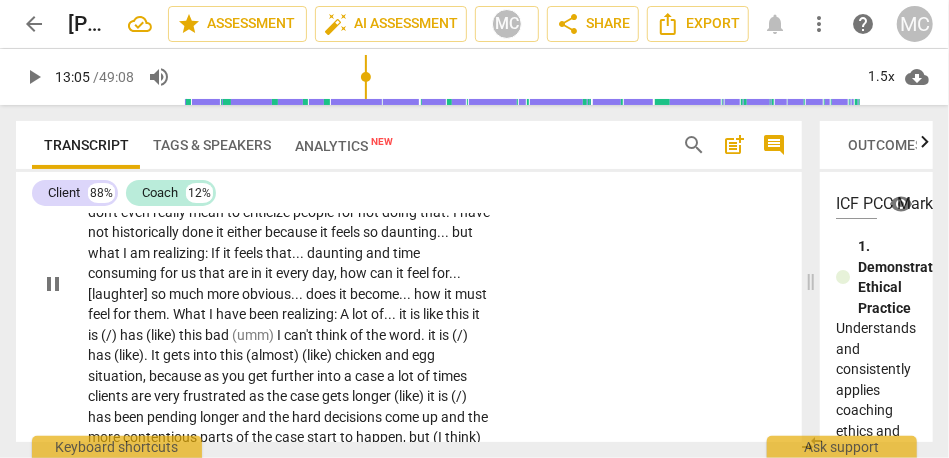 type on "786" 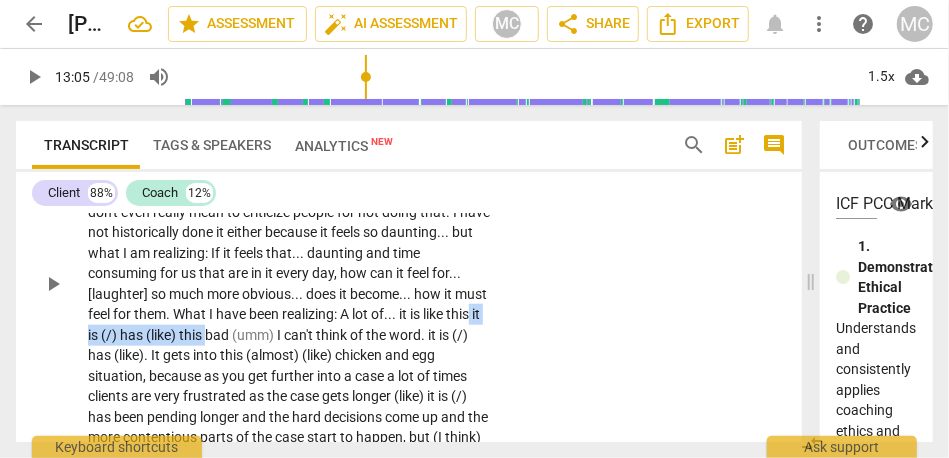 drag, startPoint x: 112, startPoint y: 355, endPoint x: 245, endPoint y: 354, distance: 133.00375 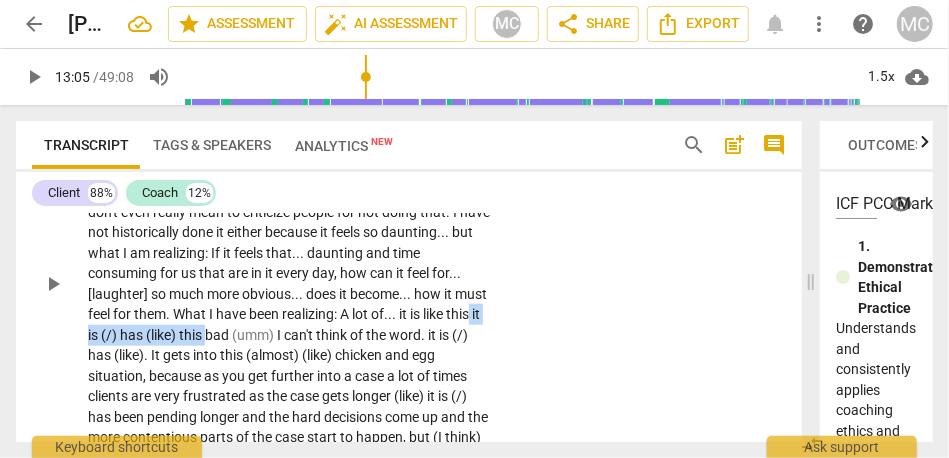 click on "What   has   been   coming   up   a   lot :   It   does   not   have   to   be   so   hard . . .   and   by   hard ,   I   don't   even   mean   difficult .   We ,   as   practitioners ,   are   so   bogged   down   in   our   own   stress   [laughter]   and   in   our   own . . .   «autopilot»   is   the   word   that   always   comes   up . . .   or   the   phrase   that   always   comes   up . . .   that   we   are   churning   from   one   thing   to   the   next .   Some   of   that   is   a   self-defense   survival   mechanism .   [laughter]   {11:22   "hmm"}   I   feel   that . . .   now   that   I   have   broken   out   of   that . . .   and   I   can   take   time   and   space   to   really   look   at   the   processes   of   what   we   do . . .   we   don't   make   it   easier ,   but   largely . . .   as   a   group . . .   again ,   very   largely . . .   as   a   group . . .   we   don't   spend   time   making   sure   there   is   understanding .   We   go   into   this   m   mode   of" at bounding box center (289, 284) 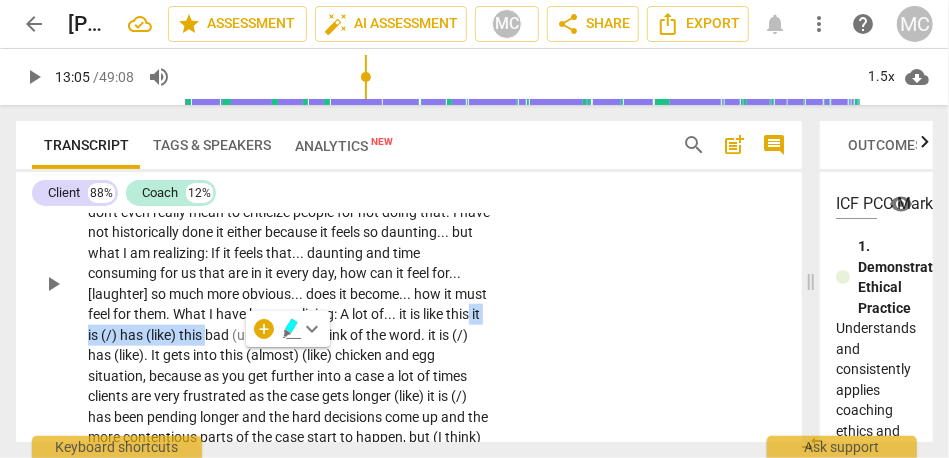 type 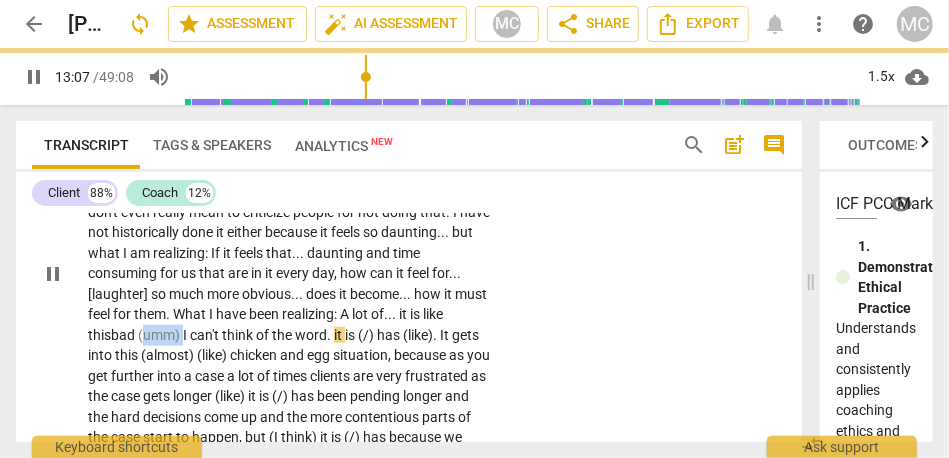 drag, startPoint x: 187, startPoint y: 356, endPoint x: 149, endPoint y: 356, distance: 38 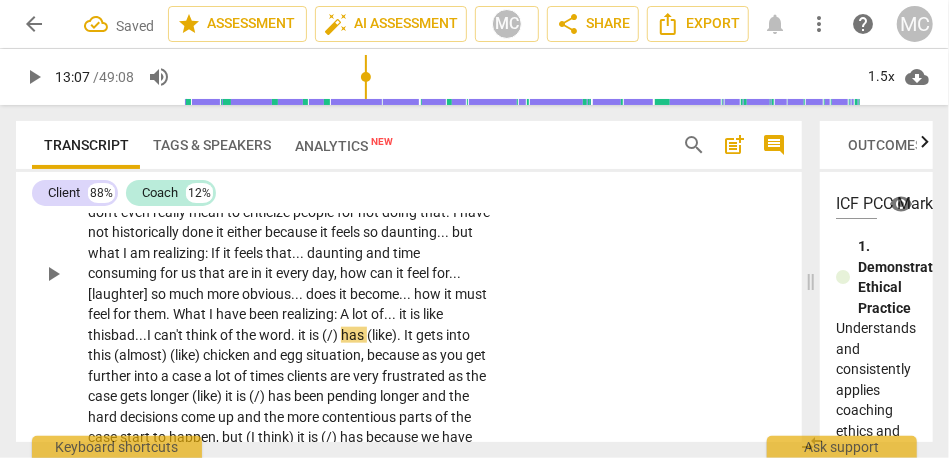click on "bad..." at bounding box center [129, 335] 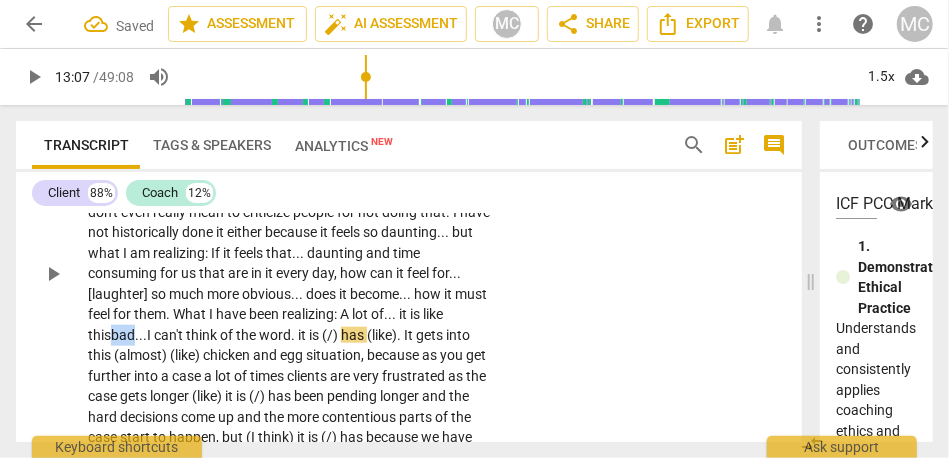 click on "bad..." at bounding box center [129, 335] 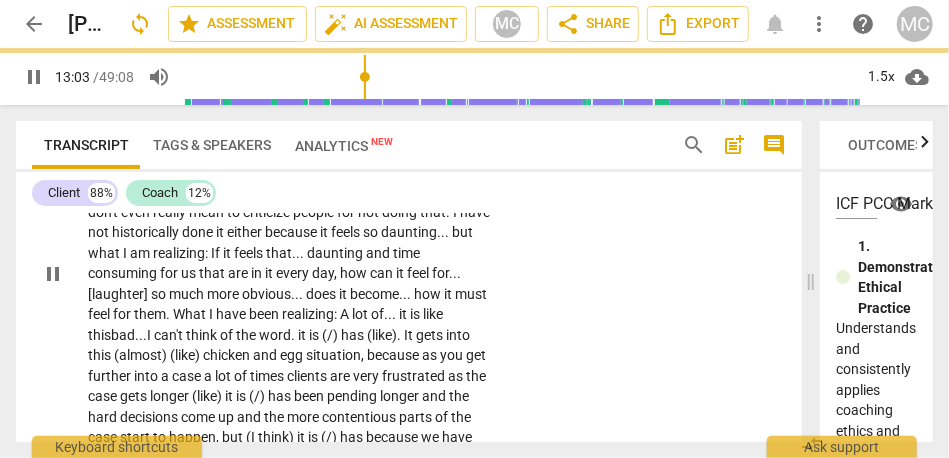 click on "I" at bounding box center (150, 335) 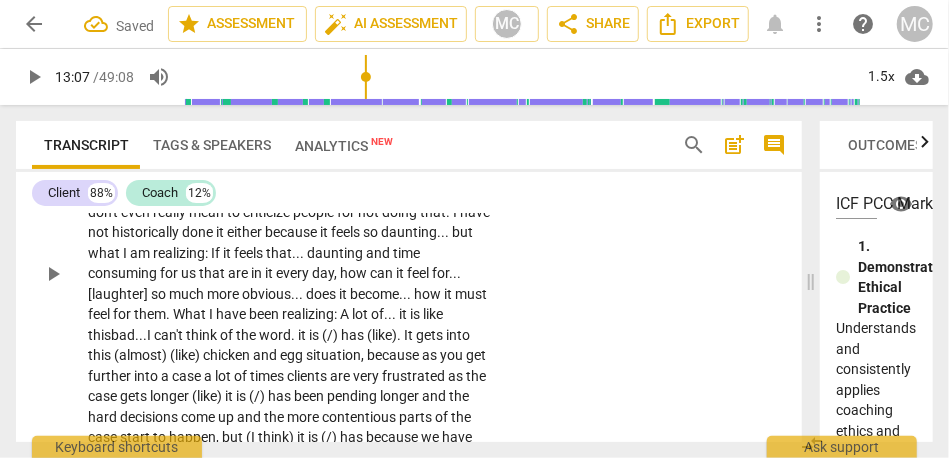 click on "can't" at bounding box center [170, 335] 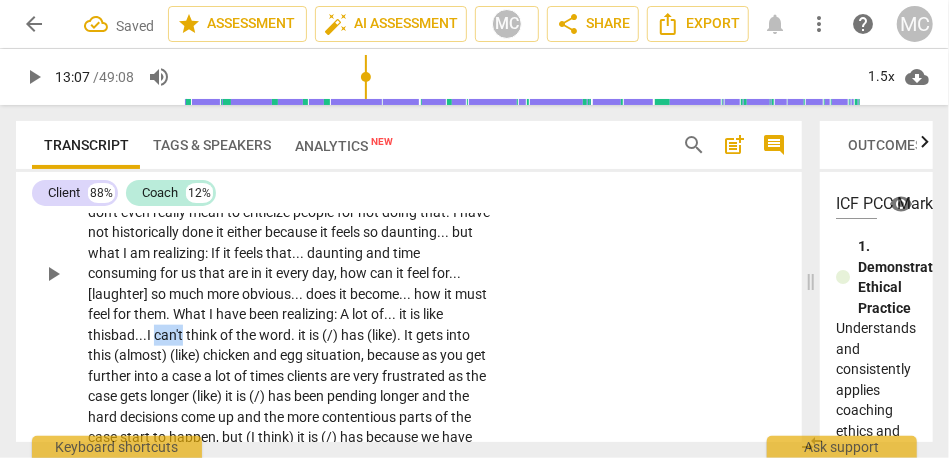 click on "can't" at bounding box center (170, 335) 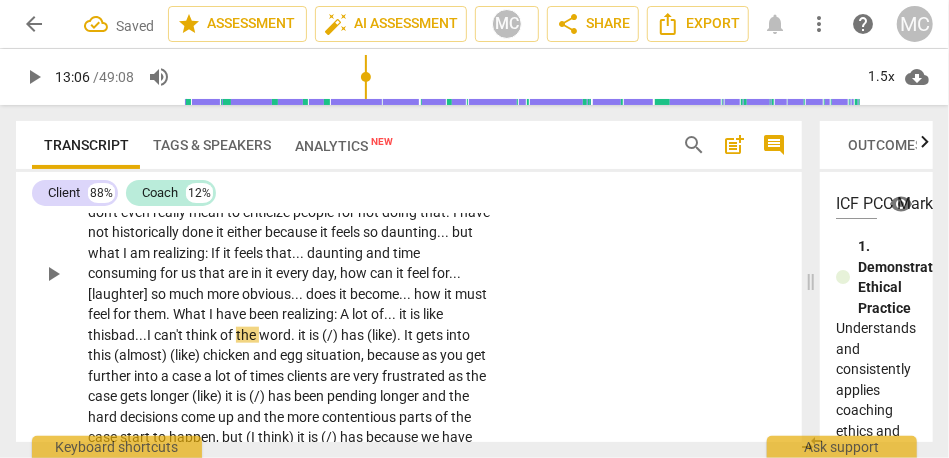click on "I" at bounding box center (150, 335) 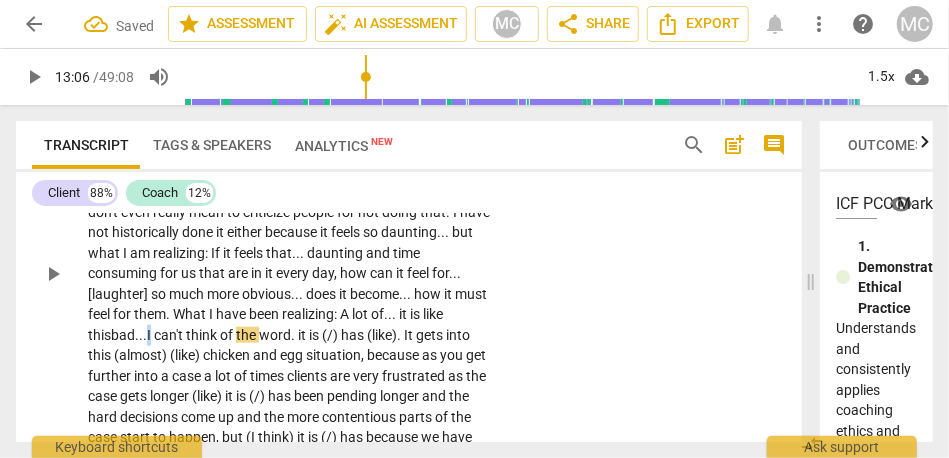click on "I" at bounding box center (150, 335) 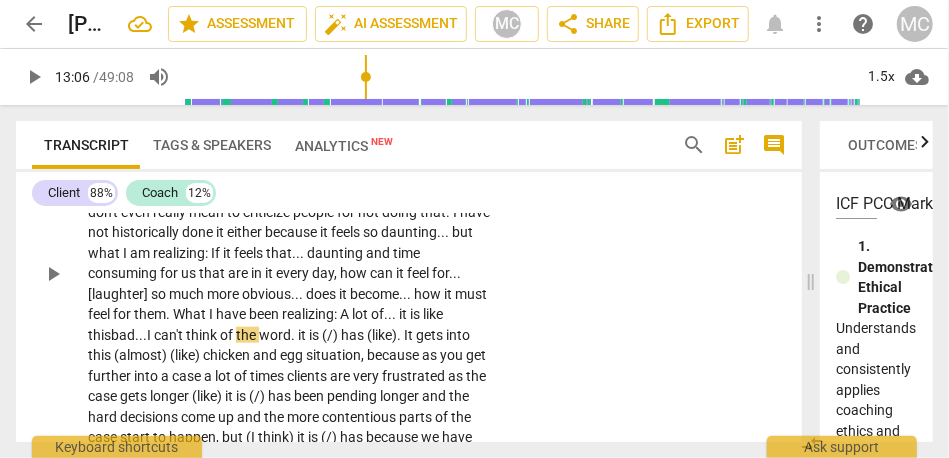 click on "bad..." at bounding box center [129, 335] 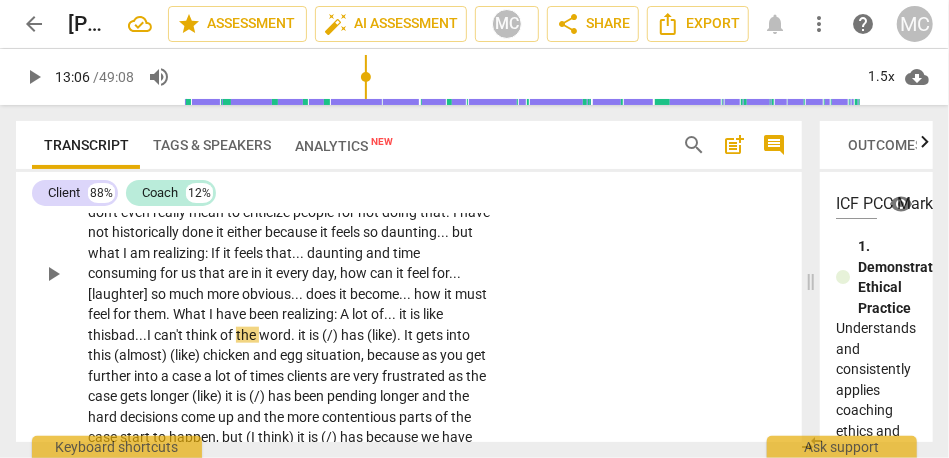 click on "bad..." at bounding box center [129, 335] 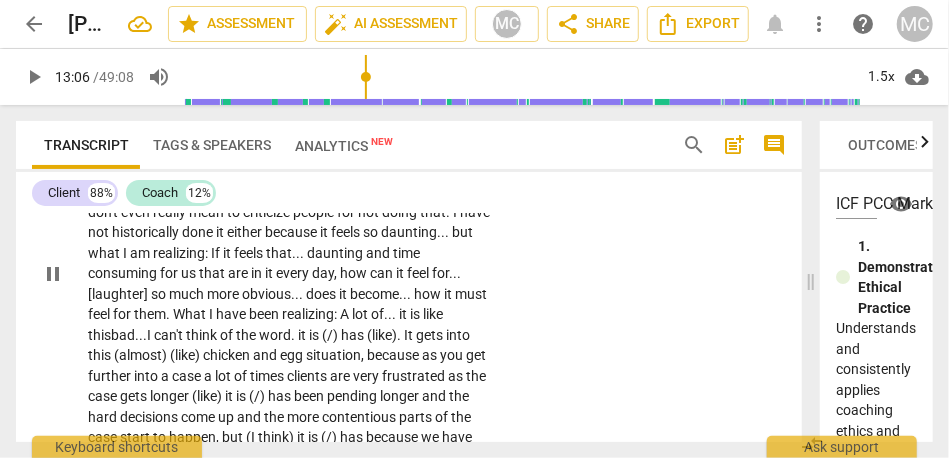 click on "I" at bounding box center [150, 335] 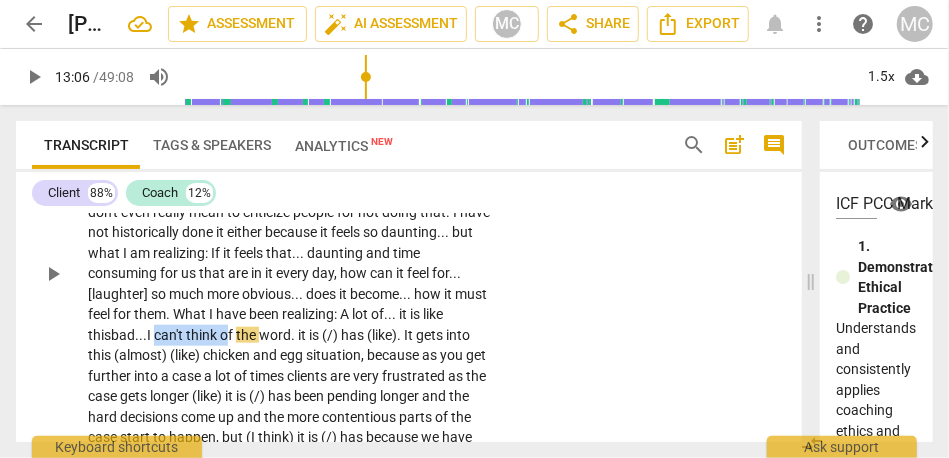 drag, startPoint x: 158, startPoint y: 355, endPoint x: 232, endPoint y: 356, distance: 74.00676 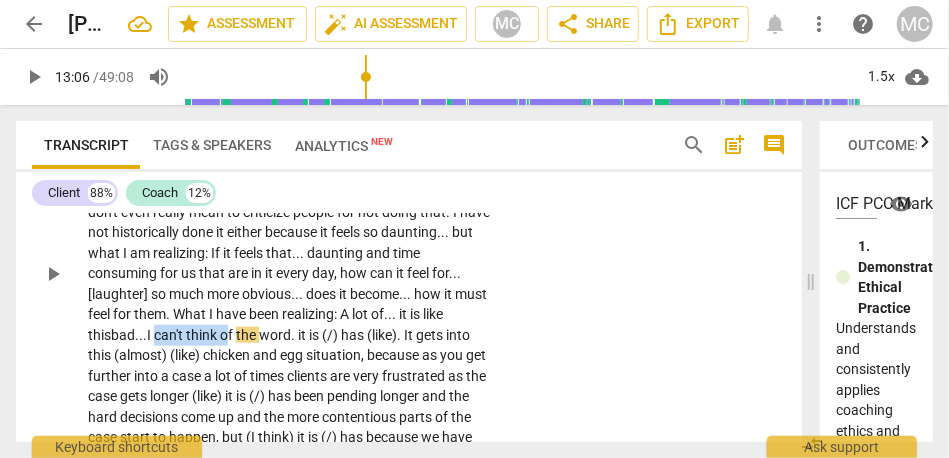 click on "What   has   been   coming   up   a   lot :   It   does   not   have   to   be   so   hard . . .   and   by   hard ,   I   don't   even   mean   difficult .   We ,   as   practitioners ,   are   so   bogged   down   in   our   own   stress   [laughter]   and   in   our   own . . .   «autopilot»   is   the   word   that   always   comes   up . . .   or   the   phrase   that   always   comes   up . . .   that   we   are   churning   from   one   thing   to   the   next .   Some   of   that   is   a   self-defense   survival   mechanism .   [laughter]   {11:22   "hmm"}   I   feel   that . . .   now   that   I   have   broken   out   of   that . . .   and   I   can   take   time   and   space   to   really   look   at   the   processes   of   what   we   do . . .   we   don't   make   it   easier ,   but   largely . . .   as   a   group . . .   again ,   very   largely . . .   as   a   group . . .   we   don't   spend   time   making   sure   there   is   understanding .   We   go   into   this   m   mode   of" at bounding box center (289, 274) 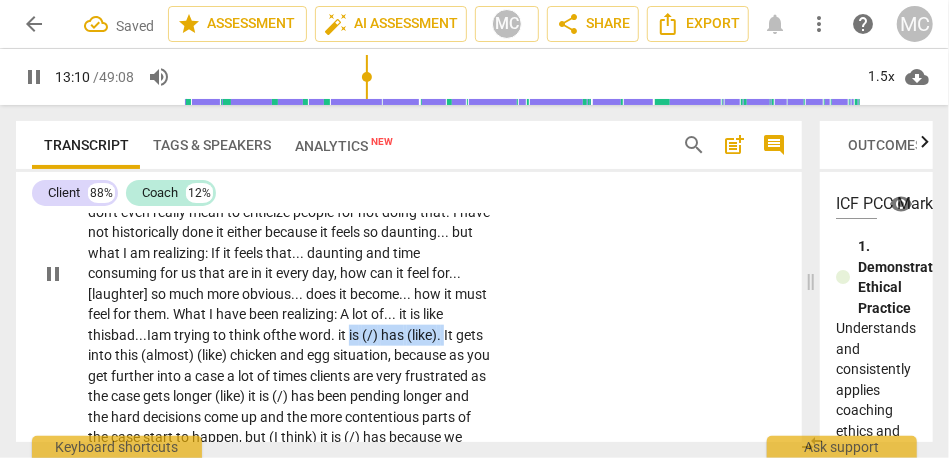 drag, startPoint x: 457, startPoint y: 355, endPoint x: 359, endPoint y: 353, distance: 98.02041 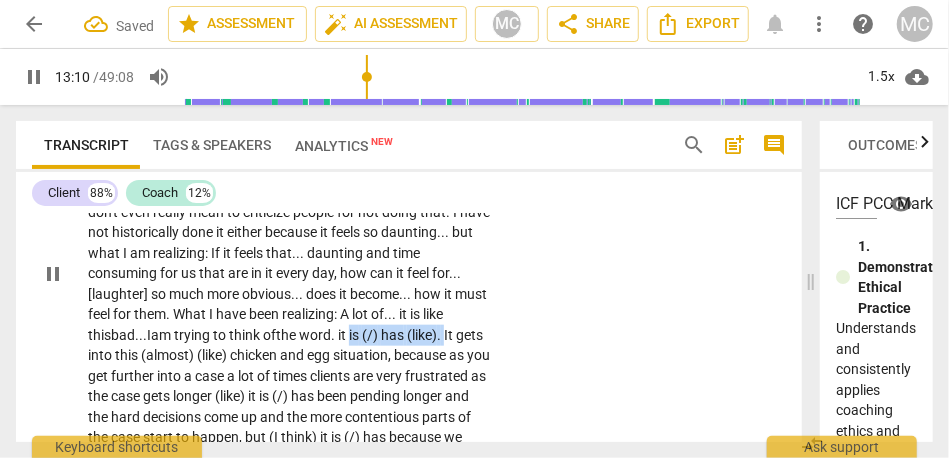 click on "What   has   been   coming   up   a   lot :   It   does   not   have   to   be   so   hard . . .   and   by   hard ,   I   don't   even   mean   difficult .   We ,   as   practitioners ,   are   so   bogged   down   in   our   own   stress   [laughter]   and   in   our   own . . .   «autopilot»   is   the   word   that   always   comes   up . . .   or   the   phrase   that   always   comes   up . . .   that   we   are   churning   from   one   thing   to   the   next .   Some   of   that   is   a   self-defense   survival   mechanism .   [laughter]   {11:22   "hmm"}   I   feel   that . . .   now   that   I   have   broken   out   of   that . . .   and   I   can   take   time   and   space   to   really   look   at   the   processes   of   what   we   do . . .   we   don't   make   it   easier ,   but   largely . . .   as   a   group . . .   again ,   very   largely . . .   as   a   group . . .   we   don't   spend   time   making   sure   there   is   understanding .   We   go   into   this   m   mode   of" at bounding box center (289, 274) 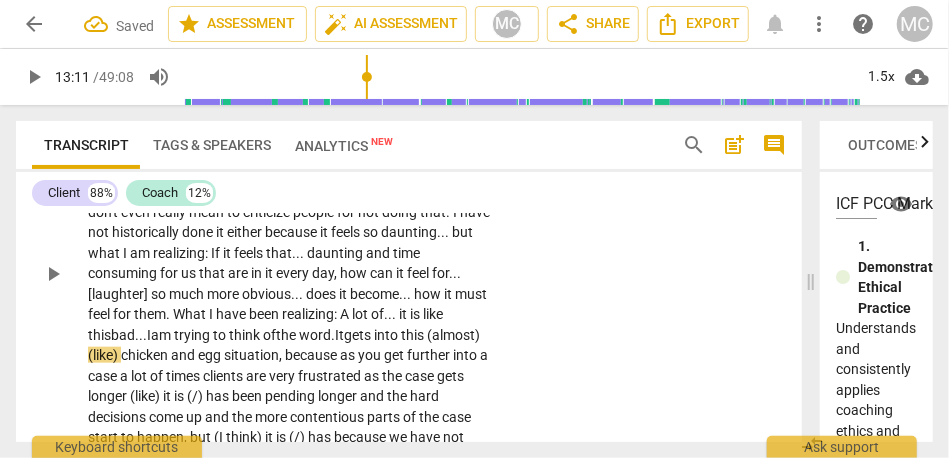 click on "gets" at bounding box center [359, 335] 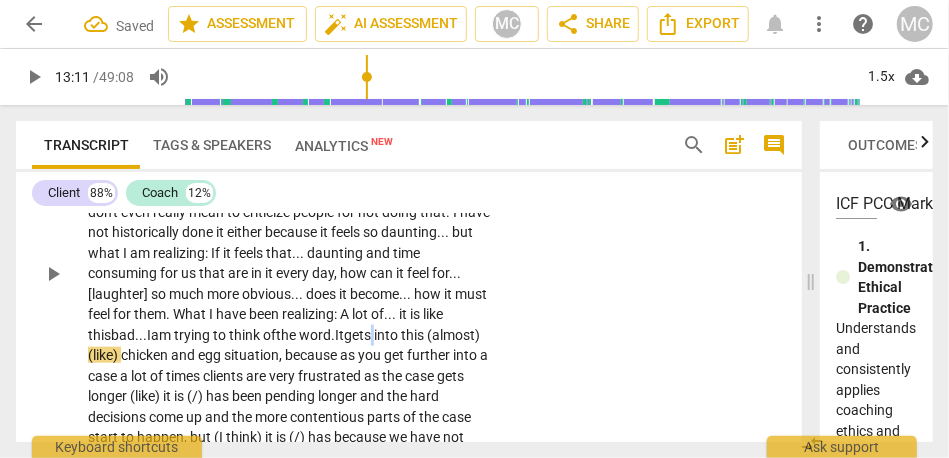 click on "gets" at bounding box center (359, 335) 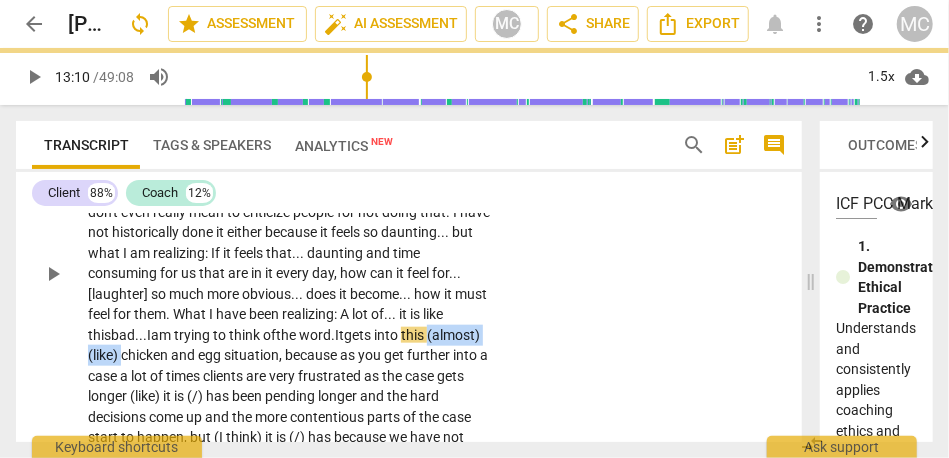 drag, startPoint x: 179, startPoint y: 376, endPoint x: 39, endPoint y: 371, distance: 140.08926 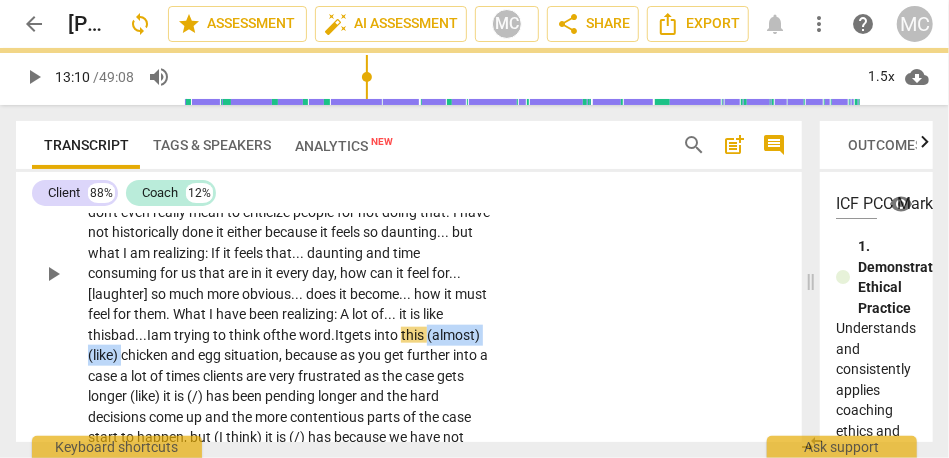 click on "CL play_arrow pause 10:39 + Add competency keyboard_arrow_right What   has   been   coming   up   a   lot :   It   does   not   have   to   be   so   hard . . .   and   by   hard ,   I   don't   even   mean   difficult .   We ,   as   practitioners ,   are   so   bogged   down   in   our   own   stress   [laughter]   and   in   our   own . . .   «autopilot»   is   the   word   that   always   comes   up . . .   or   the   phrase   that   always   comes   up . . .   that   we   are   churning   from   one   thing   to   the   next .   Some   of   that   is   a   self-defense   survival   mechanism .   [laughter]   {11:22   "hmm"}   I   feel   that . . .   now   that   I   have   broken   out   of   that . . .   and   I   can   take   time   and   space   to   really   look   at   the   processes   of   what   we   do . . .   we   don't   make   it   easier ,   but   largely . . .   as   a   group . . .   again ,   very   largely . . .   as   a   group . . .   we   don't   spend   time   making   sure   there" at bounding box center (409, 257) 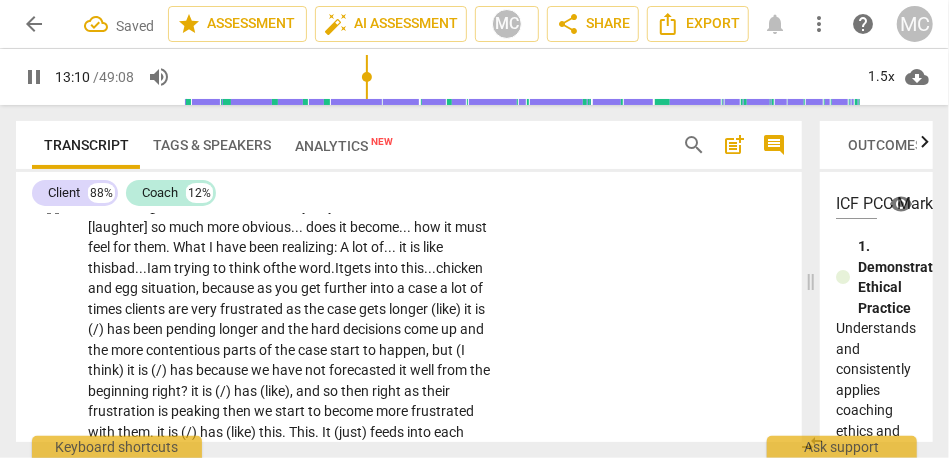 scroll, scrollTop: 3776, scrollLeft: 0, axis: vertical 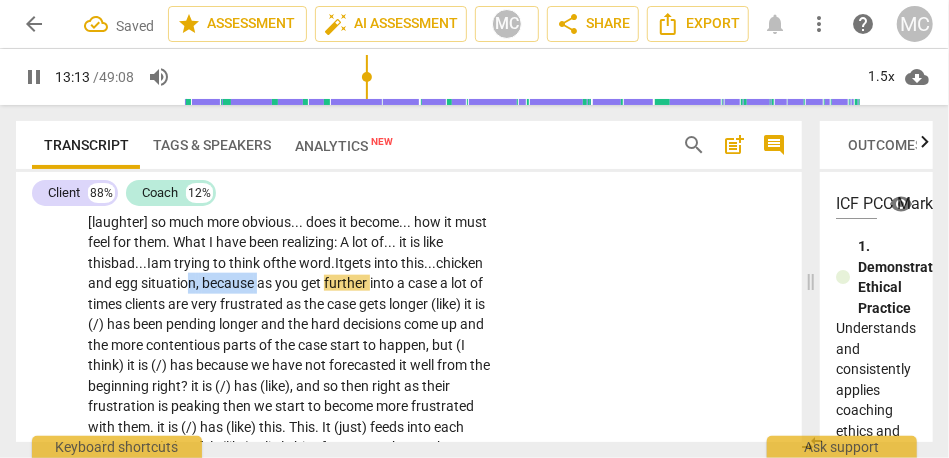 drag, startPoint x: 348, startPoint y: 302, endPoint x: 279, endPoint y: 304, distance: 69.02898 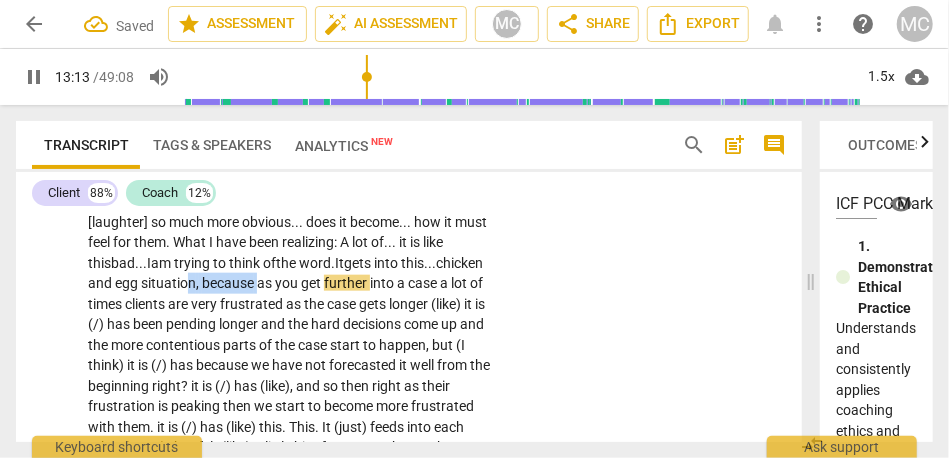 click on "What   has   been   coming   up   a   lot :   It   does   not   have   to   be   so   hard . . .   and   by   hard ,   I   don't   even   mean   difficult .   We ,   as   practitioners ,   are   so   bogged   down   in   our   own   stress   [laughter]   and   in   our   own . . .   «autopilot»   is   the   word   that   always   comes   up . . .   or   the   phrase   that   always   comes   up . . .   that   we   are   churning   from   one   thing   to   the   next .   Some   of   that   is   a   self-defense   survival   mechanism .   [laughter]   {11:22   "hmm"}   I   feel   that . . .   now   that   I   have   broken   out   of   that . . .   and   I   can   take   time   and   space   to   really   look   at   the   processes   of   what   we   do . . .   we   don't   make   it   easier ,   but   largely . . .   as   a   group . . .   again ,   very   largely . . .   as   a   group . . .   we   don't   spend   time   making   sure   there   is   understanding .   We   go   into   this   m   mode   of" at bounding box center (289, 202) 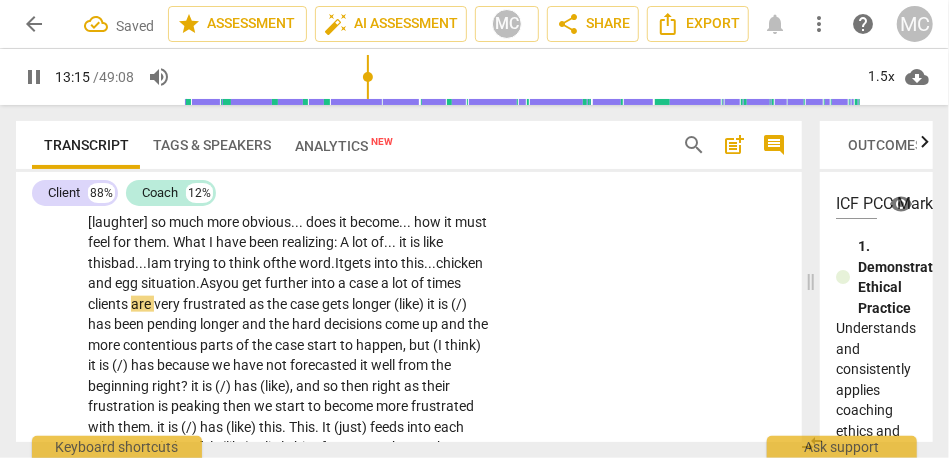click on "As" at bounding box center [208, 283] 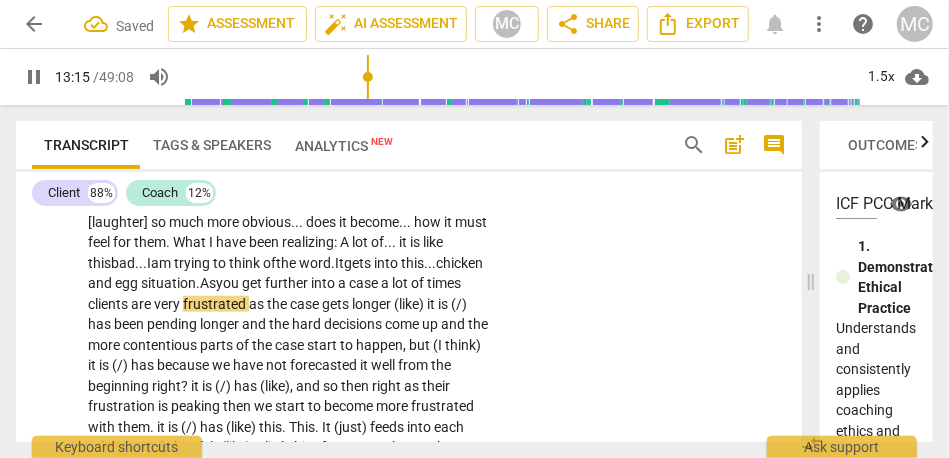 click on "As" at bounding box center (208, 283) 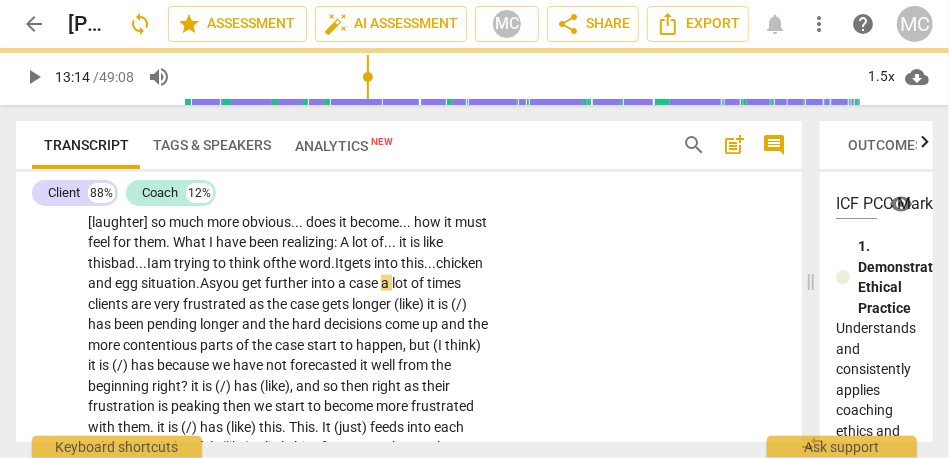 click on "case" at bounding box center (365, 283) 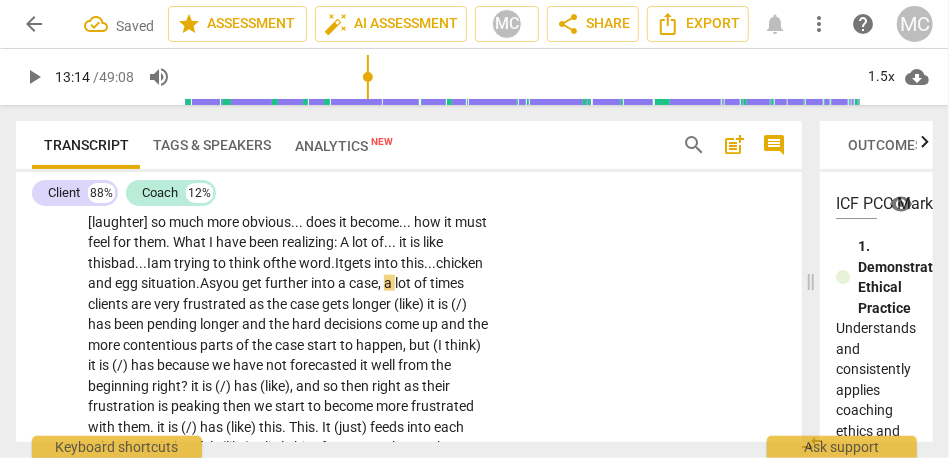 click on "case," at bounding box center (366, 283) 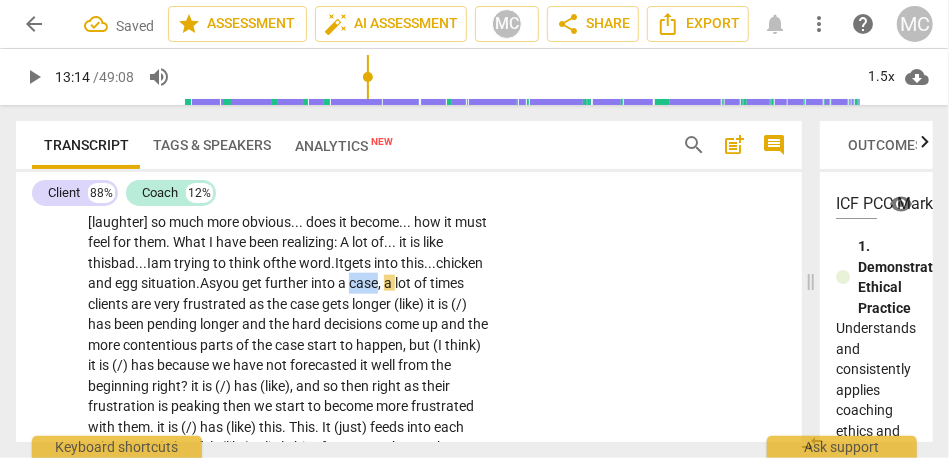 click on "case," at bounding box center [366, 283] 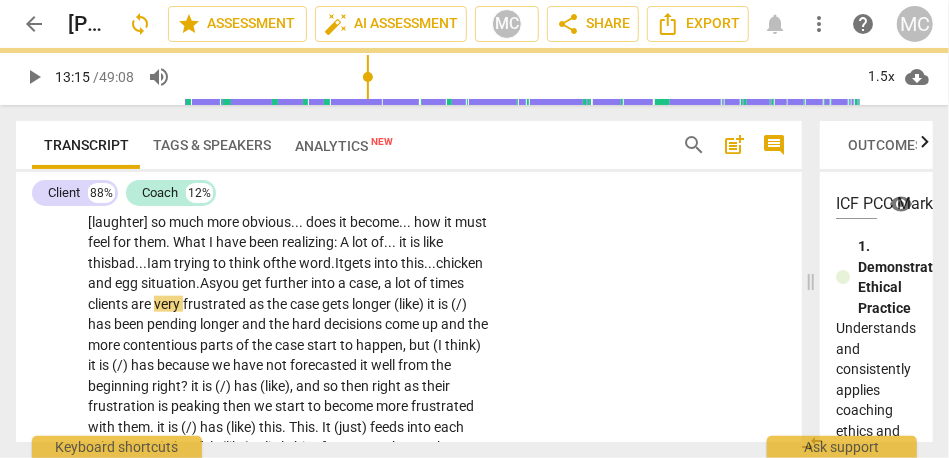 click on "clients" at bounding box center [109, 304] 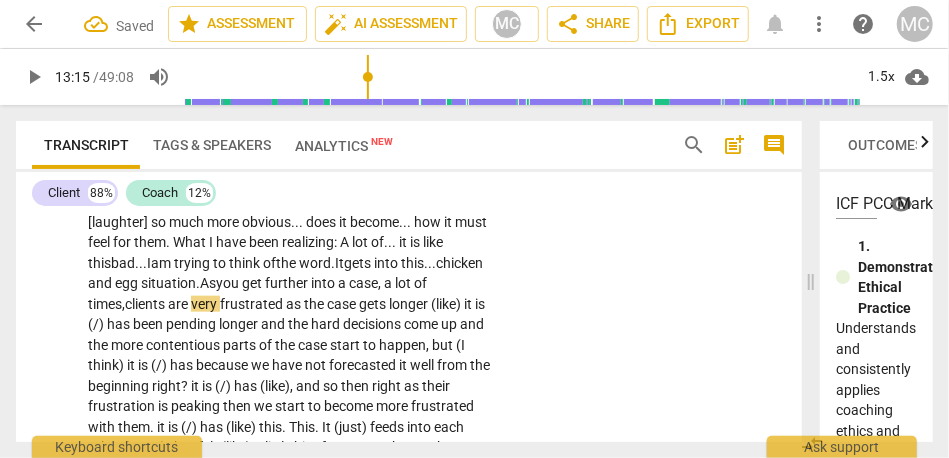 click on "case," at bounding box center (366, 283) 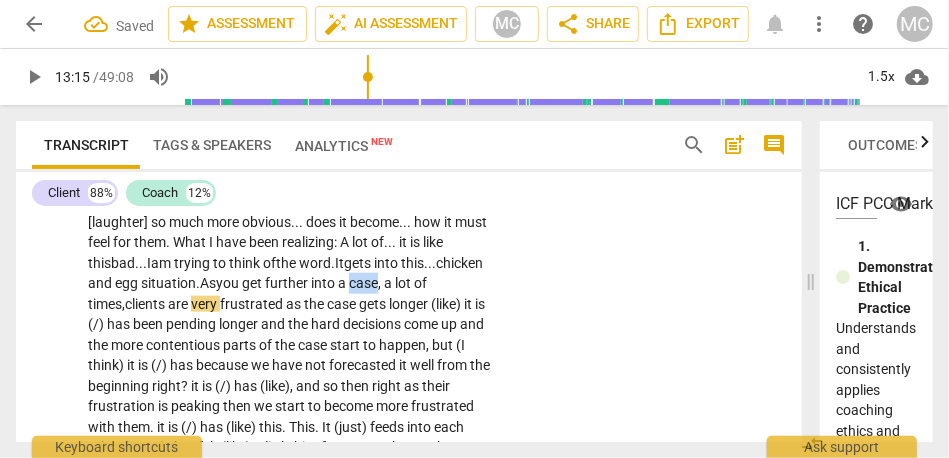click on "case," at bounding box center (366, 283) 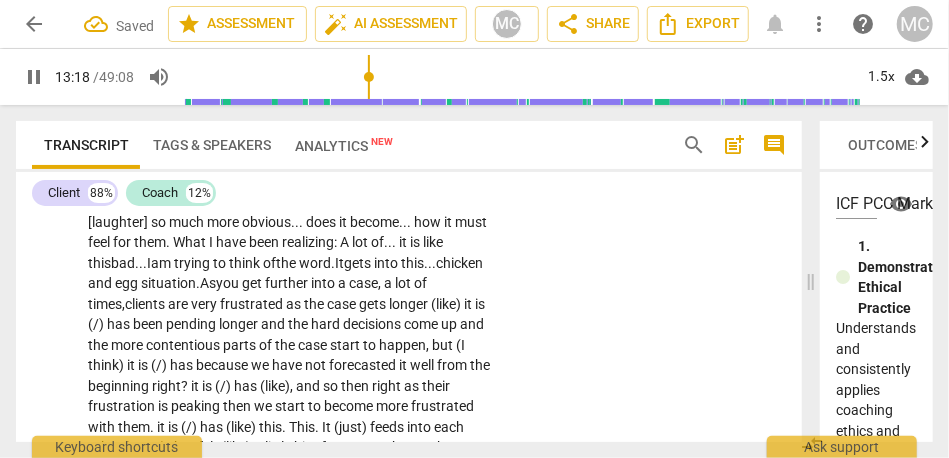 click on "further" at bounding box center (288, 283) 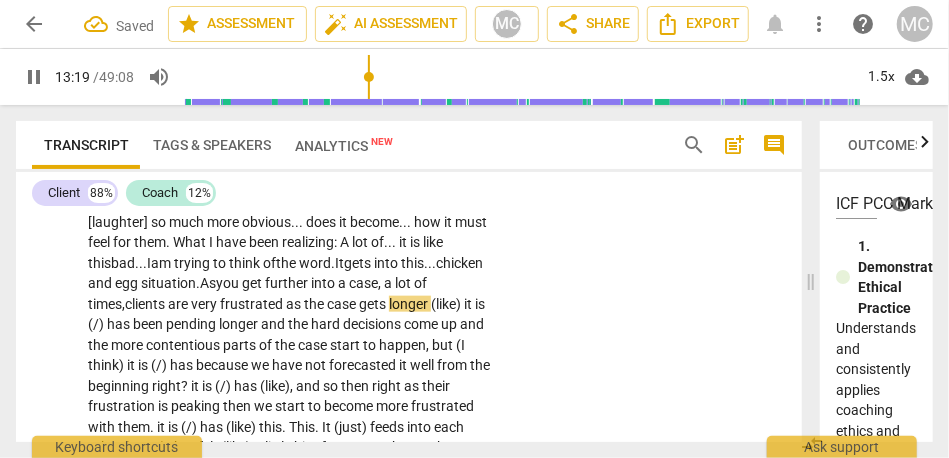 click on "further" at bounding box center [288, 283] 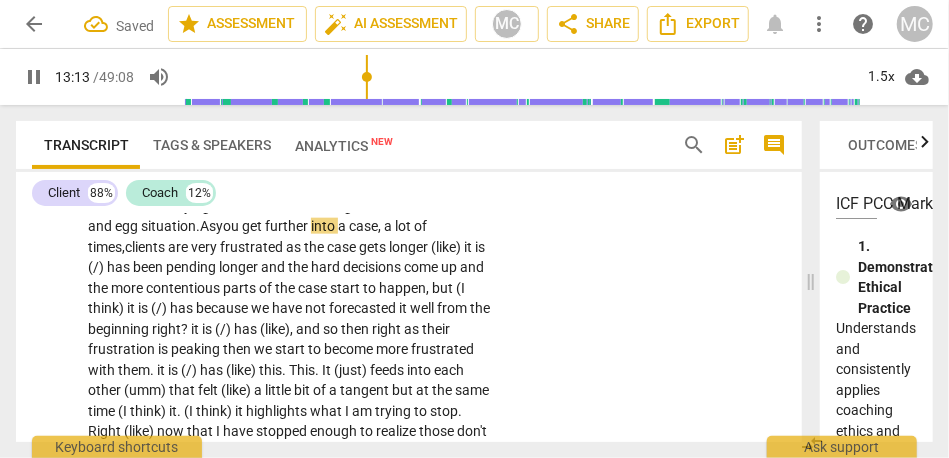 scroll, scrollTop: 3834, scrollLeft: 0, axis: vertical 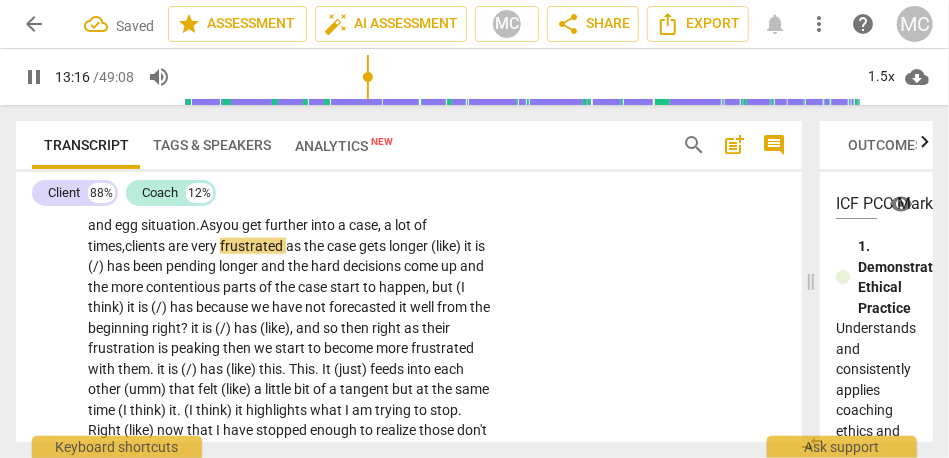 click on "further" at bounding box center (288, 225) 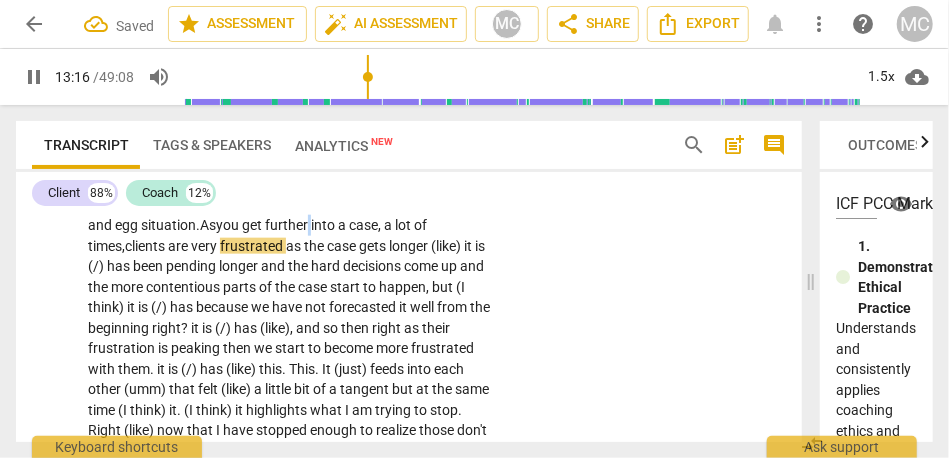 click on "further" at bounding box center [288, 225] 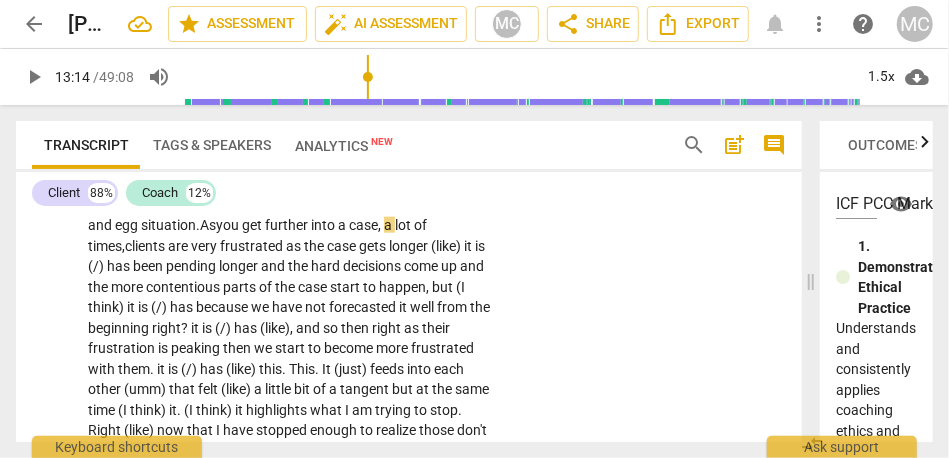 click on "CL play_arrow pause 10:39 + Add competency keyboard_arrow_right What   has   been   coming   up   a   lot :   It   does   not   have   to   be   so   hard . . .   and   by   hard ,   I   don't   even   mean   difficult .   We ,   as   practitioners ,   are   so   bogged   down   in   our   own   stress   [laughter]   and   in   our   own . . .   «autopilot»   is   the   word   that   always   comes   up . . .   or   the   phrase   that   always   comes   up . . .   that   we   are   churning   from   one   thing   to   the   next .   Some   of   that   is   a   self-defense   survival   mechanism .   [laughter]   {11:22   "hmm"}   I   feel   that . . .   now   that   I   have   broken   out   of   that . . .   and   I   can   take   time   and   space   to   really   look   at   the   processes   of   what   we   do . . .   we   don't   make   it   easier ,   but   largely . . .   as   a   group . . .   again ,   very   largely . . .   as   a   group . . .   we   don't   spend   time   making   sure   there" at bounding box center [409, 127] 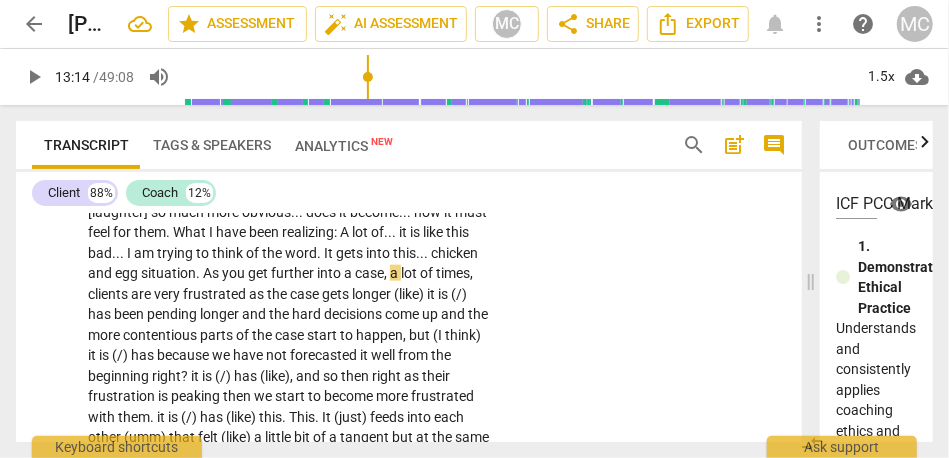 scroll, scrollTop: 3779, scrollLeft: 0, axis: vertical 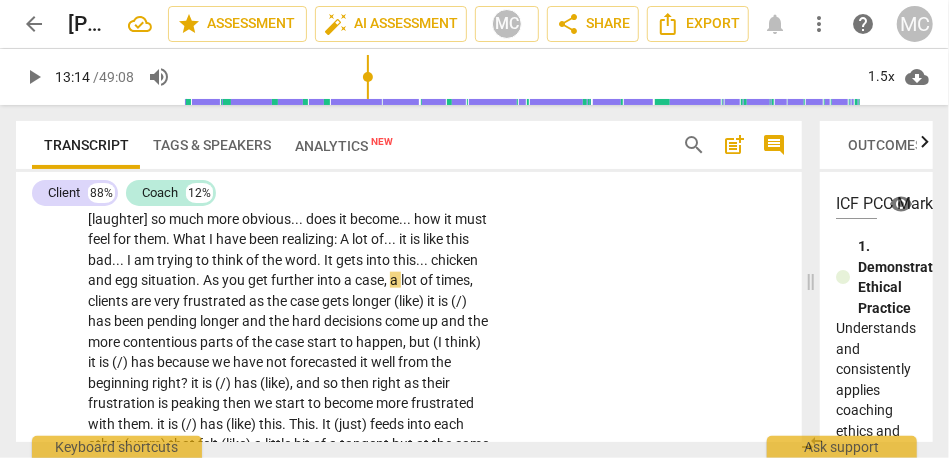 click on "As" at bounding box center (212, 280) 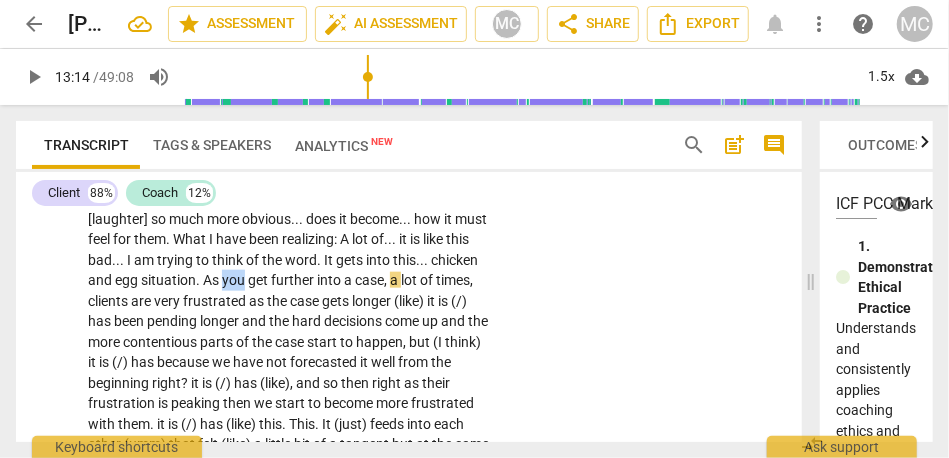 click on "As" at bounding box center [212, 280] 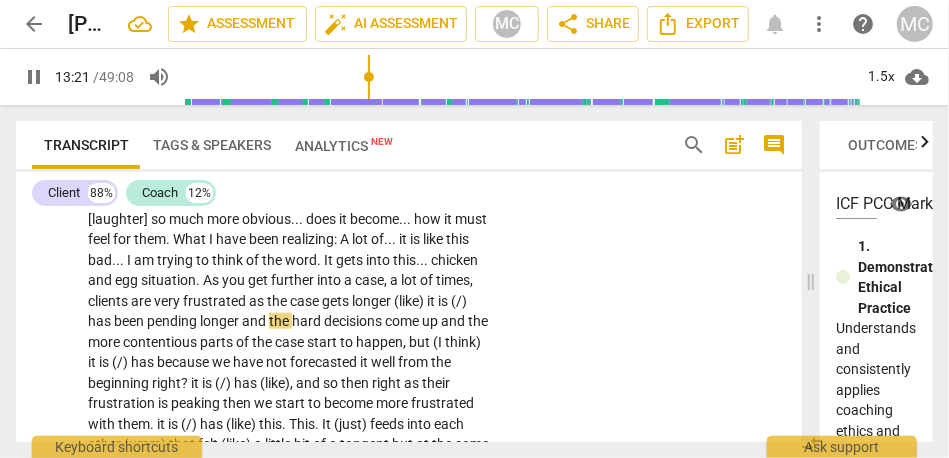 click on "frustrated" at bounding box center [216, 301] 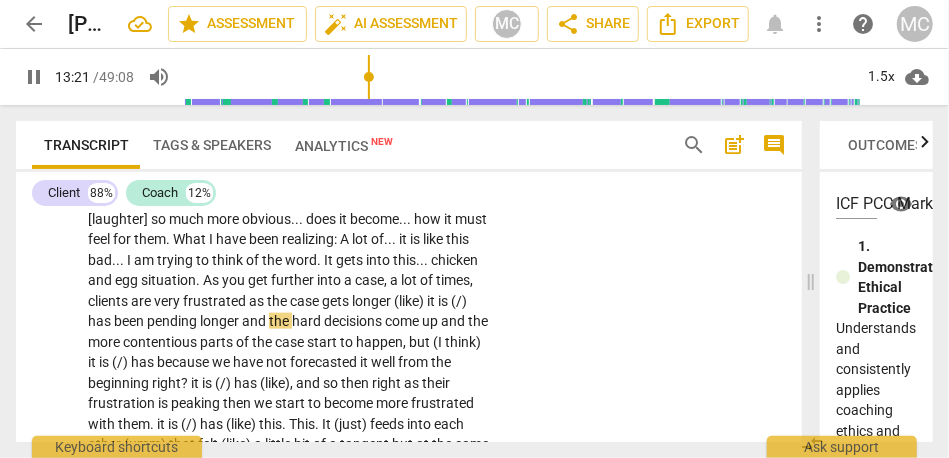 click on "frustrated" at bounding box center [216, 301] 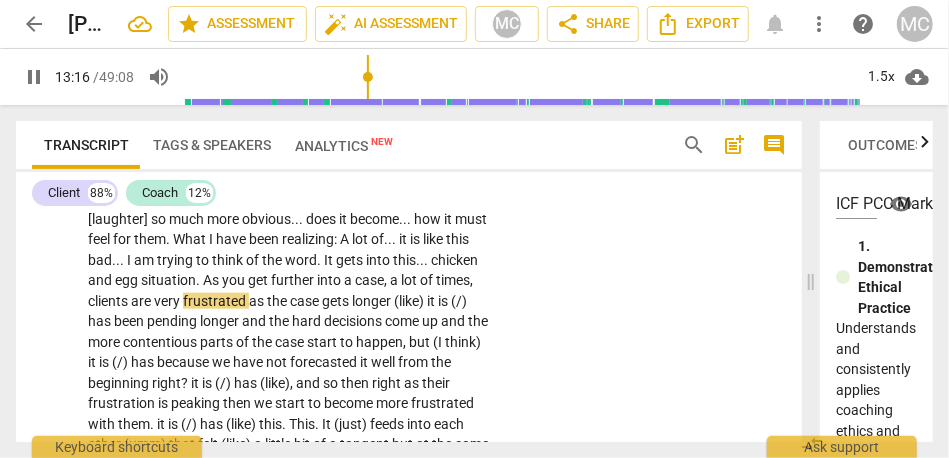 click on "frustrated" at bounding box center [216, 301] 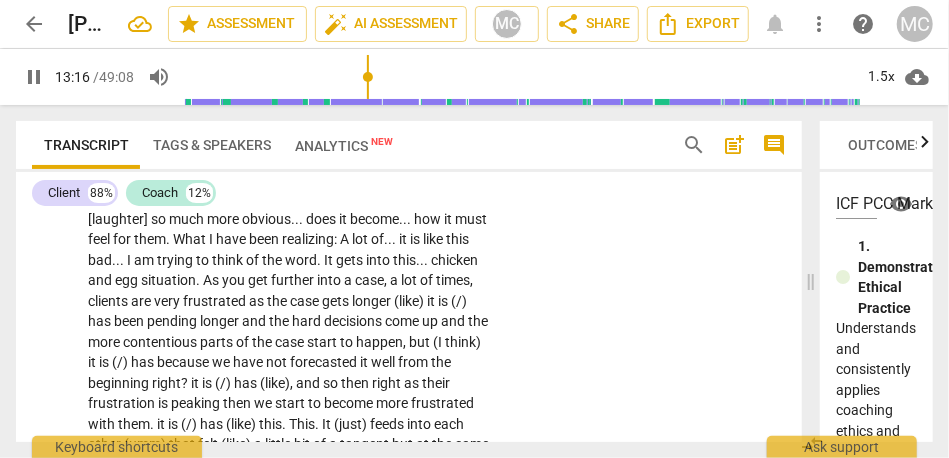 type on "797" 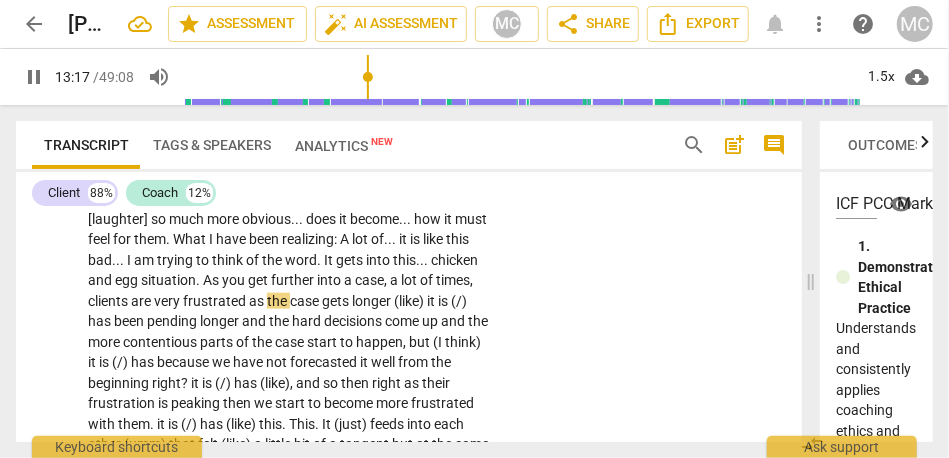 type 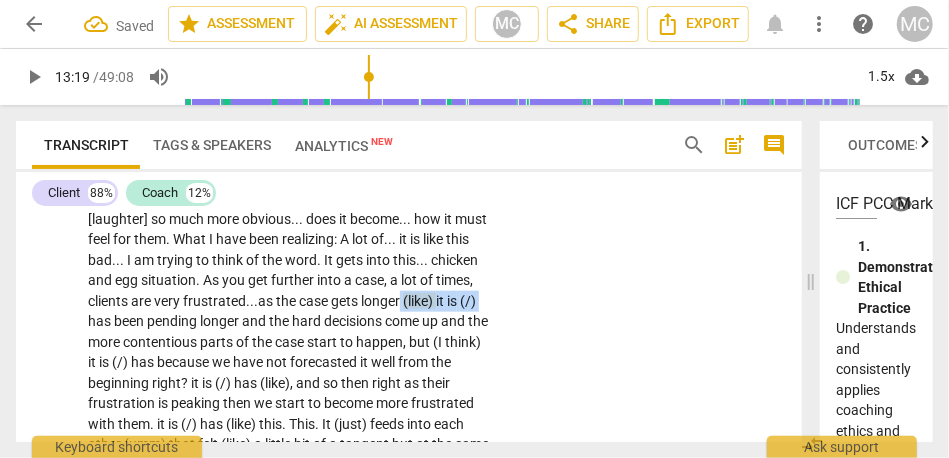drag, startPoint x: 445, startPoint y: 320, endPoint x: 135, endPoint y: 339, distance: 310.58173 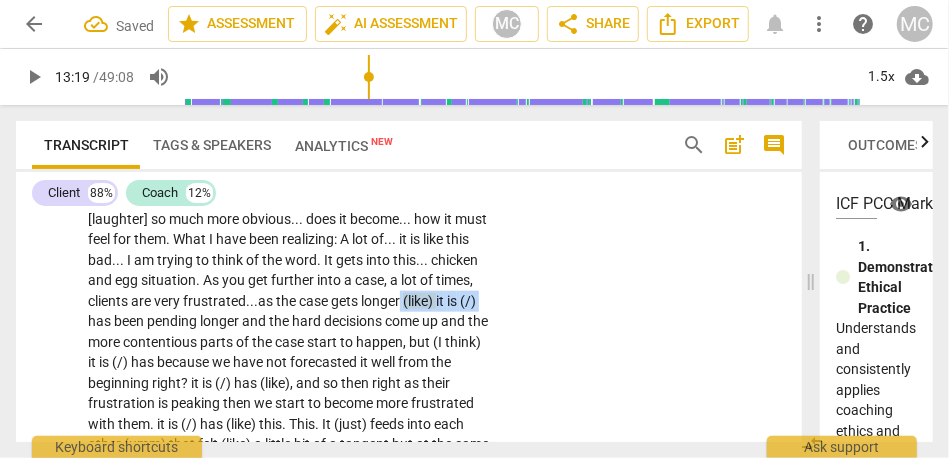 click on "What   has   been   coming   up   a   lot :   It   does   not   have   to   be   so   hard . . .   and   by   hard ,   I   don't   even   mean   difficult .   We ,   as   practitioners ,   are   so   bogged   down   in   our   own   stress   [laughter]   and   in   our   own . . .   «autopilot»   is   the   word   that   always   comes   up . . .   or   the   phrase   that   always   comes   up . . .   that   we   are   churning   from   one   thing   to   the   next .   Some   of   that   is   a   self-defense   survival   mechanism .   [laughter]   {11:22   "hmm"}   I   feel   that . . .   now   that   I   have   broken   out   of   that . . .   and   I   can   take   time   and   space   to   really   look   at   the   processes   of   what   we   do . . .   we   don't   make   it   easier ,   but   largely . . .   as   a   group . . .   again ,   very   largely . . .   as   a   group . . .   we   don't   spend   time   making   sure   there   is   understanding .   We   go   into   this   m   mode   of" at bounding box center [289, 199] 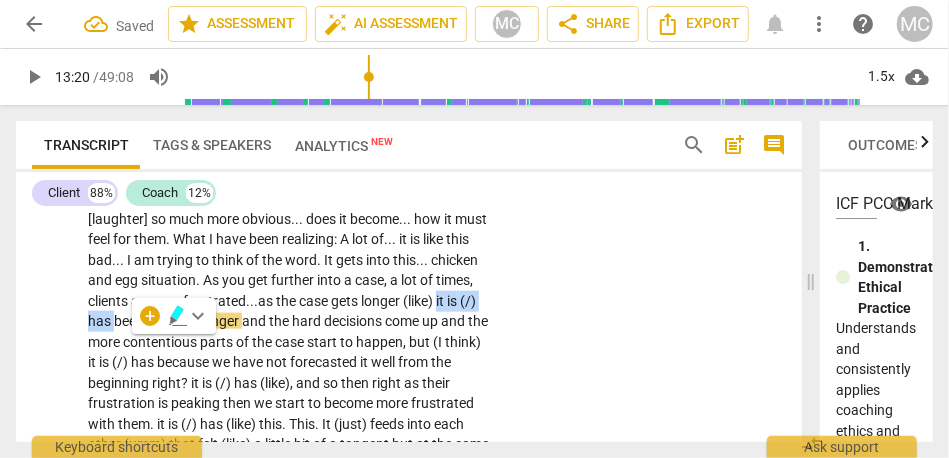 drag, startPoint x: 158, startPoint y: 341, endPoint x: 52, endPoint y: 342, distance: 106.004715 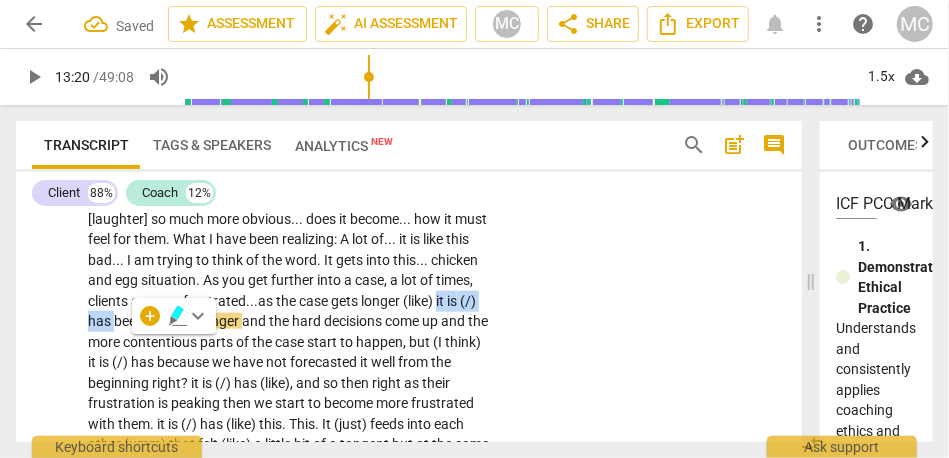 click on "CL play_arrow pause 10:39 + Add competency keyboard_arrow_right What   has   been   coming   up   a   lot :   It   does   not   have   to   be   so   hard . . .   and   by   hard ,   I   don't   even   mean   difficult .   We ,   as   practitioners ,   are   so   bogged   down   in   our   own   stress   [laughter]   and   in   our   own . . .   «autopilot»   is   the   word   that   always   comes   up . . .   or   the   phrase   that   always   comes   up . . .   that   we   are   churning   from   one   thing   to   the   next .   Some   of   that   is   a   self-defense   survival   mechanism .   [laughter]   {11:22   "hmm"}   I   feel   that . . .   now   that   I   have   broken   out   of   that . . .   and   I   can   take   time   and   space   to   really   look   at   the   processes   of   what   we   do . . .   we   don't   make   it   easier ,   but   largely . . .   as   a   group . . .   again ,   very   largely . . .   as   a   group . . .   we   don't   spend   time   making   sure   there" at bounding box center [409, 182] 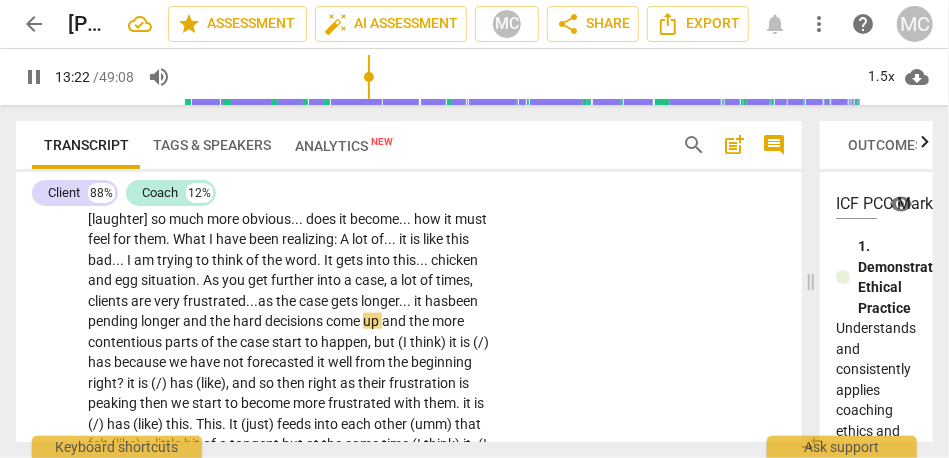 click on "CL play_arrow pause 10:39 + Add competency keyboard_arrow_right What   has   been   coming   up   a   lot :   It   does   not   have   to   be   so   hard . . .   and   by   hard ,   I   don't   even   mean   difficult .   We ,   as   practitioners ,   are   so   bogged   down   in   our   own   stress   [laughter]   and   in   our   own . . .   «autopilot»   is   the   word   that   always   comes   up . . .   or   the   phrase   that   always   comes   up . . .   that   we   are   churning   from   one   thing   to   the   next .   Some   of   that   is   a   self-defense   survival   mechanism .   [laughter]   {11:22   "hmm"}   I   feel   that . . .   now   that   I   have   broken   out   of   that . . .   and   I   can   take   time   and   space   to   really   look   at   the   processes   of   what   we   do . . .   we   don't   make   it   easier ,   but   largely . . .   as   a   group . . .   again ,   very   largely . . .   as   a   group . . .   we   don't   spend   time   making   sure   there" at bounding box center (409, 182) 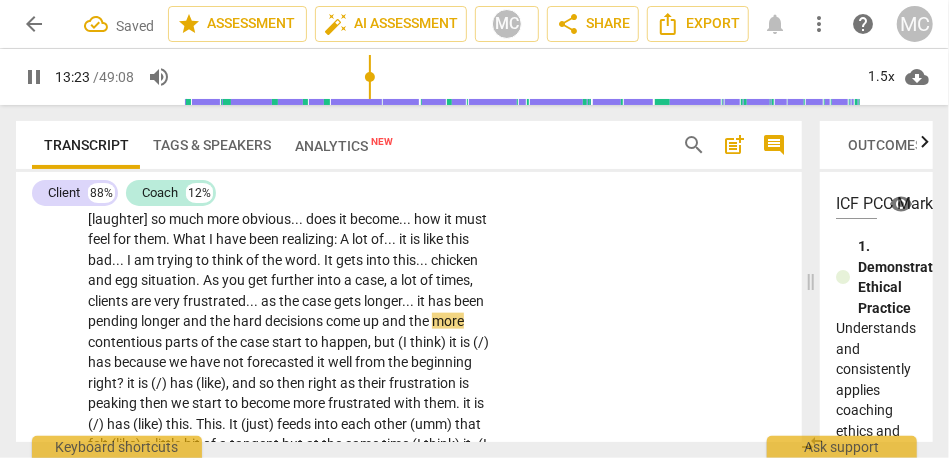 click on "What   has   been   coming   up   a   lot :   It   does   not   have   to   be   so   hard . . .   and   by   hard ,   I   don't   even   mean   difficult .   We ,   as   practitioners ,   are   so   bogged   down   in   our   own   stress   [laughter]   and   in   our   own . . .   «autopilot»   is   the   word   that   always   comes   up . . .   or   the   phrase   that   always   comes   up . . .   that   we   are   churning   from   one   thing   to   the   next .   Some   of   that   is   a   self-defense   survival   mechanism .   [laughter]   {11:22   "hmm"}   I   feel   that . . .   now   that   I   have   broken   out   of   that . . .   and   I   can   take   time   and   space   to   really   look   at   the   processes   of   what   we   do . . .   we   don't   make   it   easier ,   but   largely . . .   as   a   group . . .   again ,   very   largely . . .   as   a   group . . .   we   don't   spend   time   making   sure   there   is   understanding .   We   go   into   this   m   mode   of" at bounding box center (289, 199) 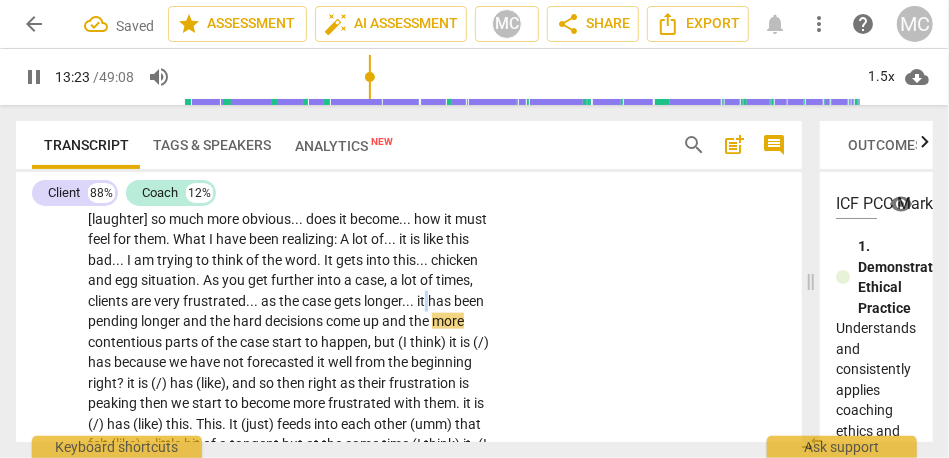 click on "What   has   been   coming   up   a   lot :   It   does   not   have   to   be   so   hard . . .   and   by   hard ,   I   don't   even   mean   difficult .   We ,   as   practitioners ,   are   so   bogged   down   in   our   own   stress   [laughter]   and   in   our   own . . .   «autopilot»   is   the   word   that   always   comes   up . . .   or   the   phrase   that   always   comes   up . . .   that   we   are   churning   from   one   thing   to   the   next .   Some   of   that   is   a   self-defense   survival   mechanism .   [laughter]   {11:22   "hmm"}   I   feel   that . . .   now   that   I   have   broken   out   of   that . . .   and   I   can   take   time   and   space   to   really   look   at   the   processes   of   what   we   do . . .   we   don't   make   it   easier ,   but   largely . . .   as   a   group . . .   again ,   very   largely . . .   as   a   group . . .   we   don't   spend   time   making   sure   there   is   understanding .   We   go   into   this   m   mode   of" at bounding box center [289, 199] 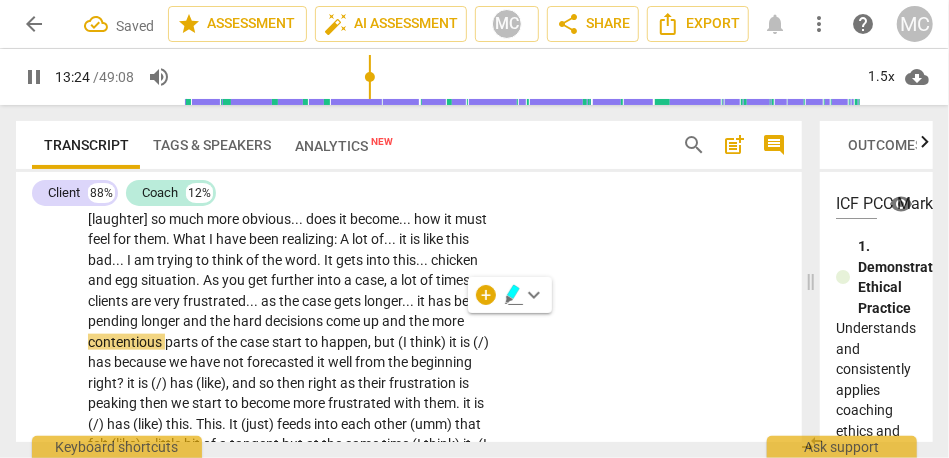 click on "it" at bounding box center [422, 301] 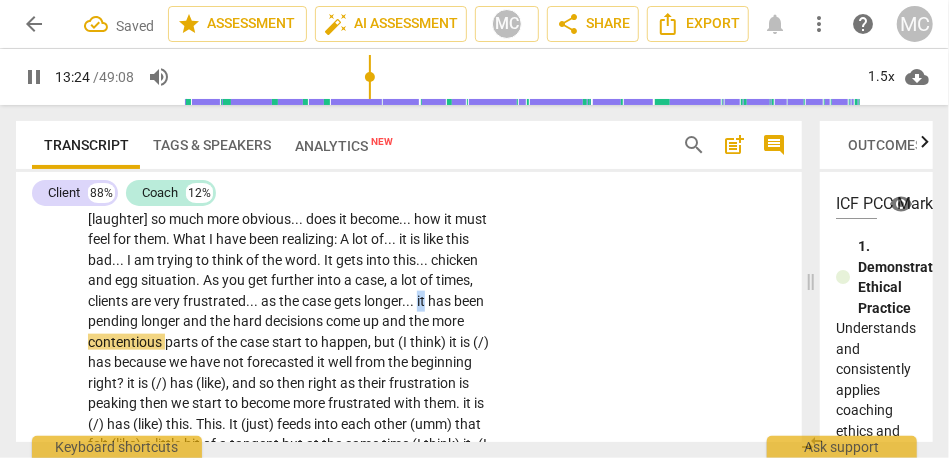 click on "it" at bounding box center [422, 301] 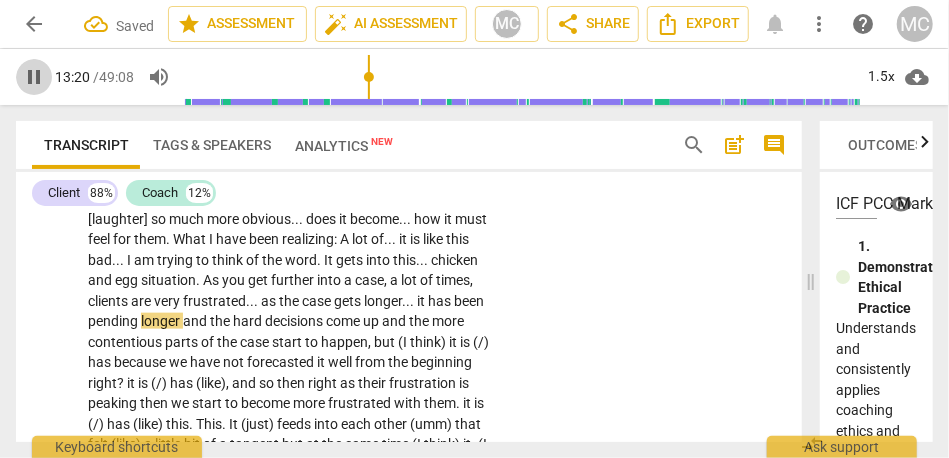 click on "pause" at bounding box center (34, 77) 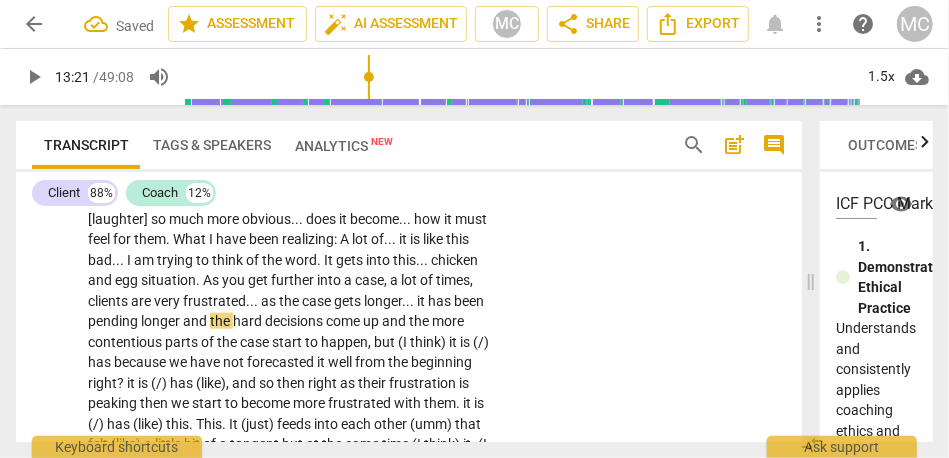 type on "801" 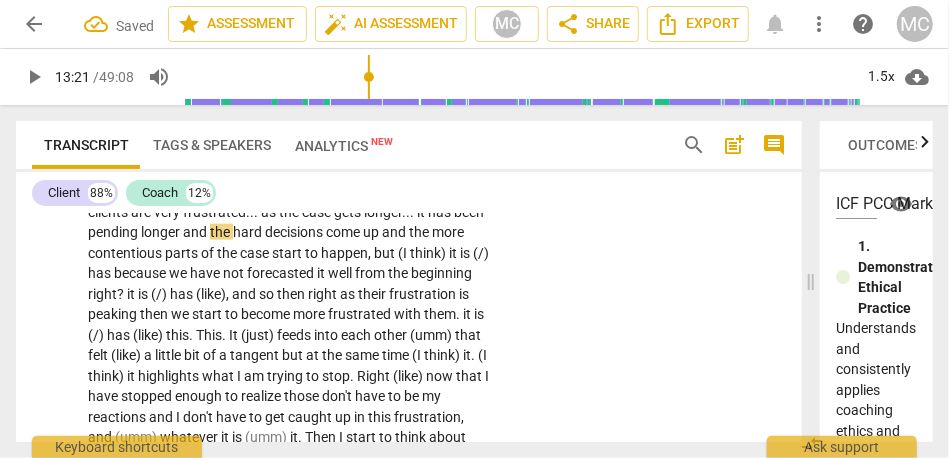 scroll, scrollTop: 3870, scrollLeft: 0, axis: vertical 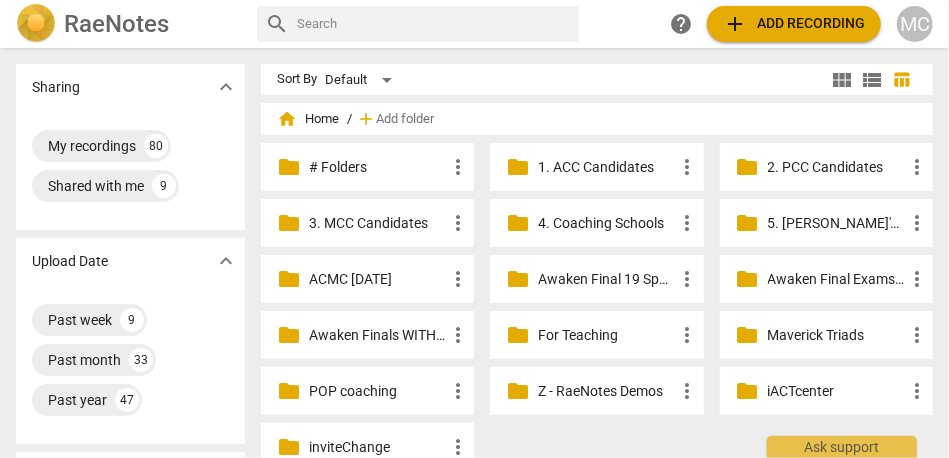 click at bounding box center (434, 24) 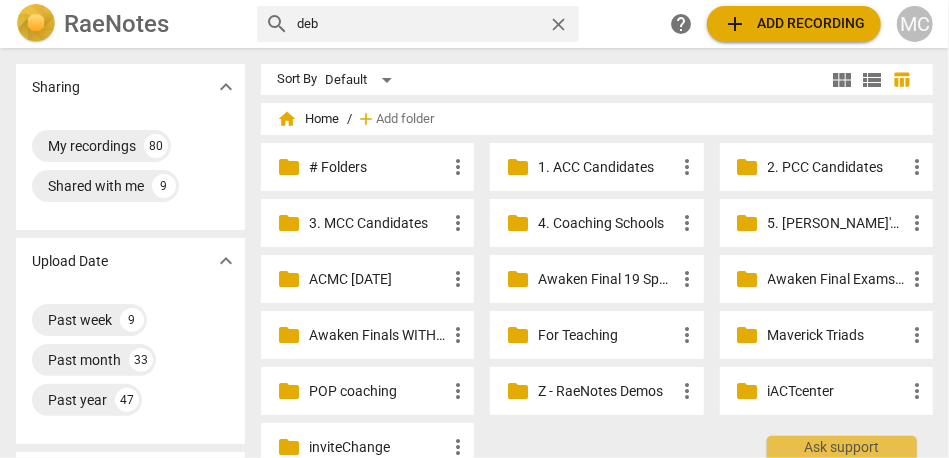 type on "deb" 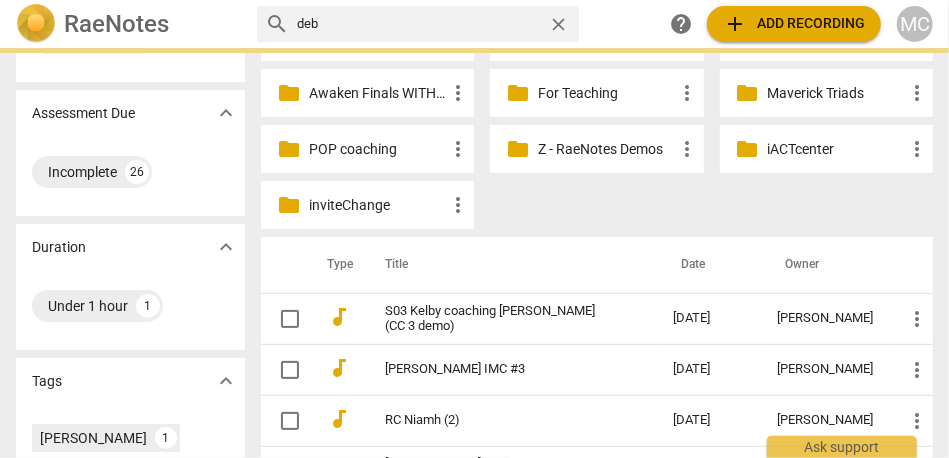 scroll, scrollTop: 243, scrollLeft: 0, axis: vertical 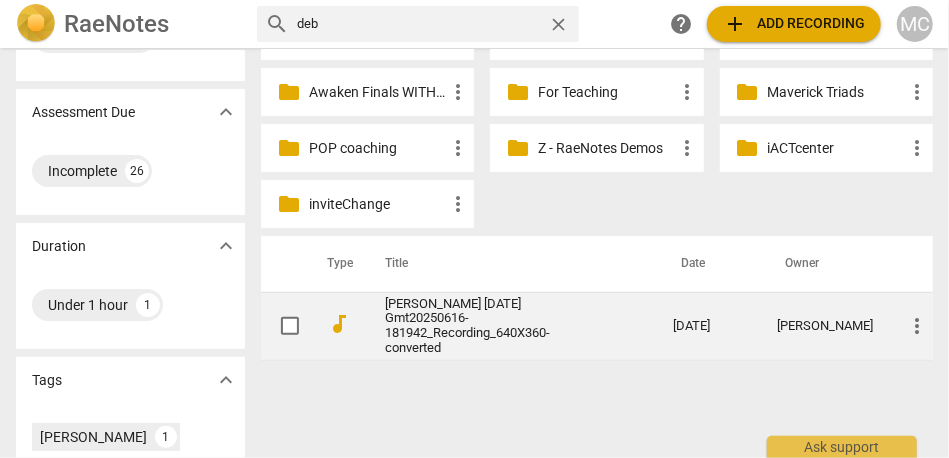 click on "[PERSON_NAME] [DATE] Gmt20250616-181942_Recording_640X360-converted" at bounding box center (509, 326) 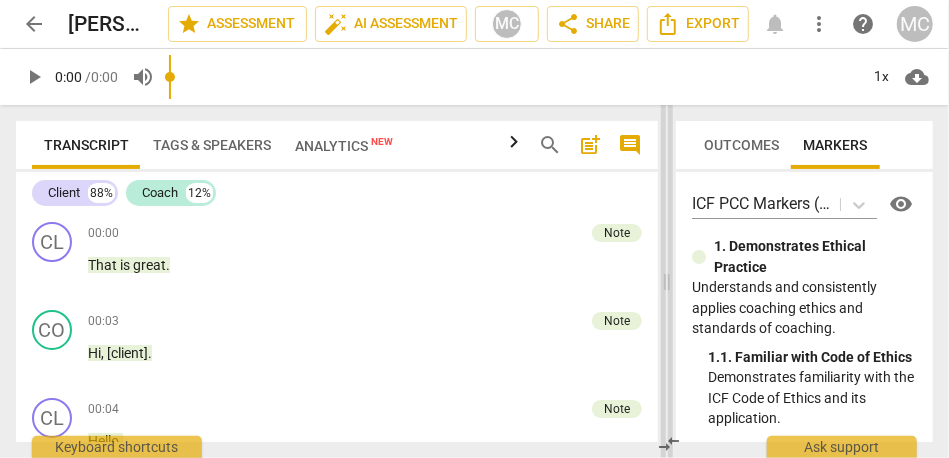 drag, startPoint x: 606, startPoint y: 264, endPoint x: 667, endPoint y: 269, distance: 61.204575 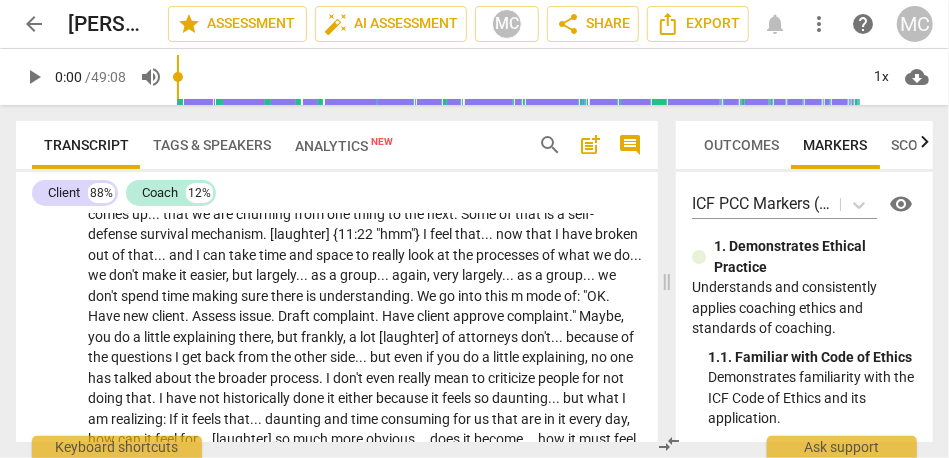 scroll, scrollTop: 2540, scrollLeft: 0, axis: vertical 